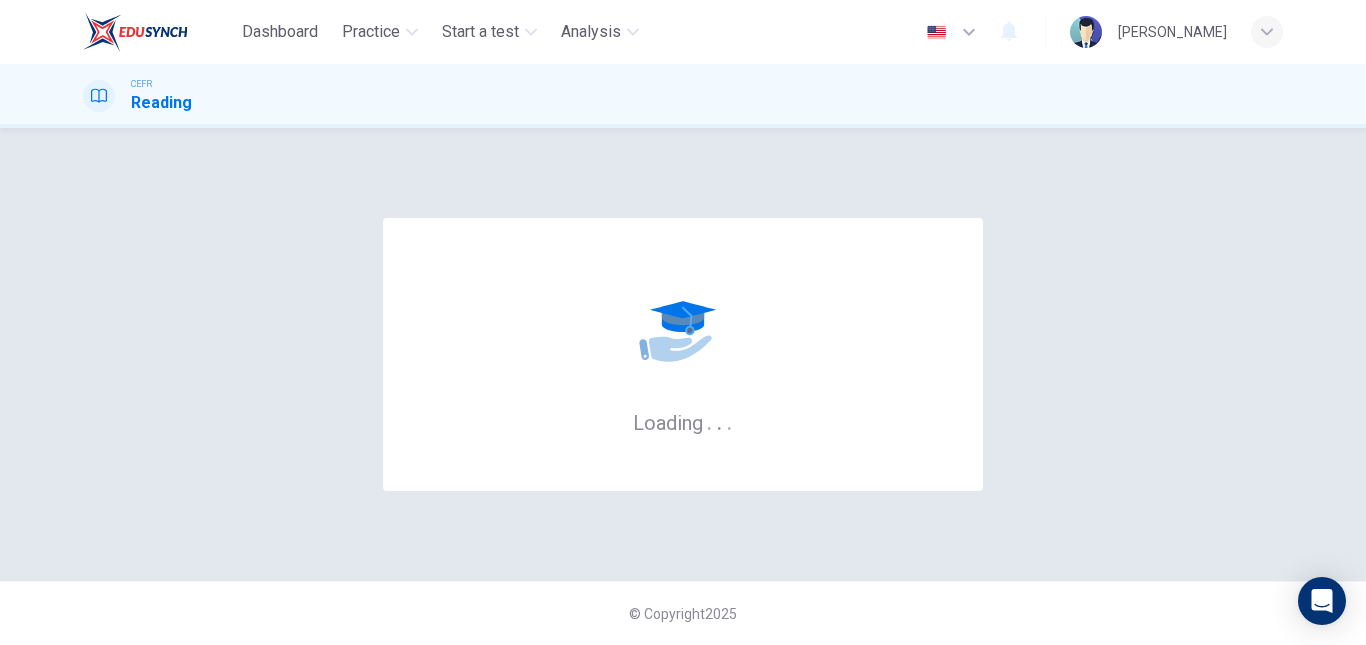 scroll, scrollTop: 0, scrollLeft: 0, axis: both 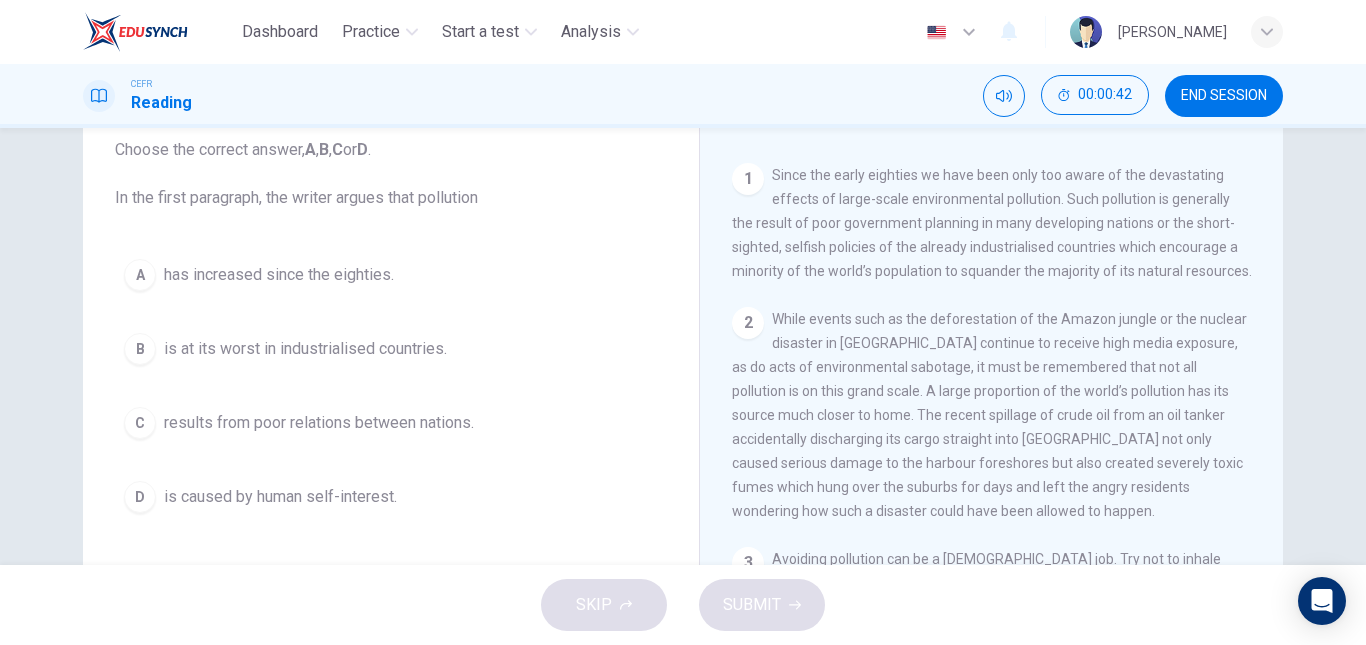 click on "is caused by human self-interest." at bounding box center (280, 497) 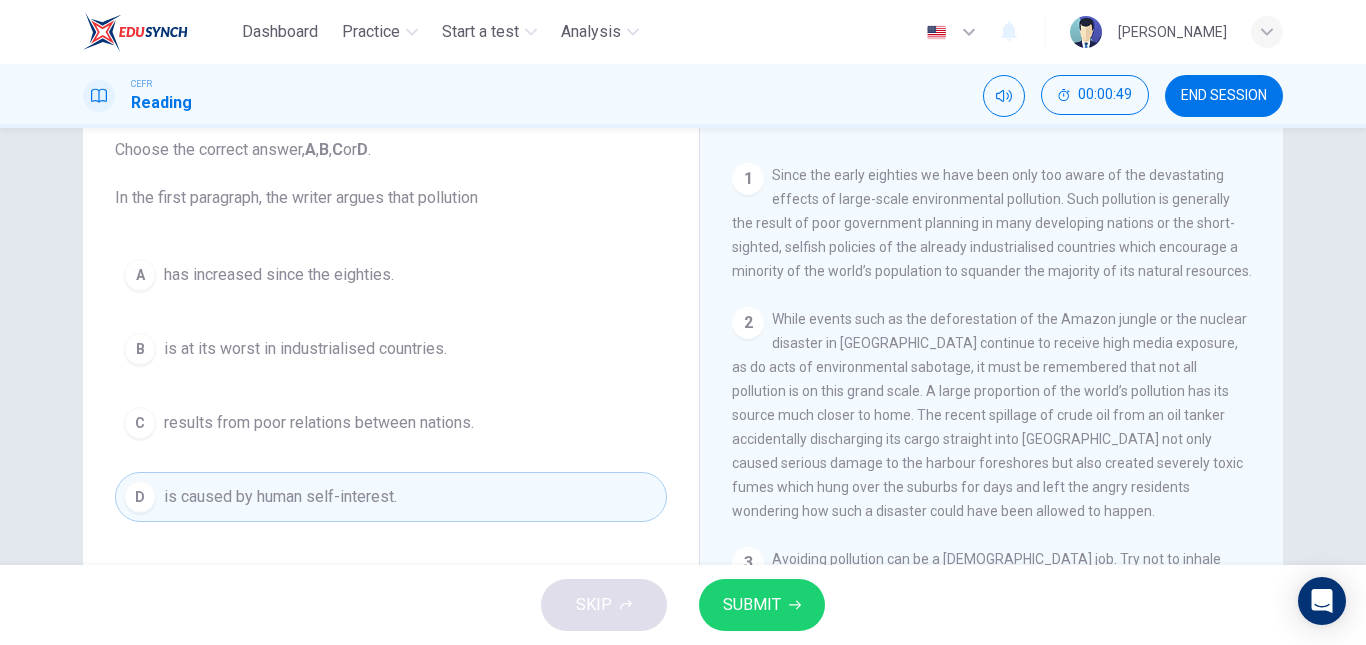 click on "has increased since the eighties." at bounding box center [279, 275] 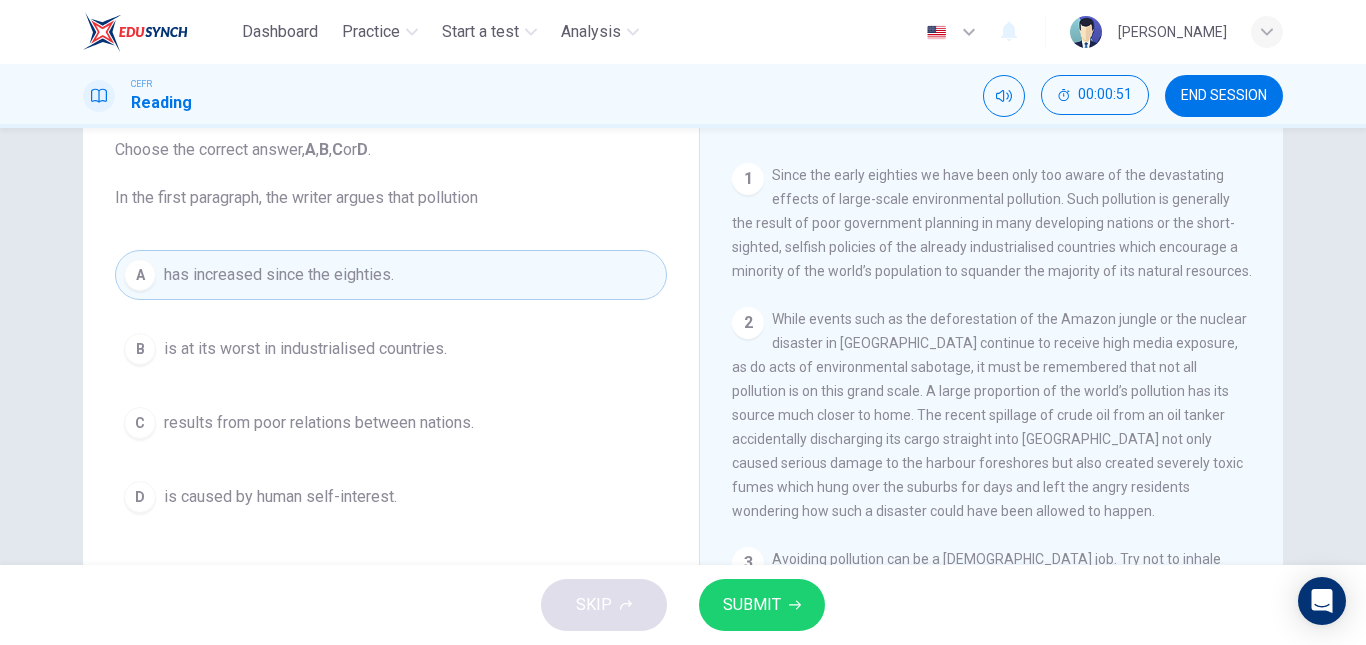 click on "SUBMIT" at bounding box center (762, 605) 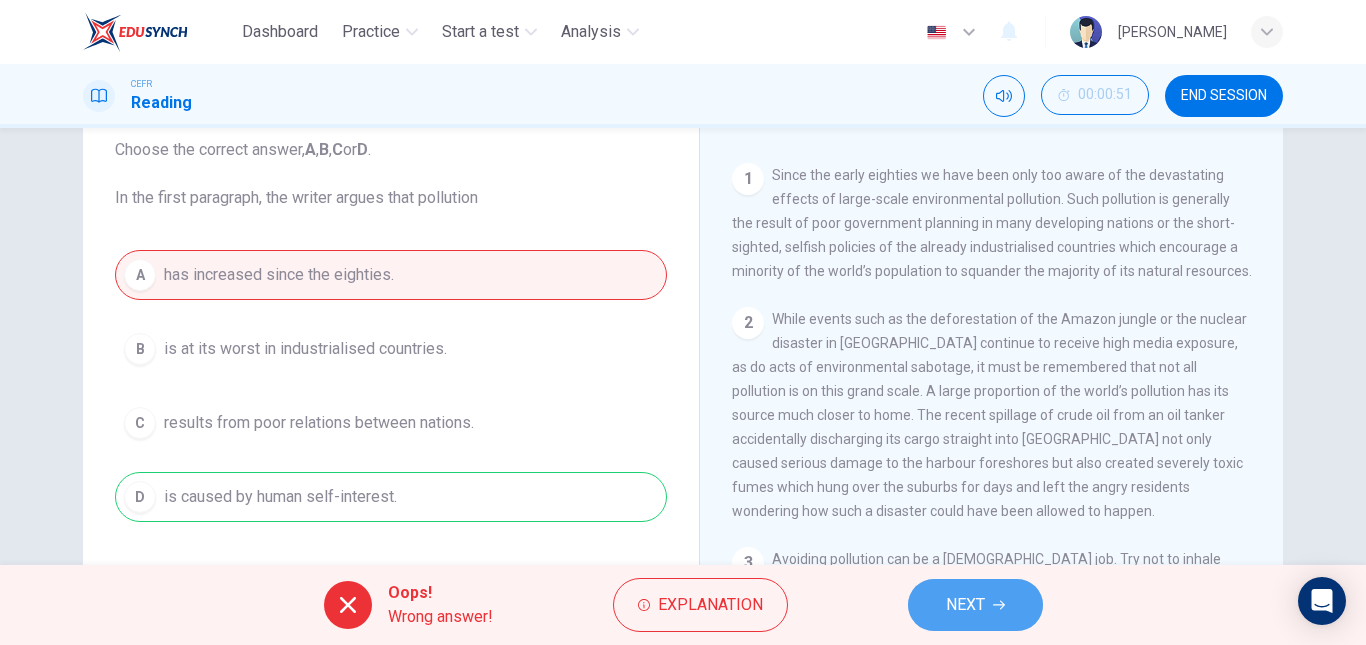 click on "NEXT" at bounding box center [965, 605] 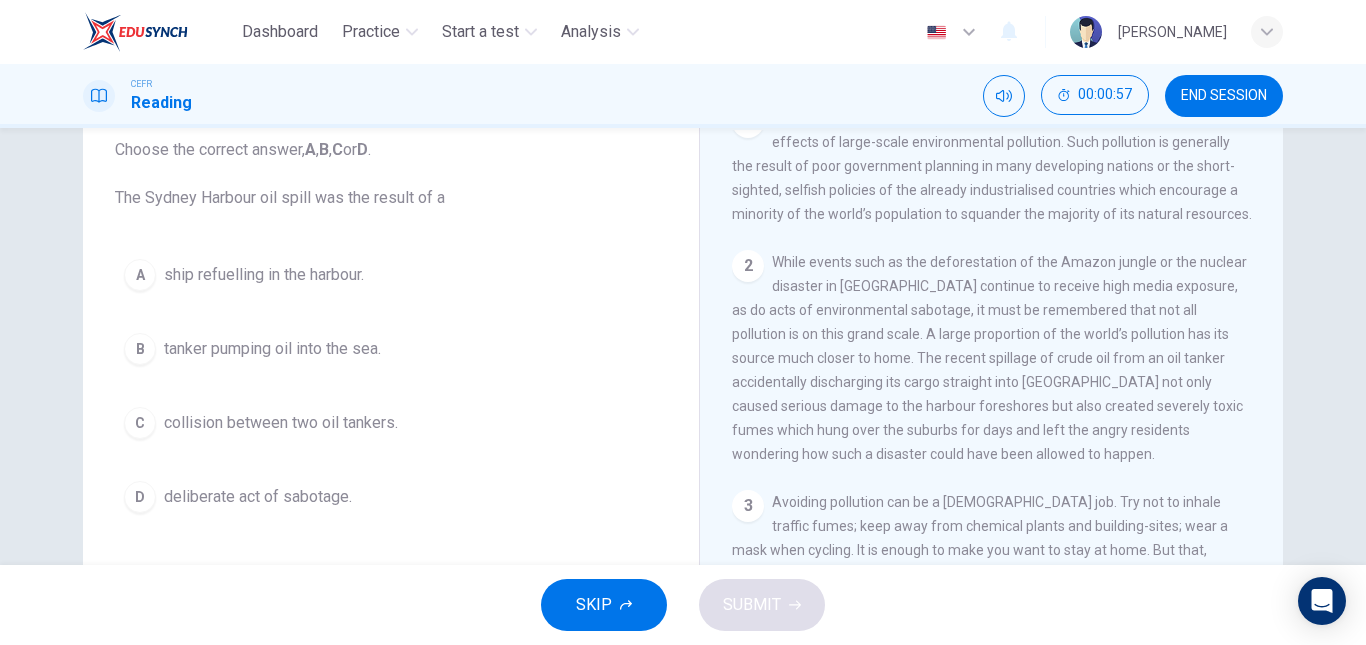 scroll, scrollTop: 448, scrollLeft: 0, axis: vertical 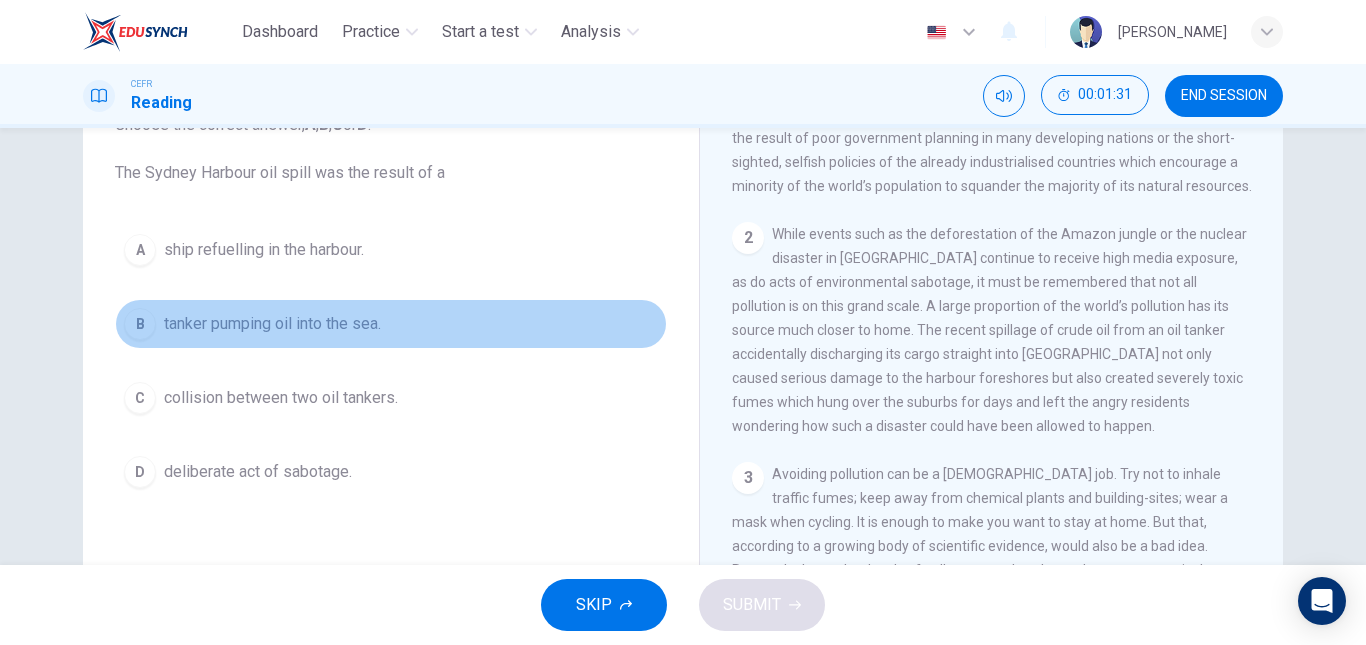 click on "tanker pumping oil into the sea." at bounding box center [272, 324] 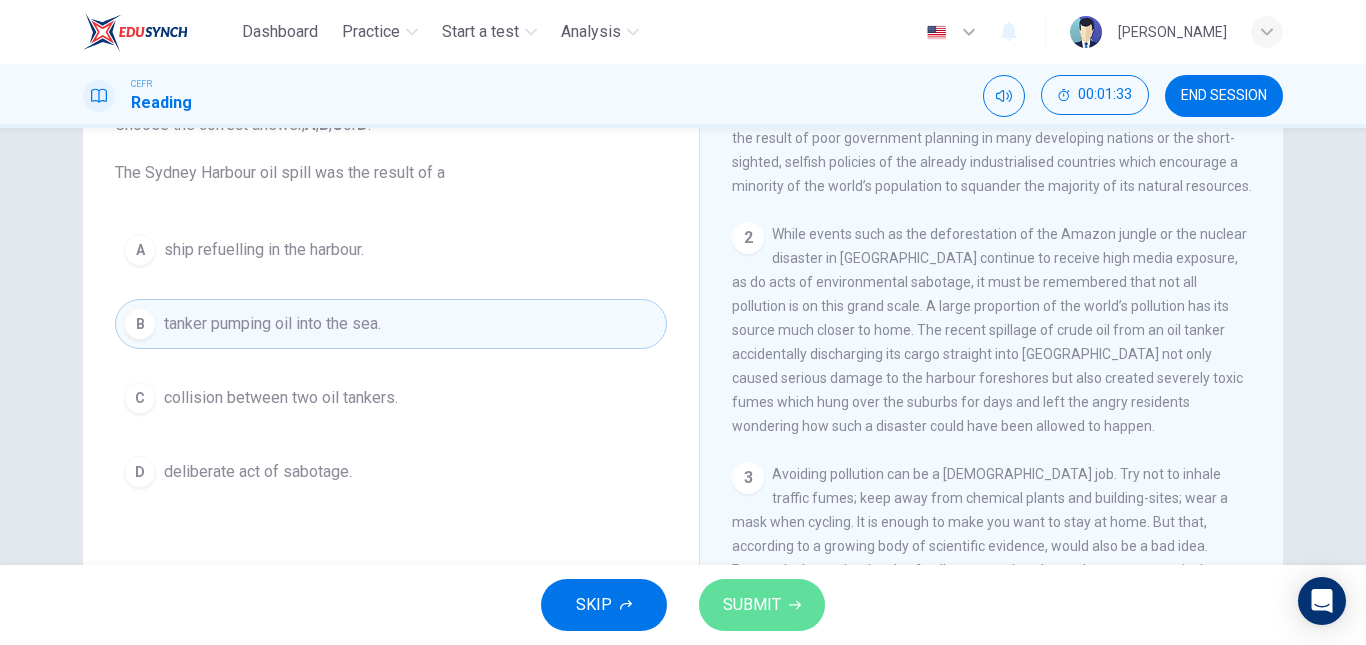 click on "SUBMIT" at bounding box center [762, 605] 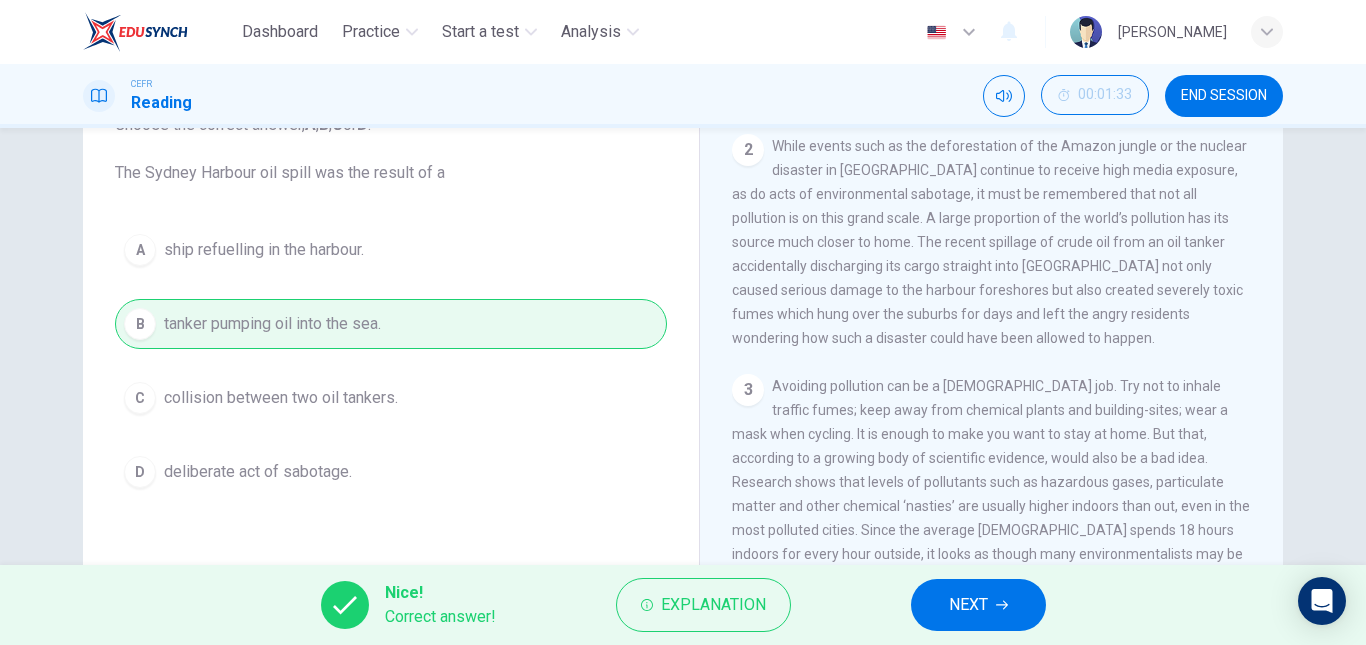 scroll, scrollTop: 535, scrollLeft: 0, axis: vertical 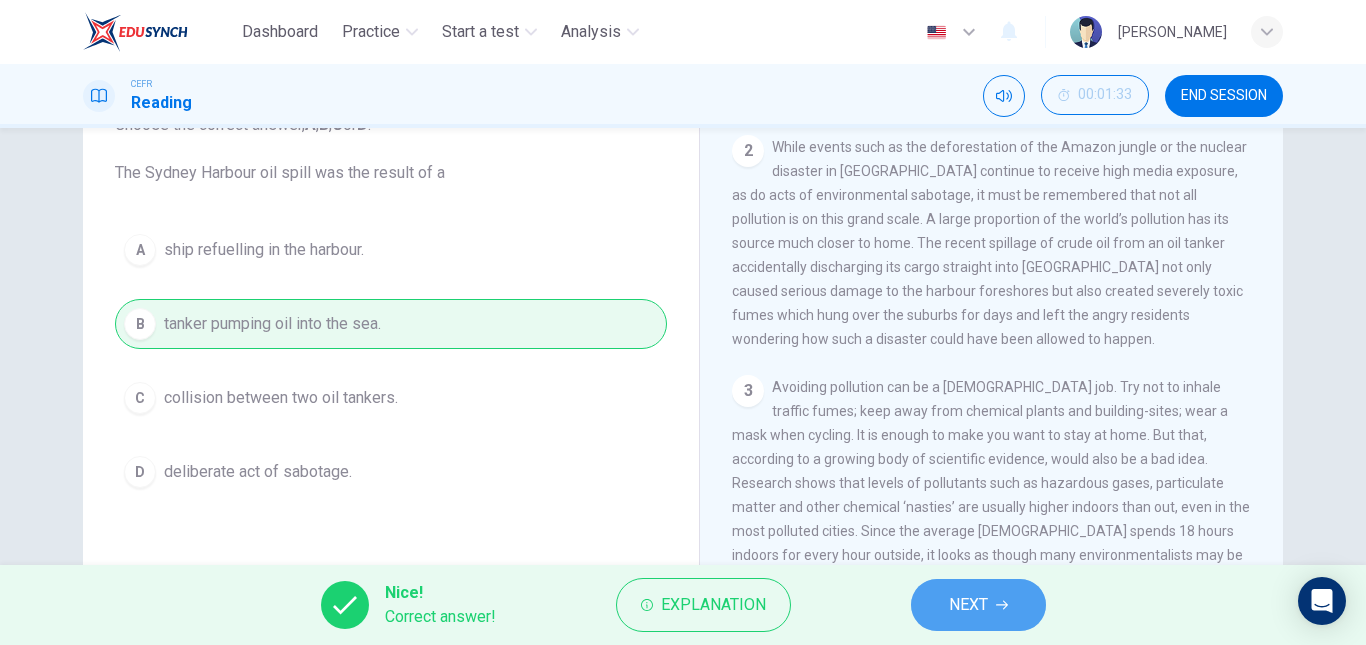 click on "NEXT" at bounding box center (978, 605) 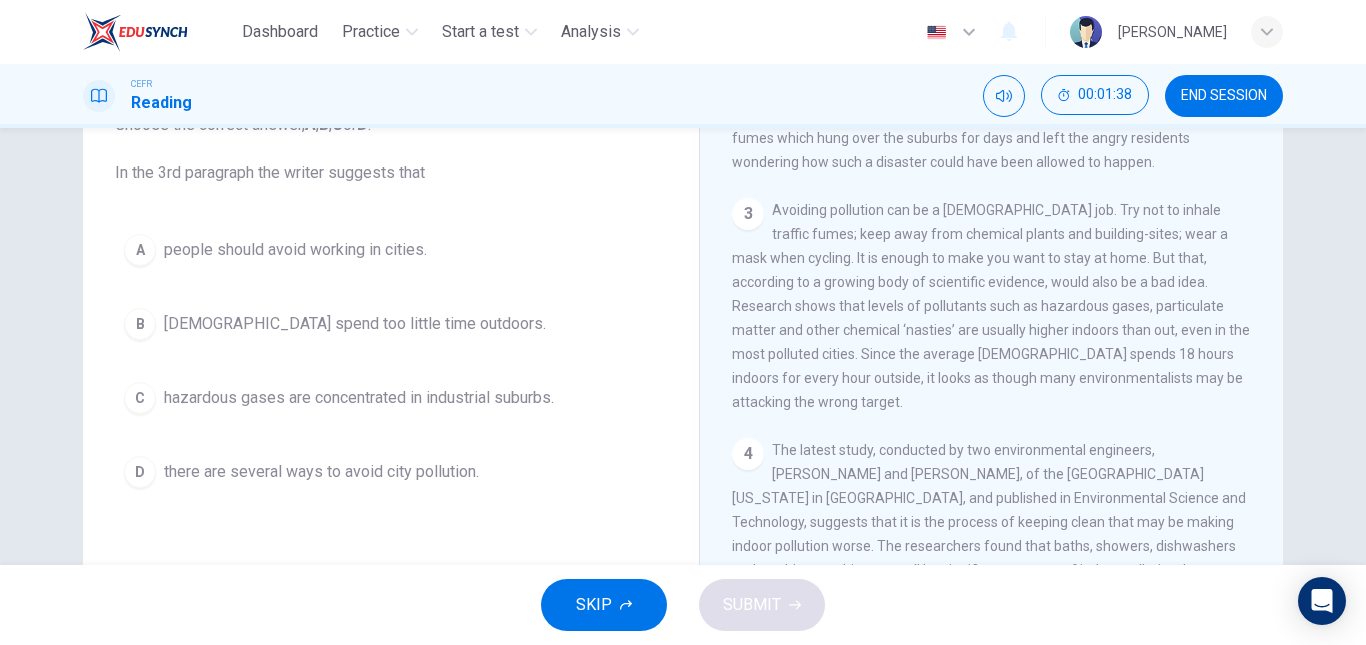 scroll, scrollTop: 713, scrollLeft: 0, axis: vertical 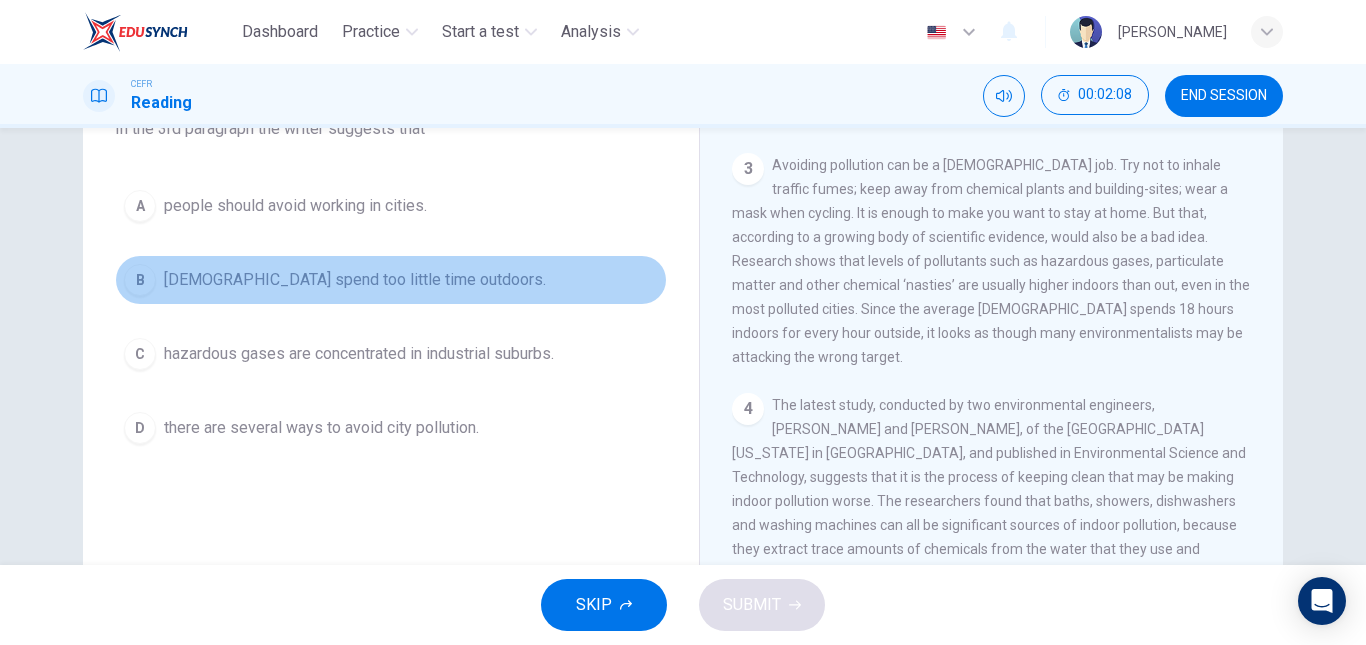 click on "B Americans spend too little time outdoors." at bounding box center [391, 280] 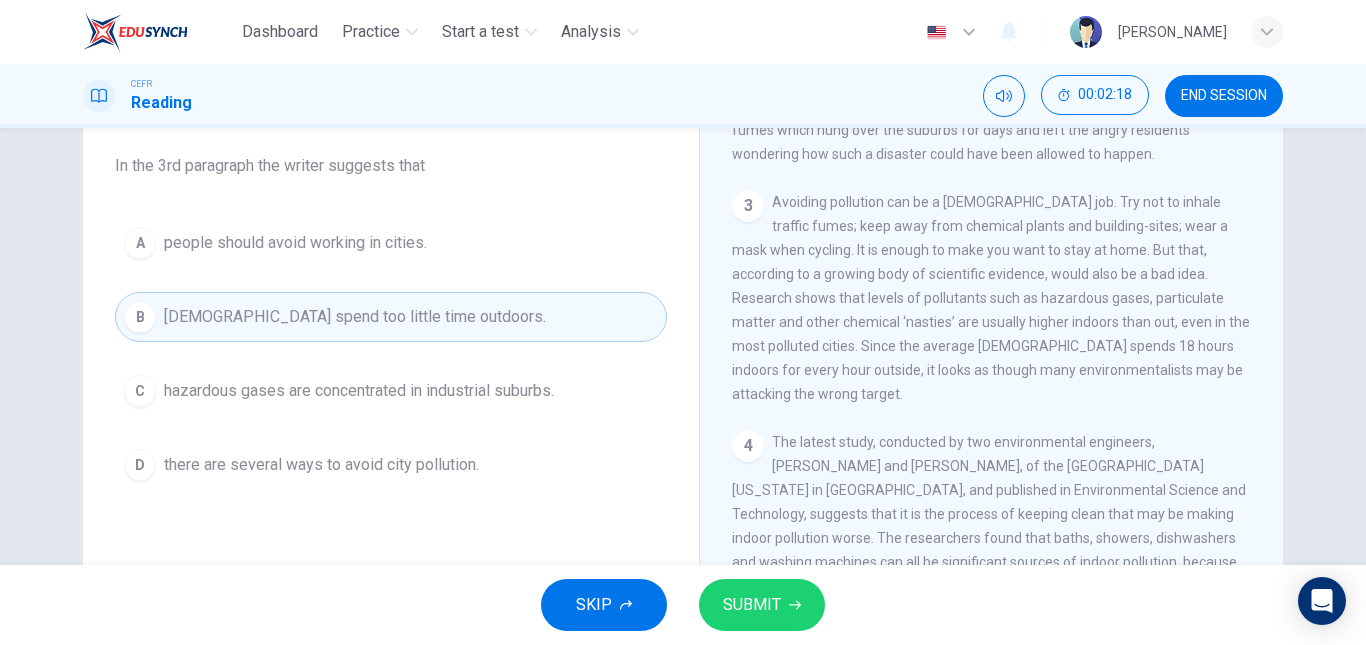 scroll, scrollTop: 157, scrollLeft: 0, axis: vertical 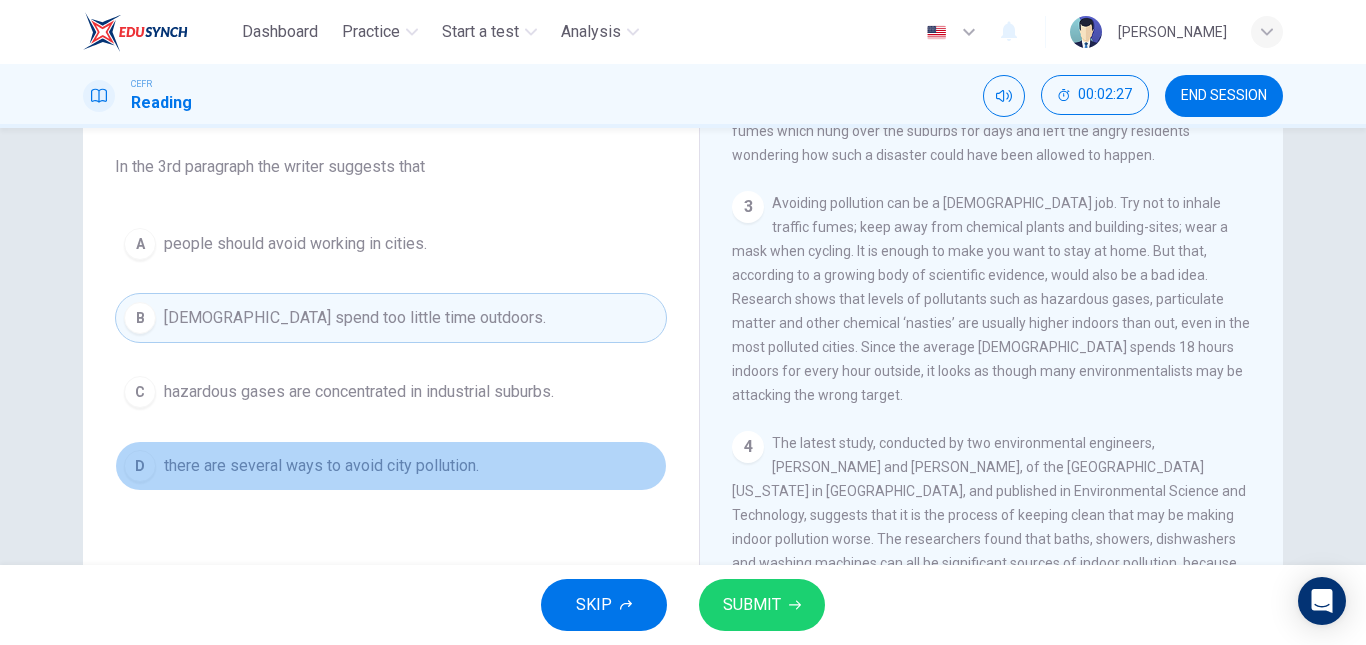 click on "there are several ways to avoid city pollution." at bounding box center [321, 466] 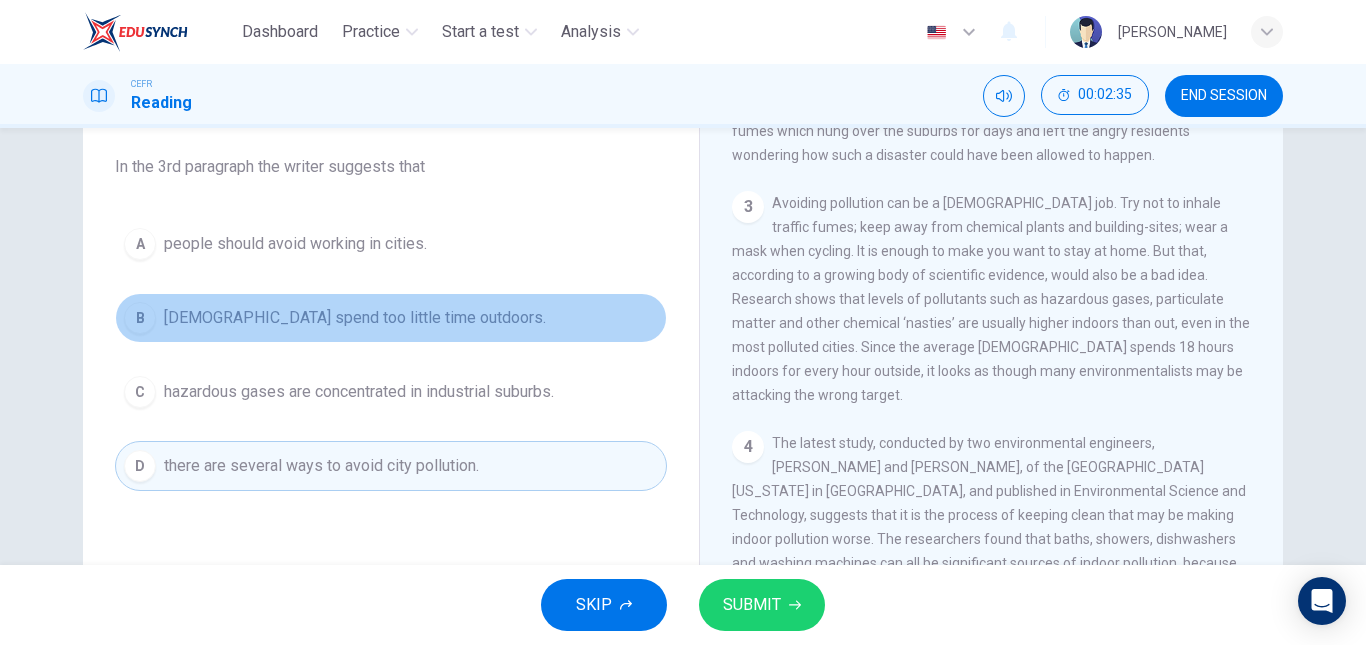 click on "B Americans spend too little time outdoors." at bounding box center [391, 318] 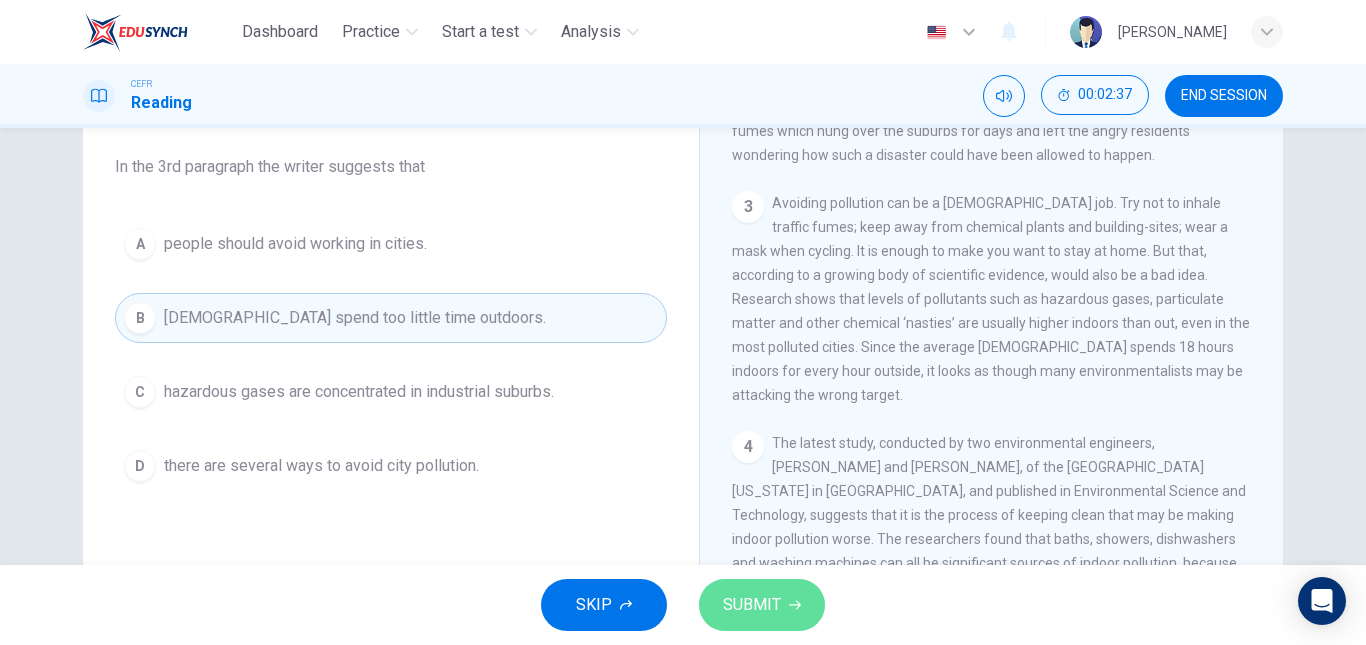 click on "SUBMIT" at bounding box center [762, 605] 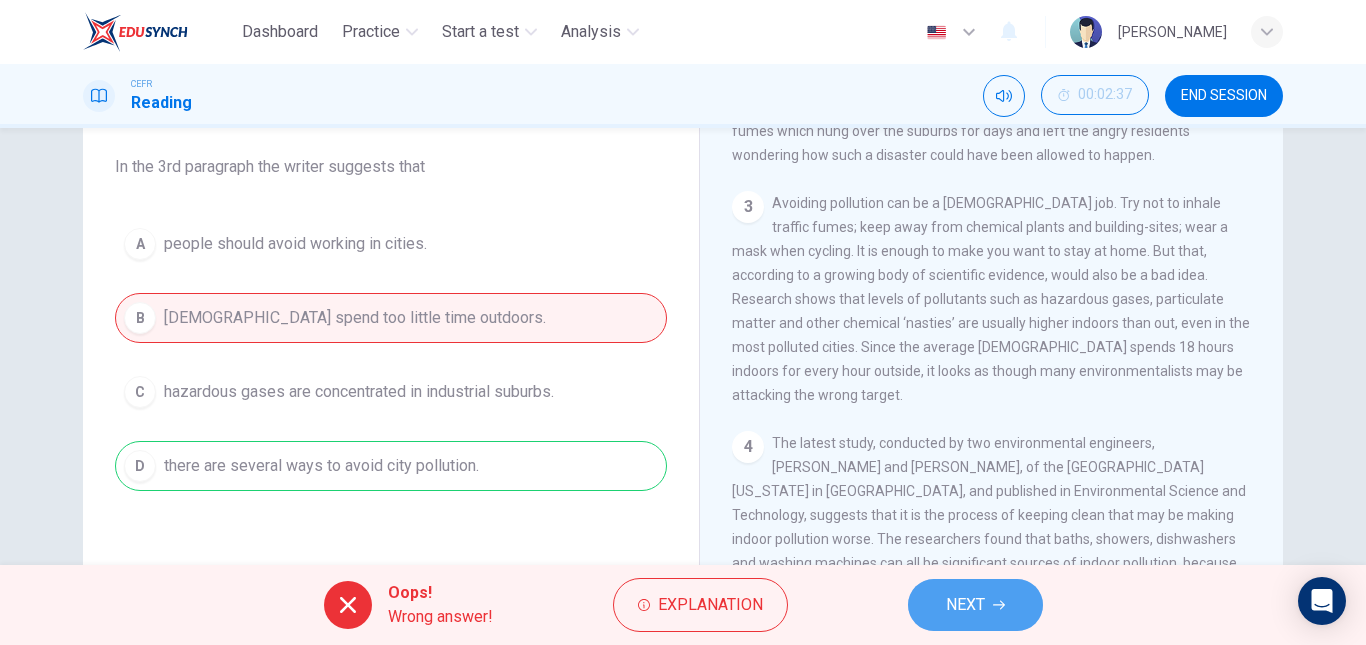 click on "NEXT" at bounding box center [965, 605] 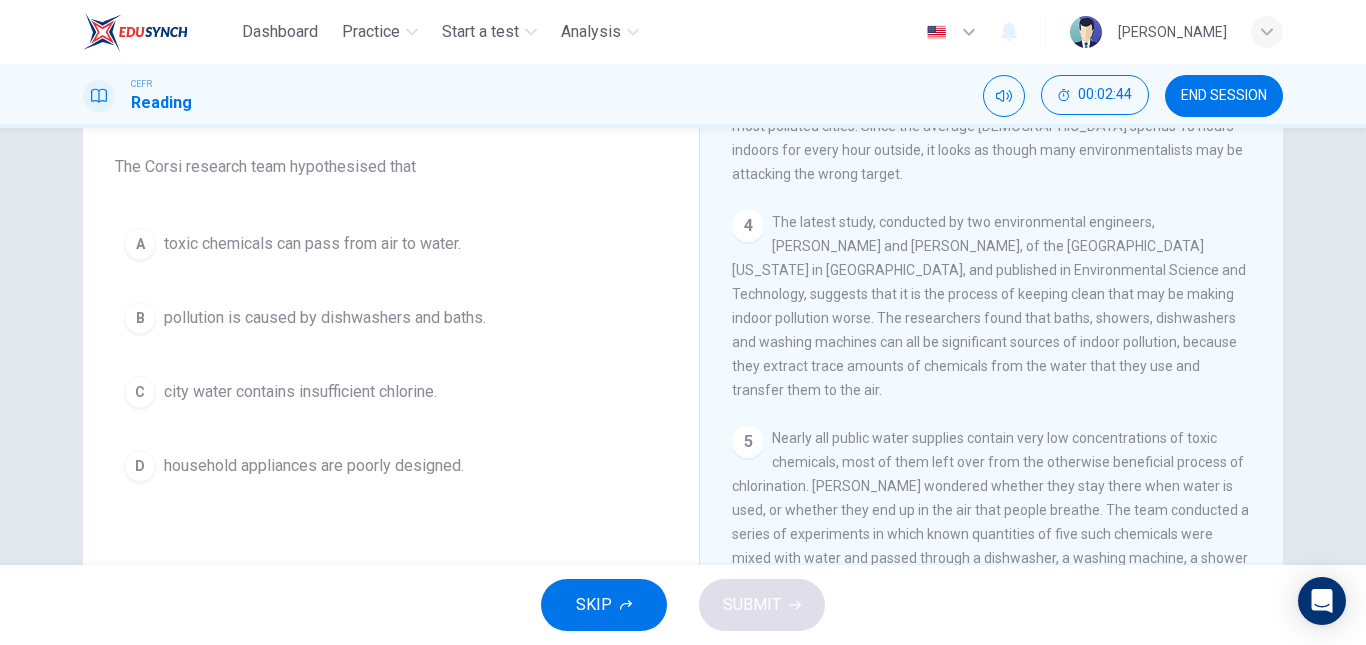 scroll, scrollTop: 935, scrollLeft: 0, axis: vertical 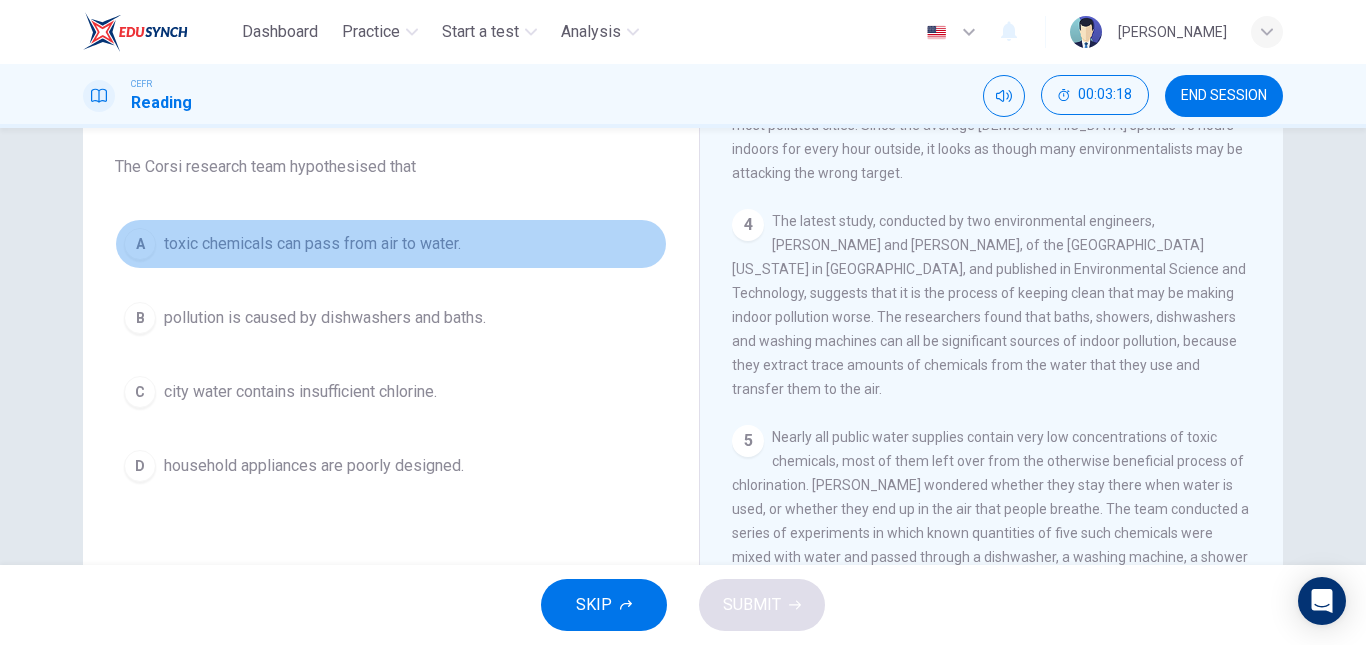 click on "toxic chemicals can pass from air to water." at bounding box center [312, 244] 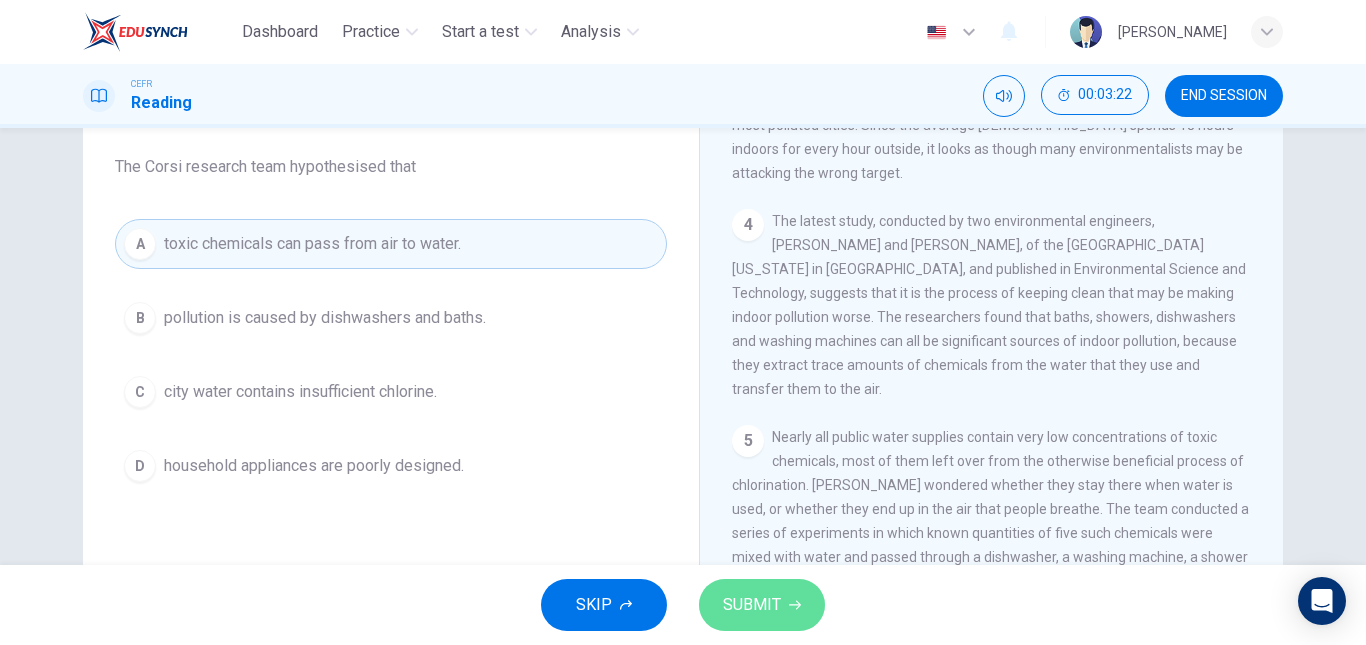 click on "SUBMIT" at bounding box center (752, 605) 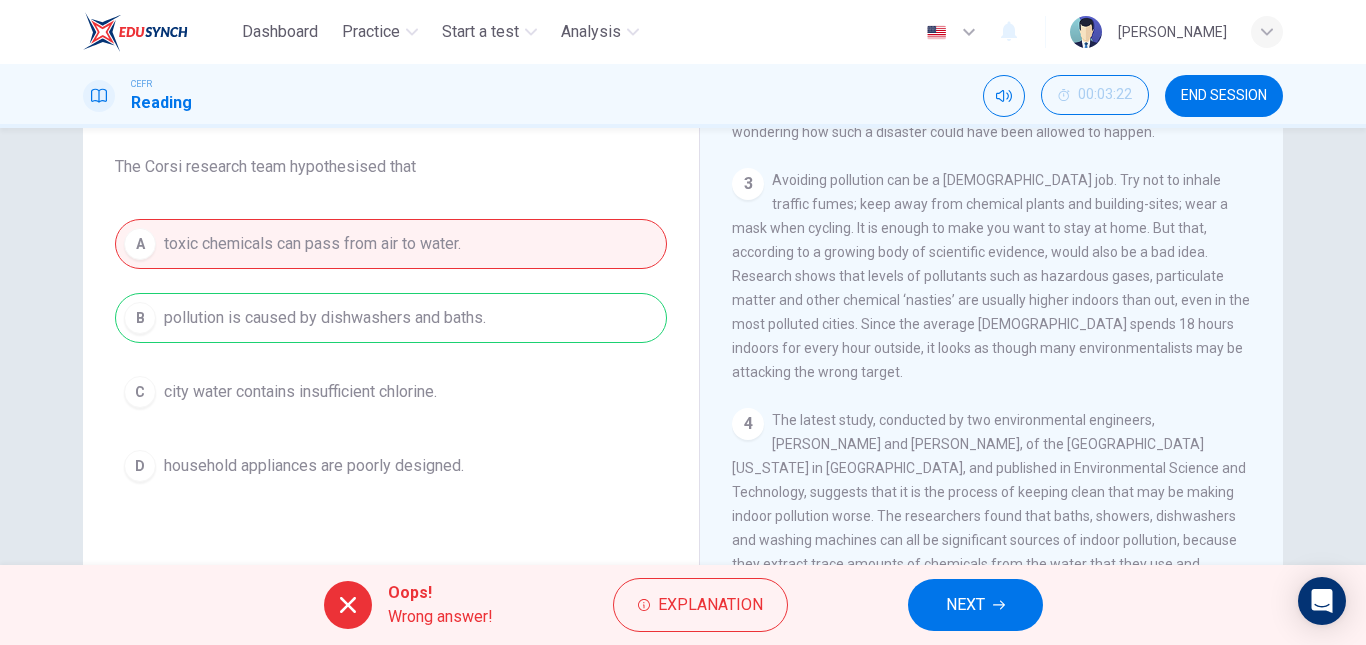 scroll, scrollTop: 735, scrollLeft: 0, axis: vertical 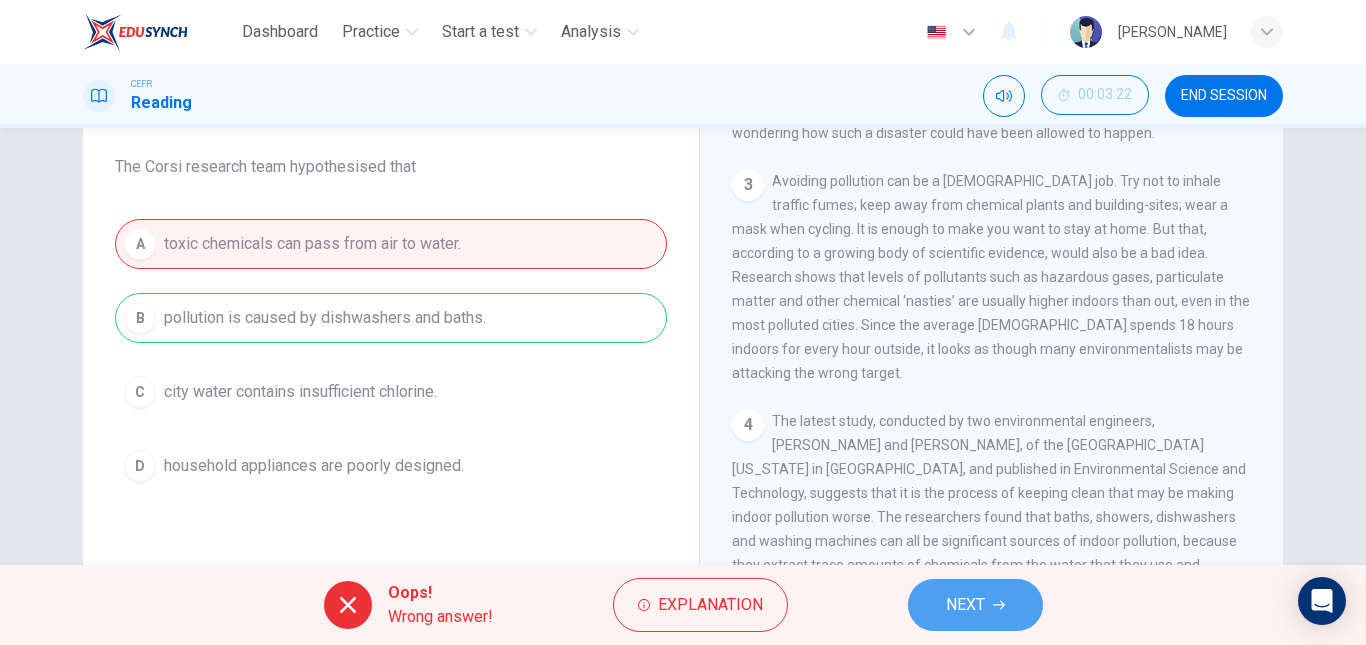 click on "NEXT" at bounding box center [975, 605] 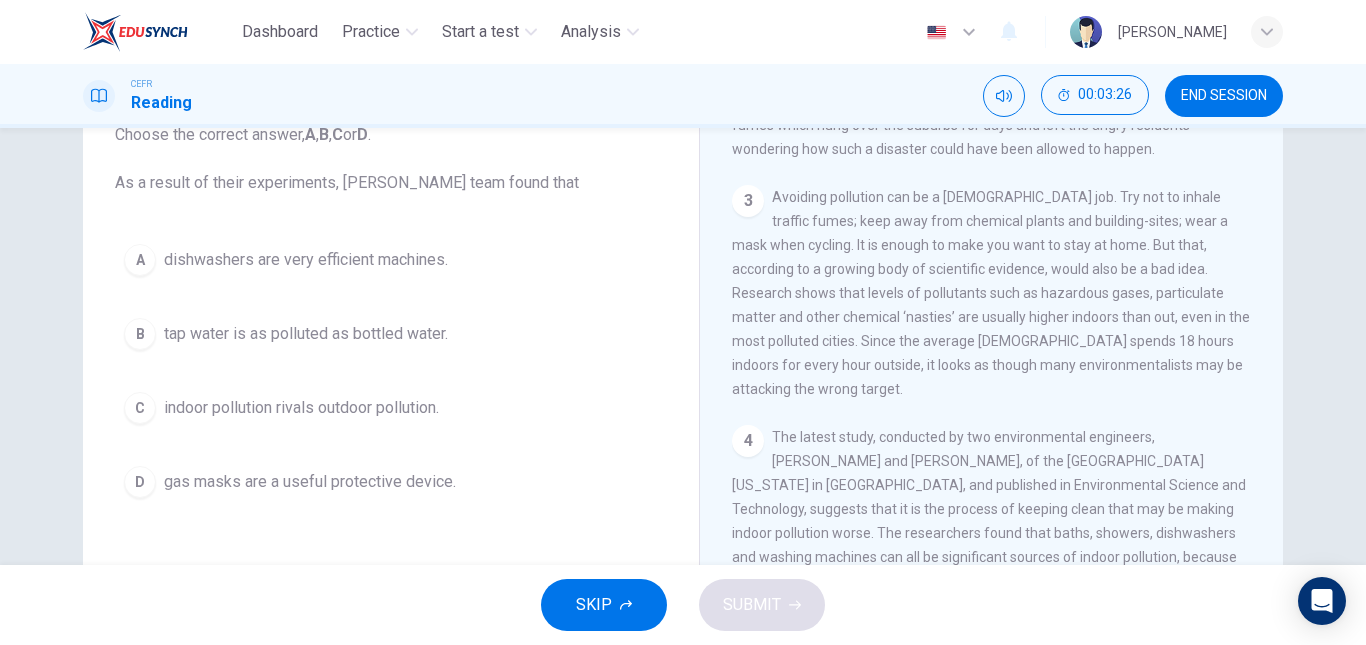 scroll, scrollTop: 140, scrollLeft: 0, axis: vertical 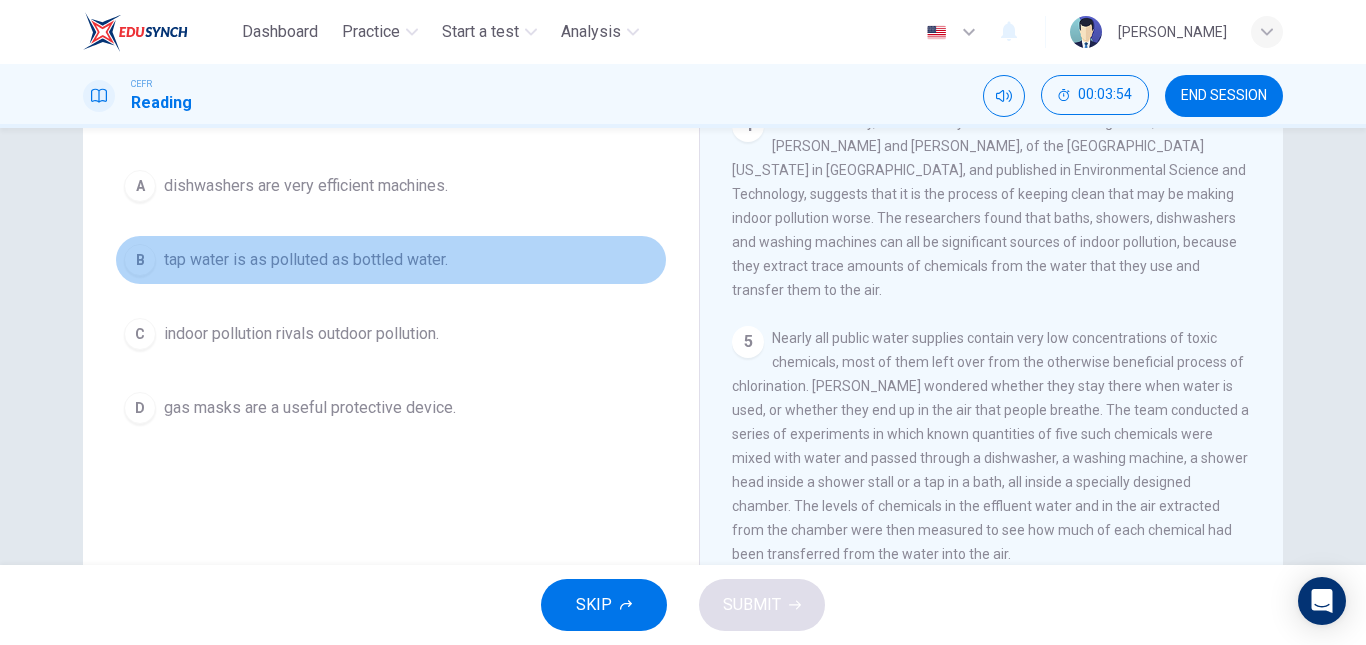 click on "B tap water is as polluted as bottled water." at bounding box center [391, 260] 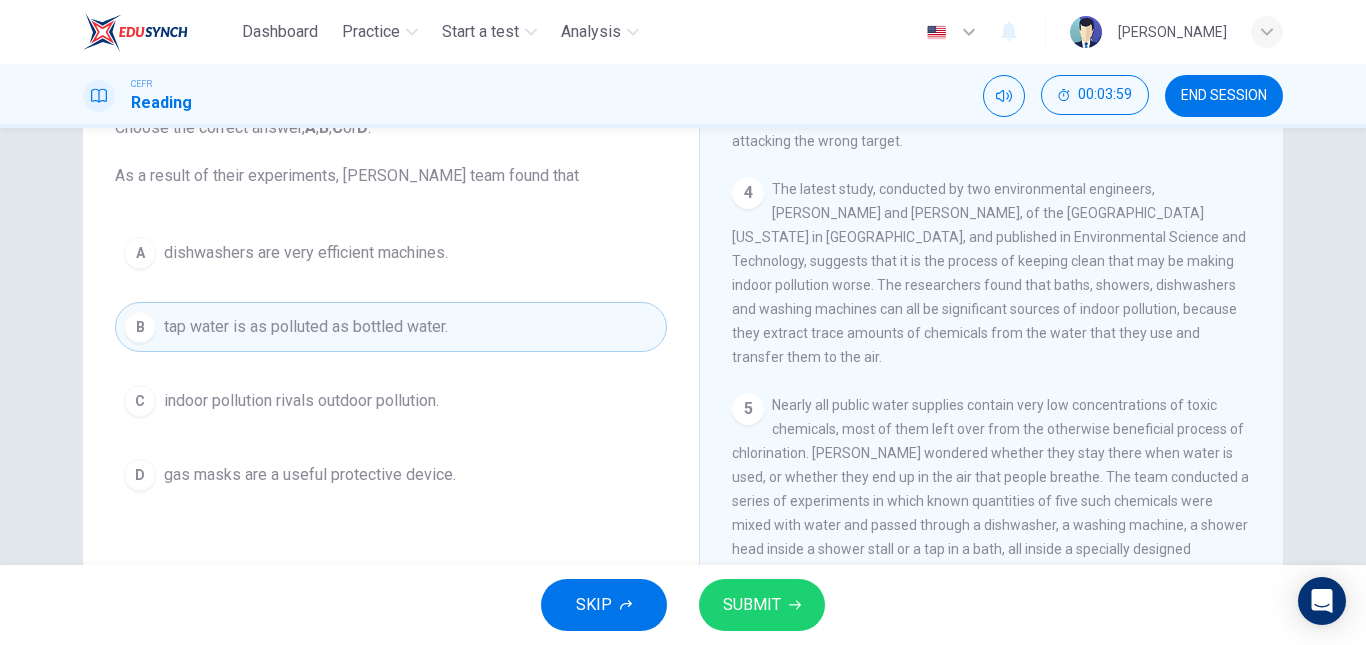 scroll, scrollTop: 147, scrollLeft: 0, axis: vertical 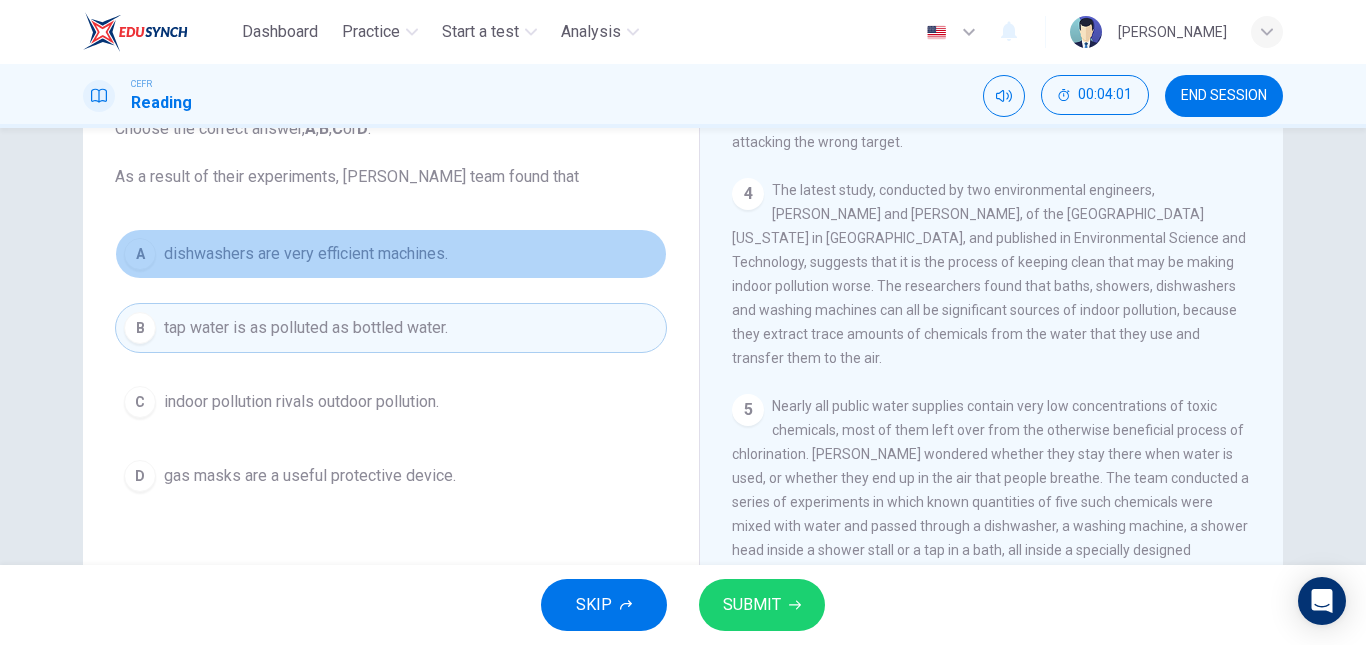 click on "dishwashers are very efficient machines." at bounding box center [306, 254] 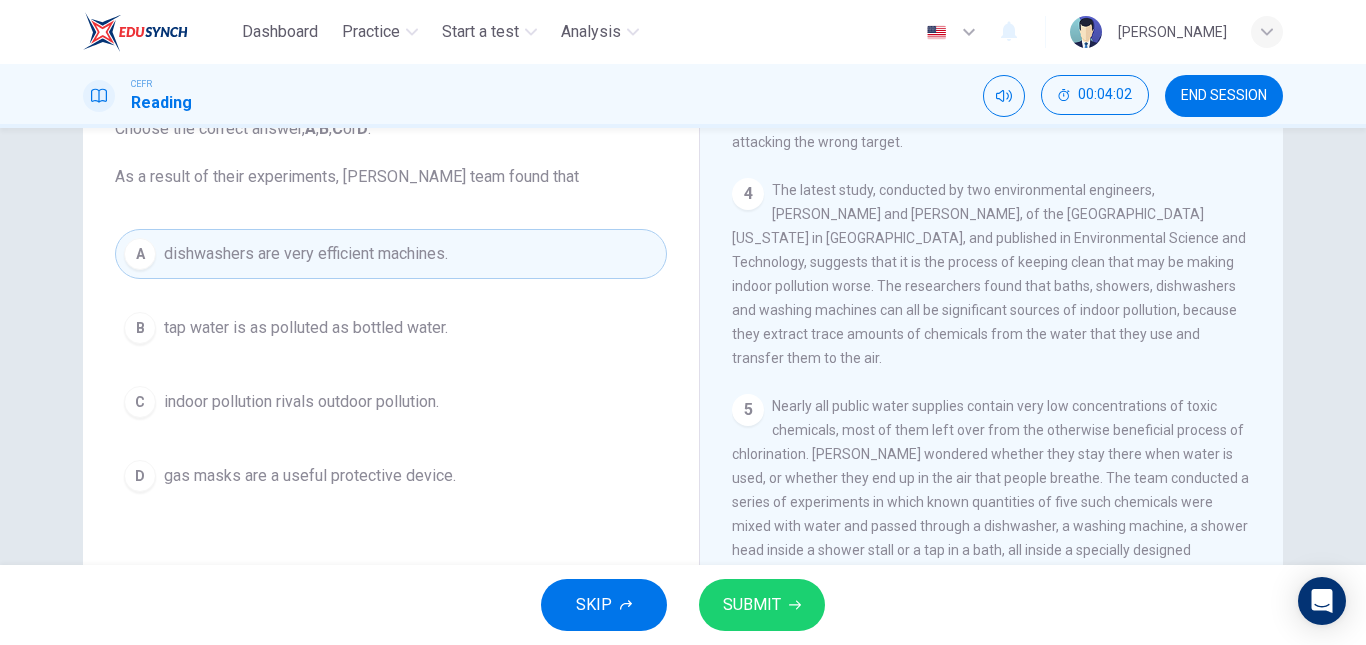 click on "indoor pollution rivals outdoor pollution." at bounding box center [301, 402] 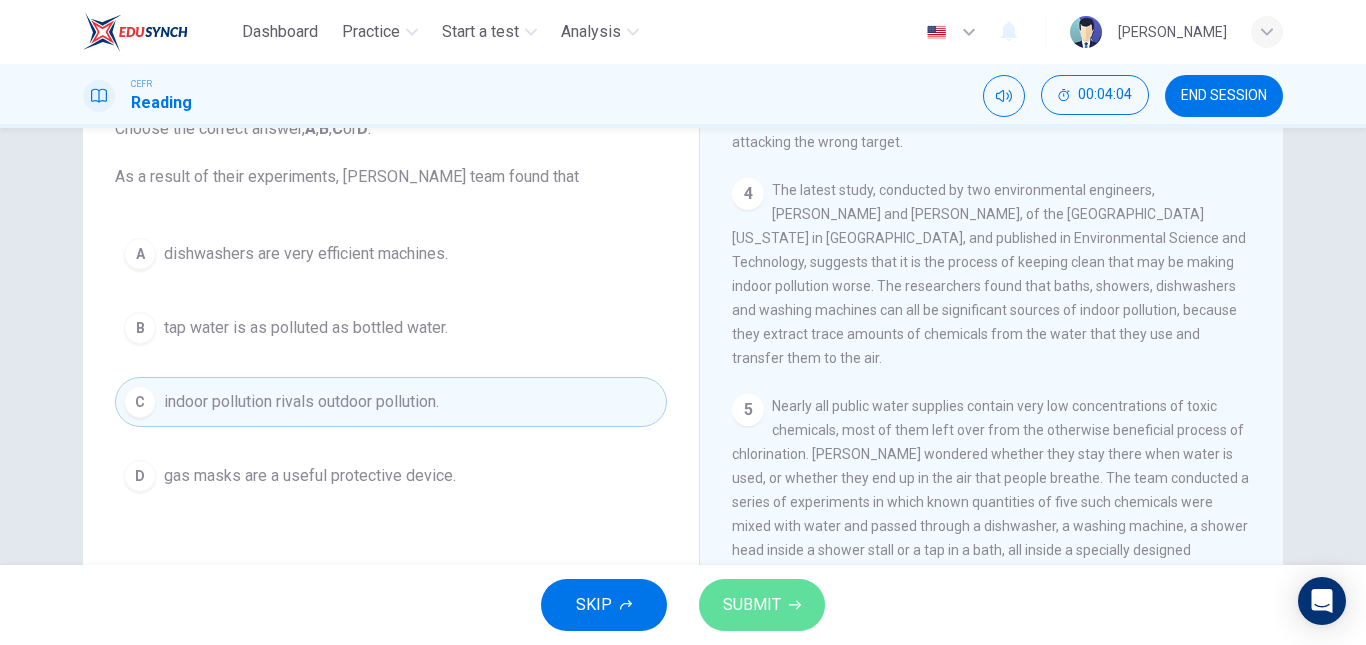 click on "SUBMIT" at bounding box center [762, 605] 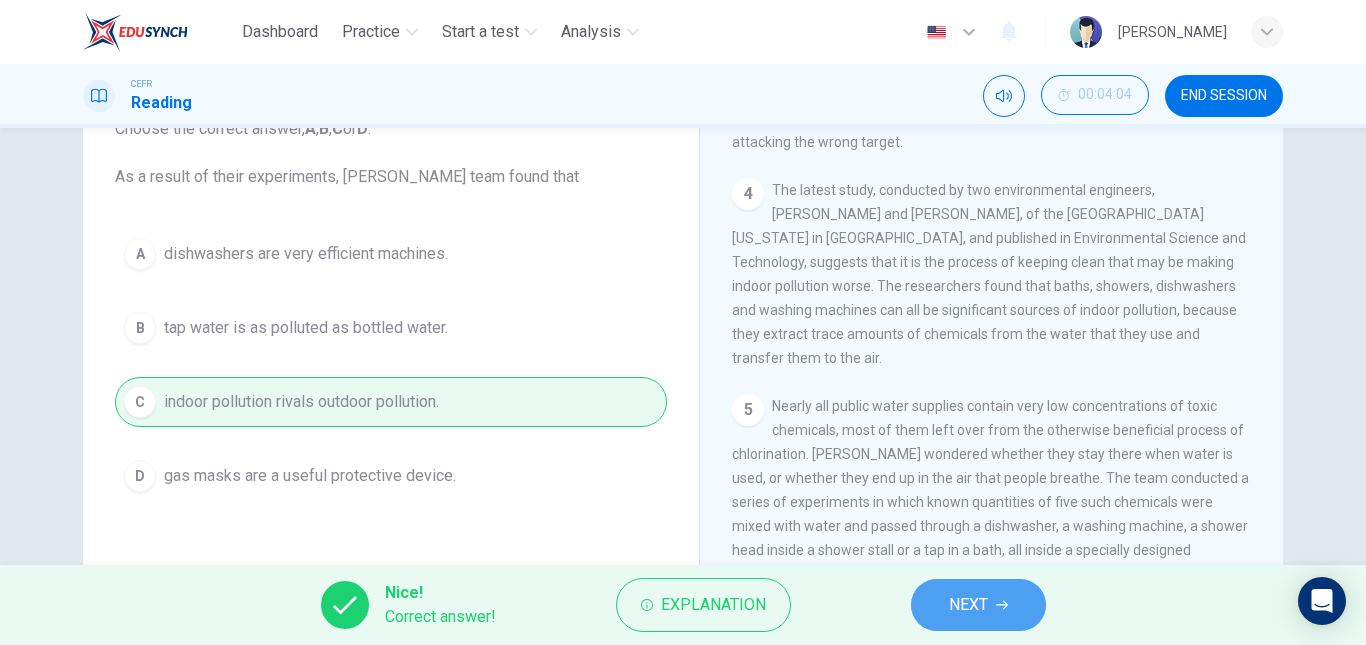 click on "NEXT" at bounding box center [968, 605] 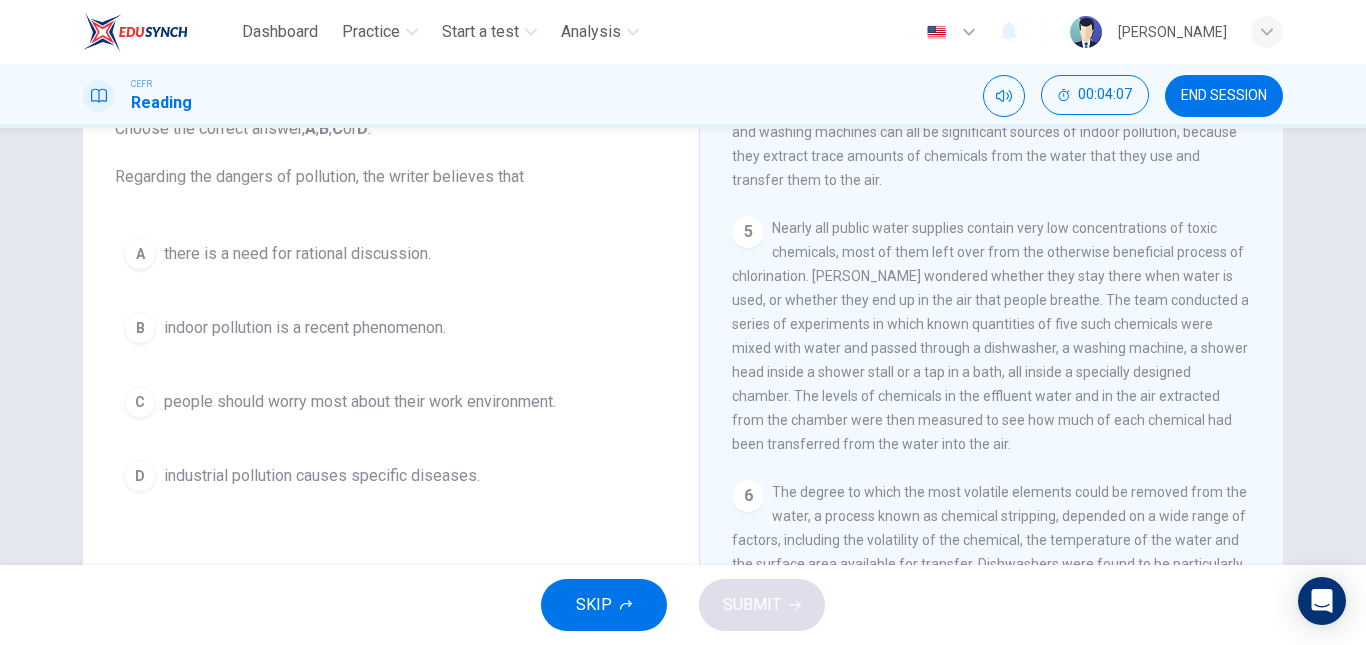 scroll, scrollTop: 1154, scrollLeft: 0, axis: vertical 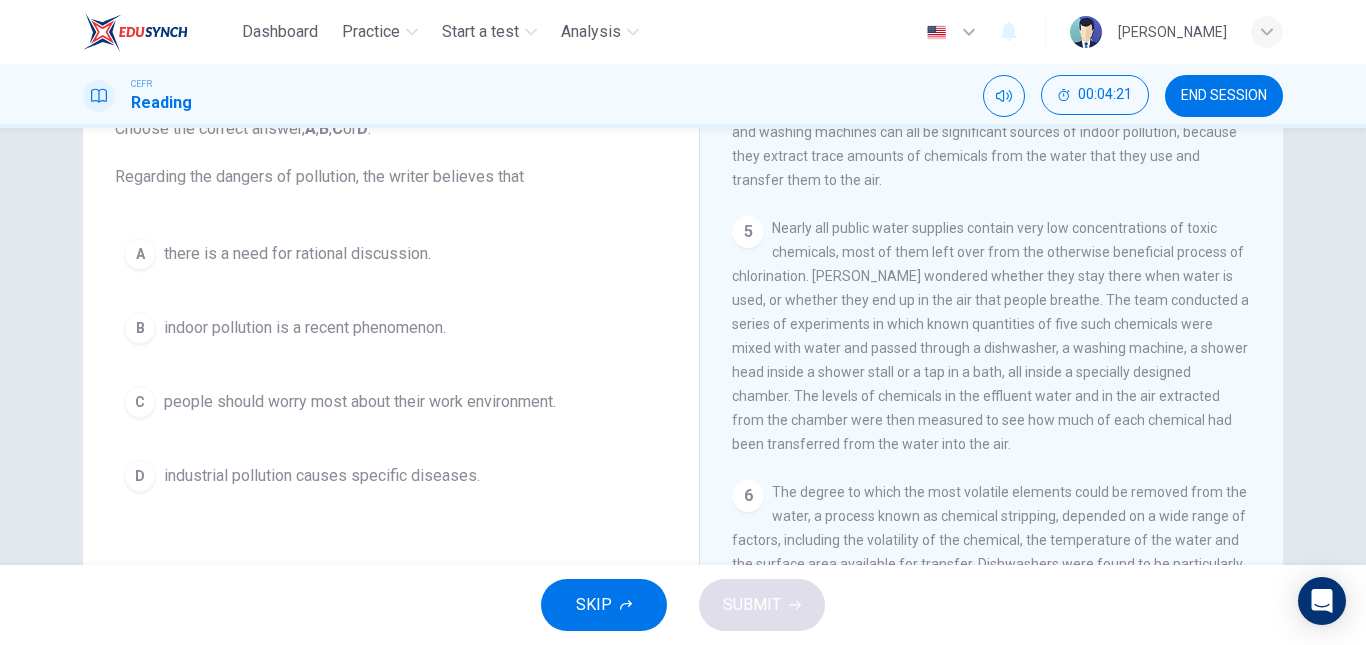 click on "Nearly all public water supplies contain very low concentrations of toxic chemicals, most of them left over from the otherwise beneficial process of chlorination. Dr. Corsi wondered whether they stay there when water is used, or whether they end up in the air that people breathe. The team conducted a series of experiments in which known quantities of five such chemicals were mixed with water and passed through a dishwasher, a washing machine, a shower head inside a shower stall or a tap in a bath, all inside a specially designed chamber. The levels of chemicals in the effluent water and in the air extracted from the chamber were then measured to see how much of each chemical had been transferred from the water into the air." at bounding box center (990, 336) 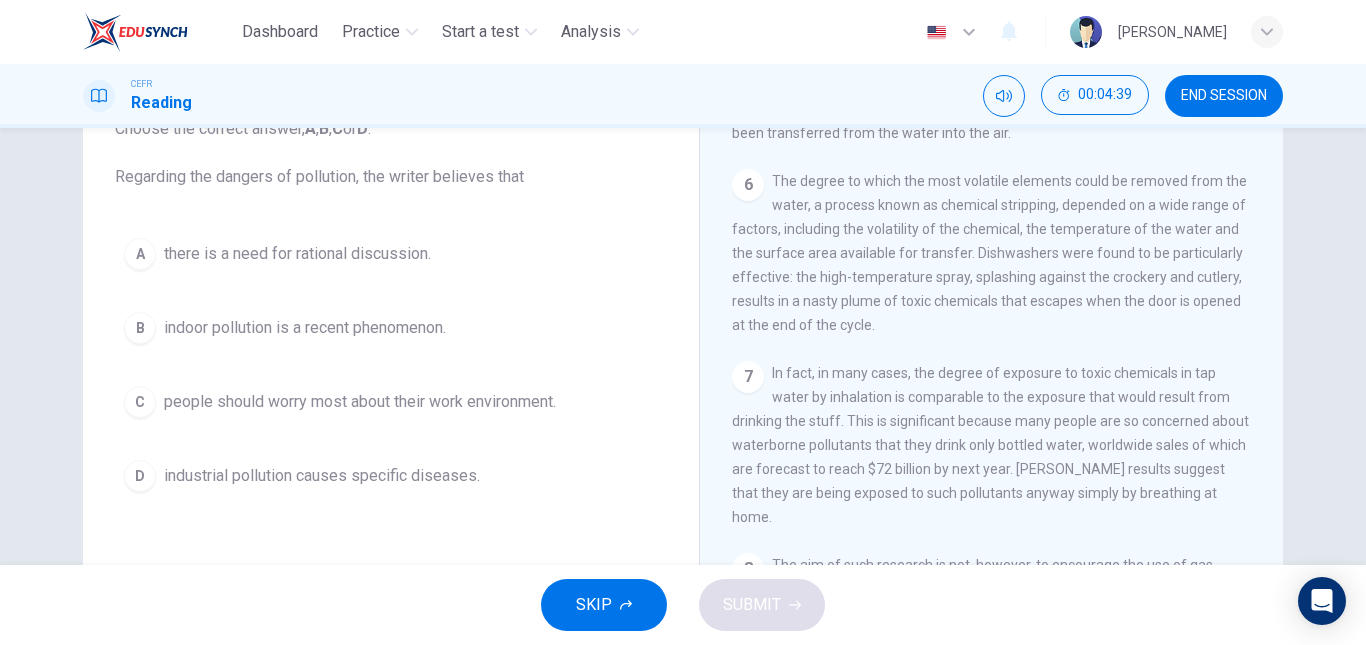 scroll, scrollTop: 1464, scrollLeft: 0, axis: vertical 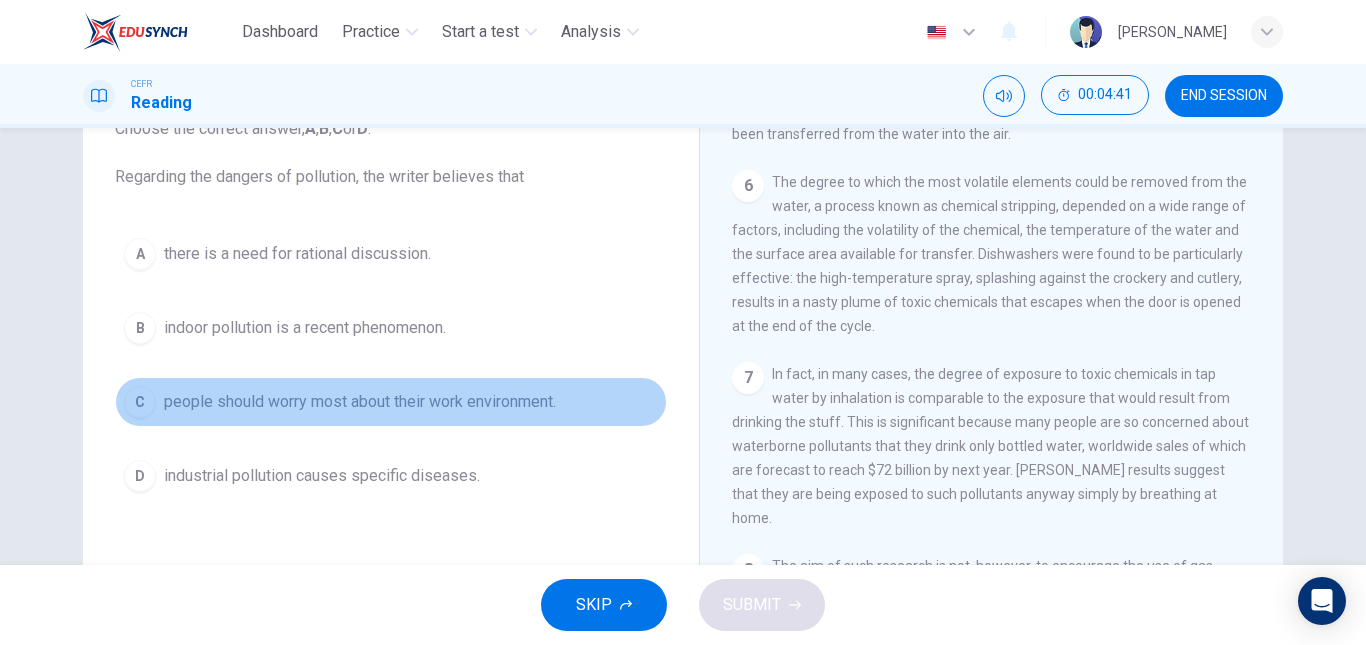 click on "people should worry most about their work environment." at bounding box center [360, 402] 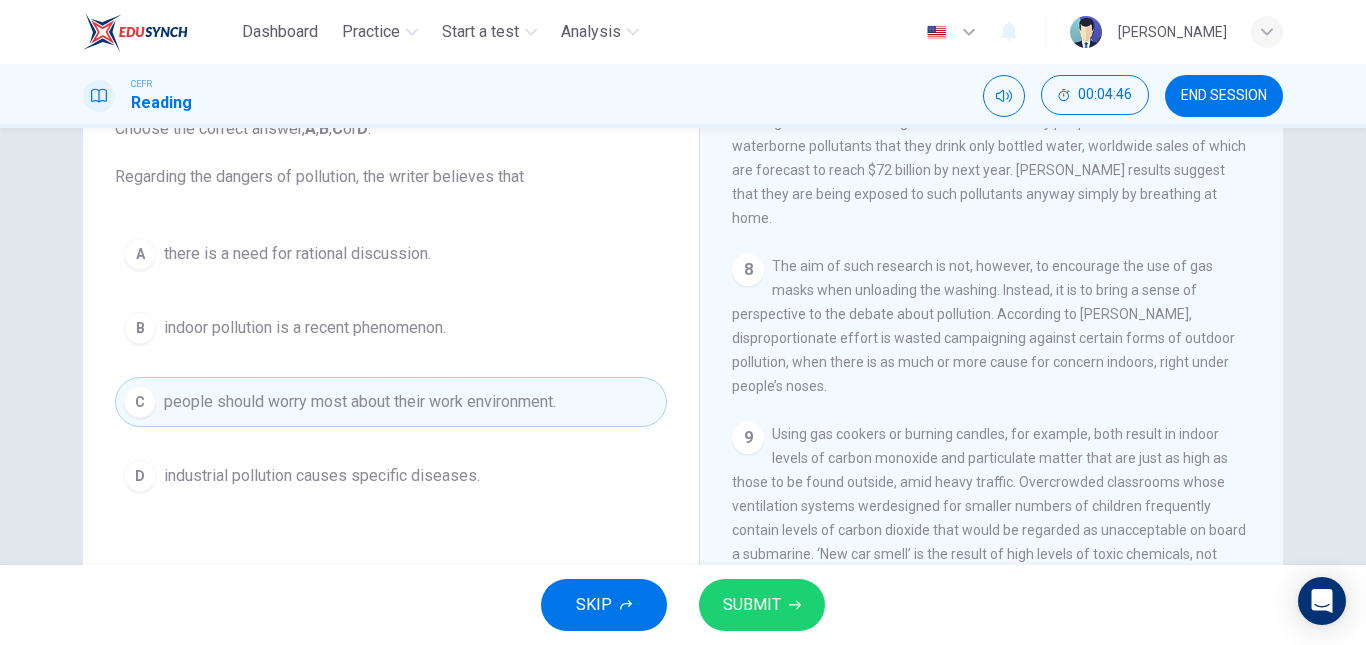scroll, scrollTop: 1854, scrollLeft: 0, axis: vertical 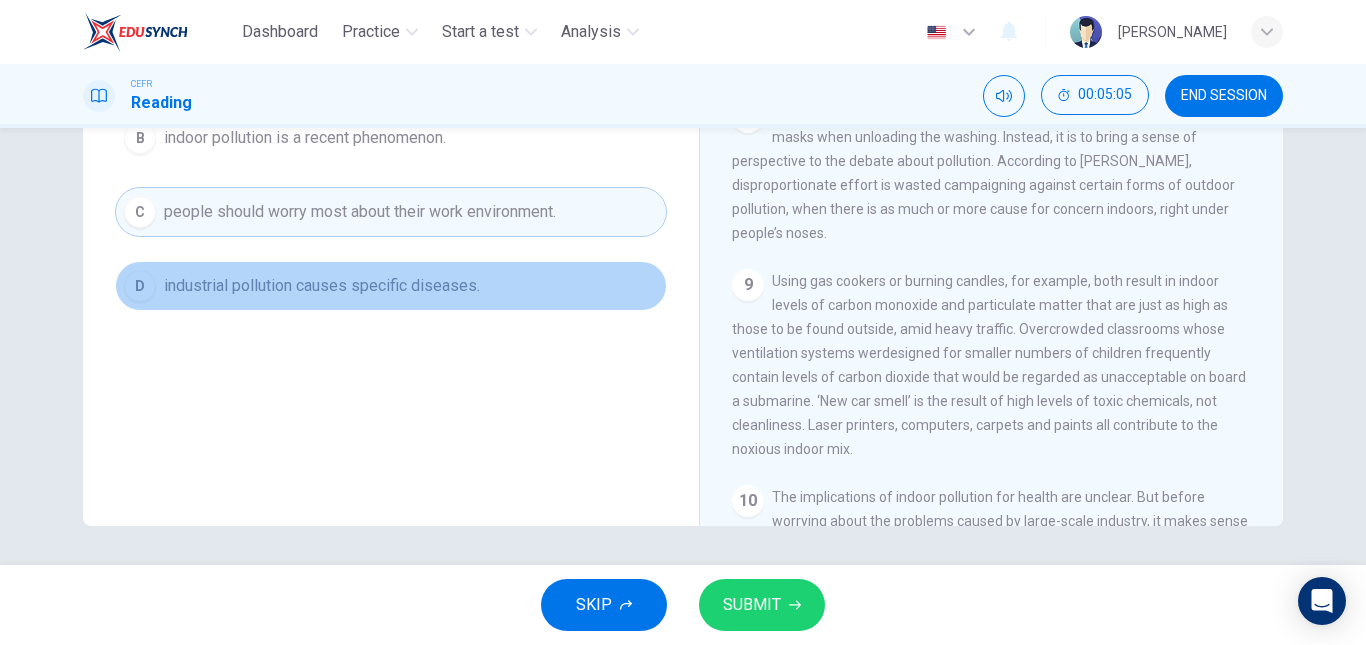 click on "industrial pollution causes specific diseases." at bounding box center (322, 286) 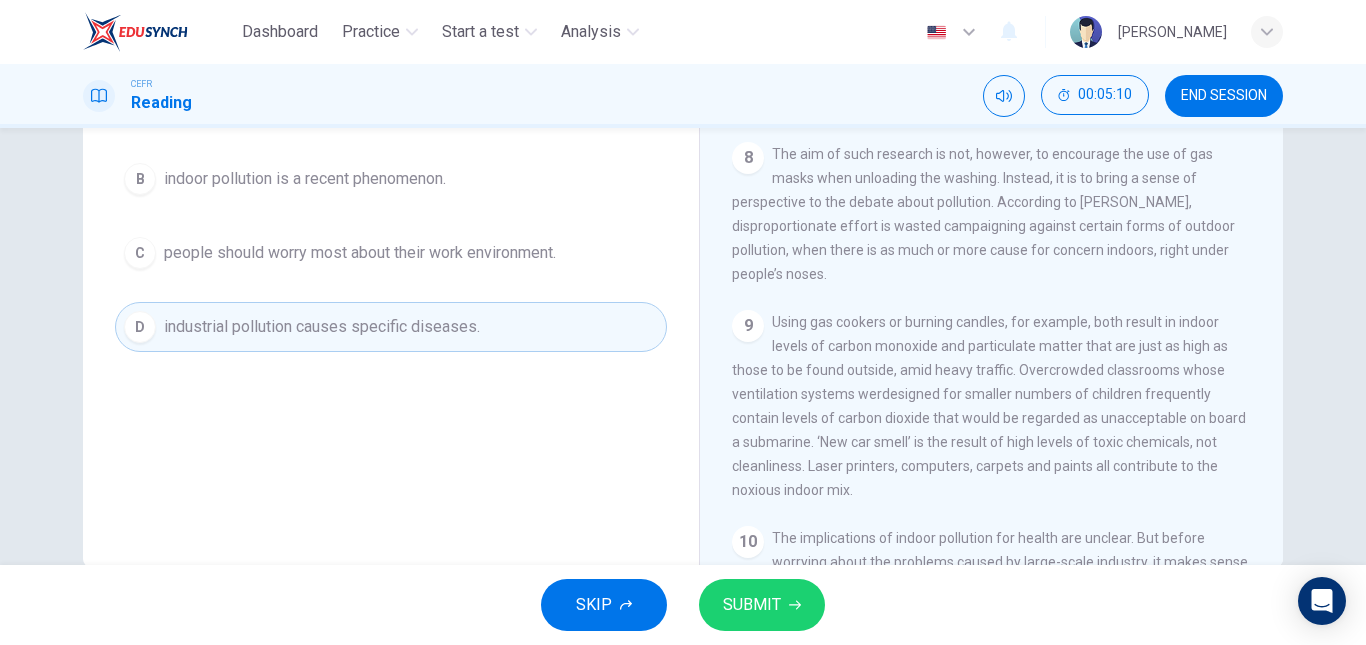 scroll, scrollTop: 296, scrollLeft: 0, axis: vertical 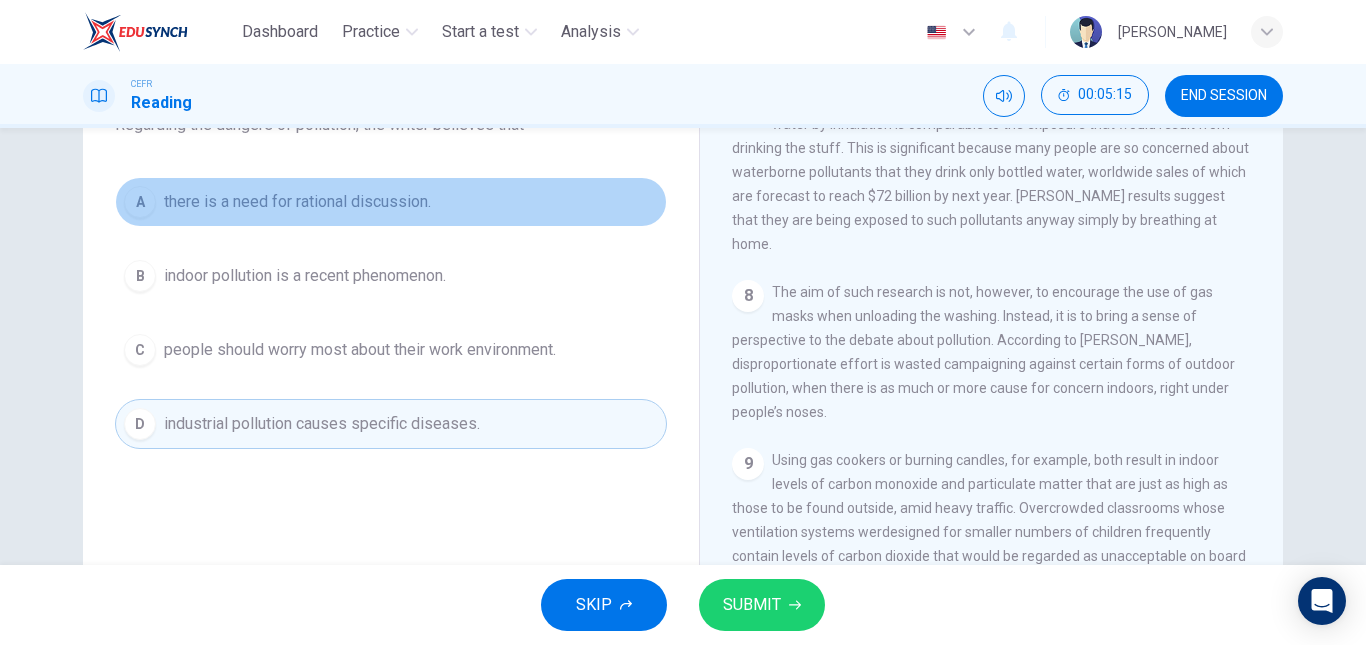 click on "there is a need for rational discussion." at bounding box center (297, 202) 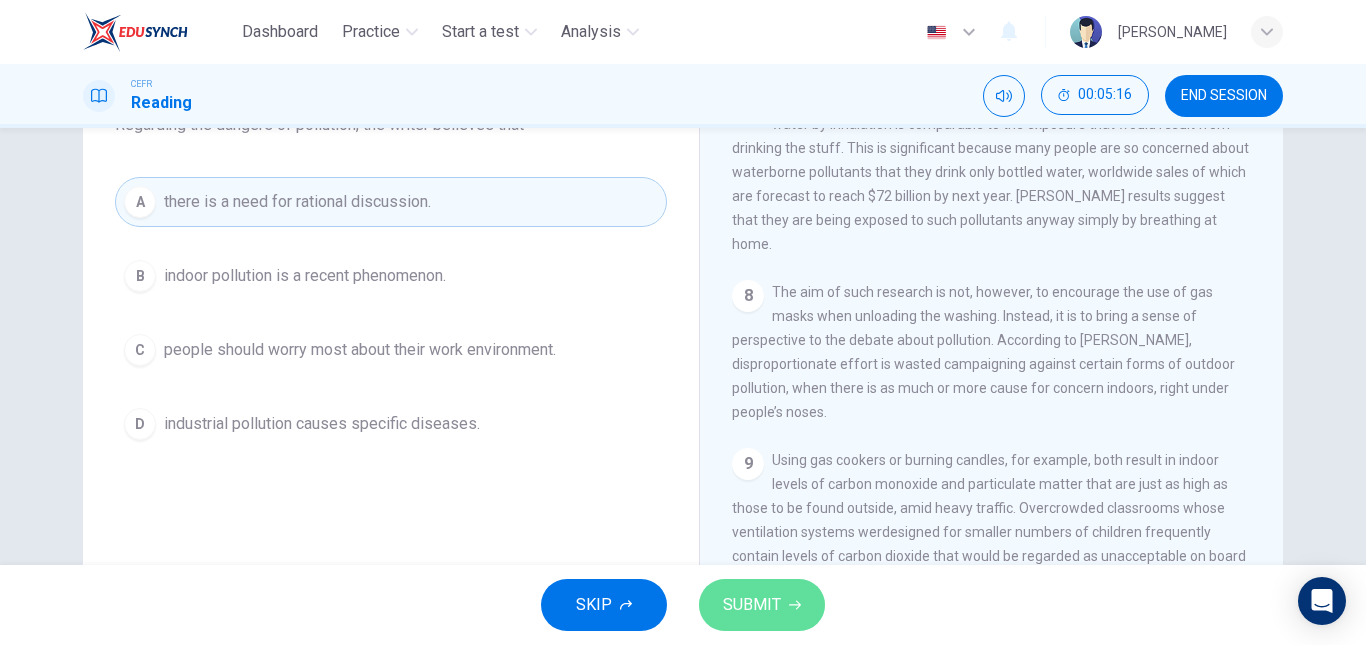 click on "SUBMIT" at bounding box center (752, 605) 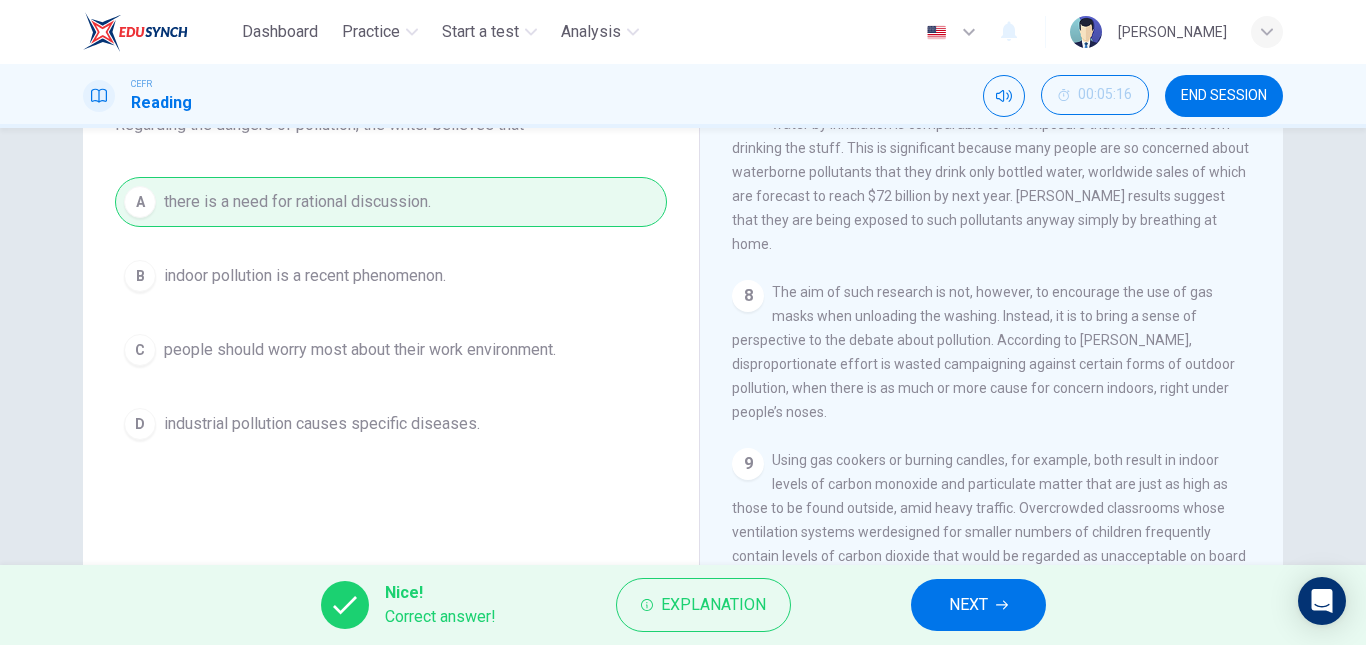 scroll, scrollTop: 1854, scrollLeft: 0, axis: vertical 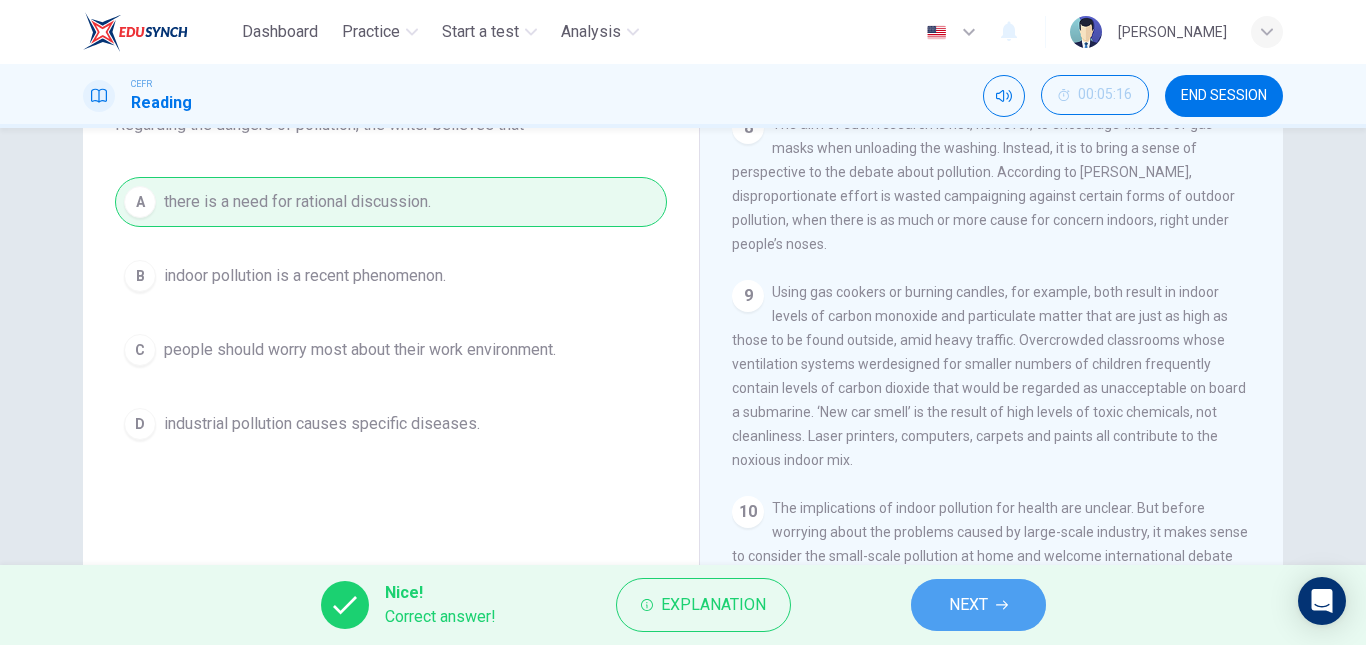 click on "NEXT" at bounding box center [978, 605] 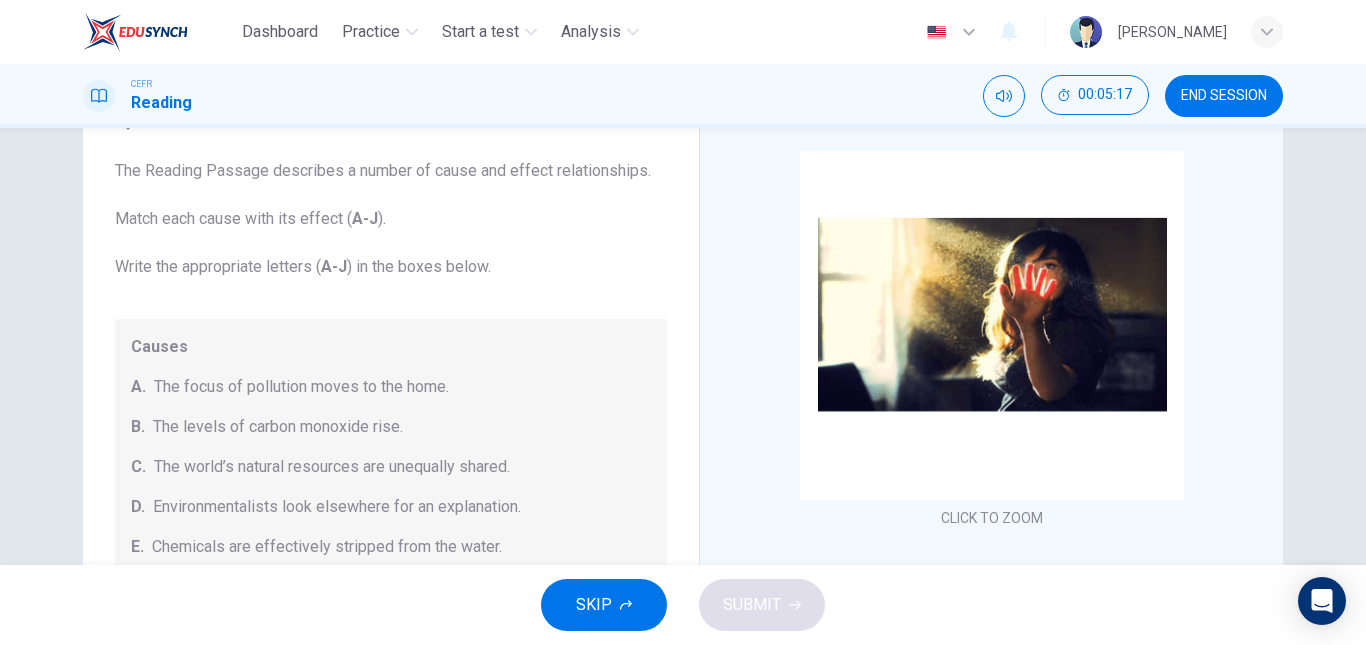 scroll, scrollTop: 107, scrollLeft: 0, axis: vertical 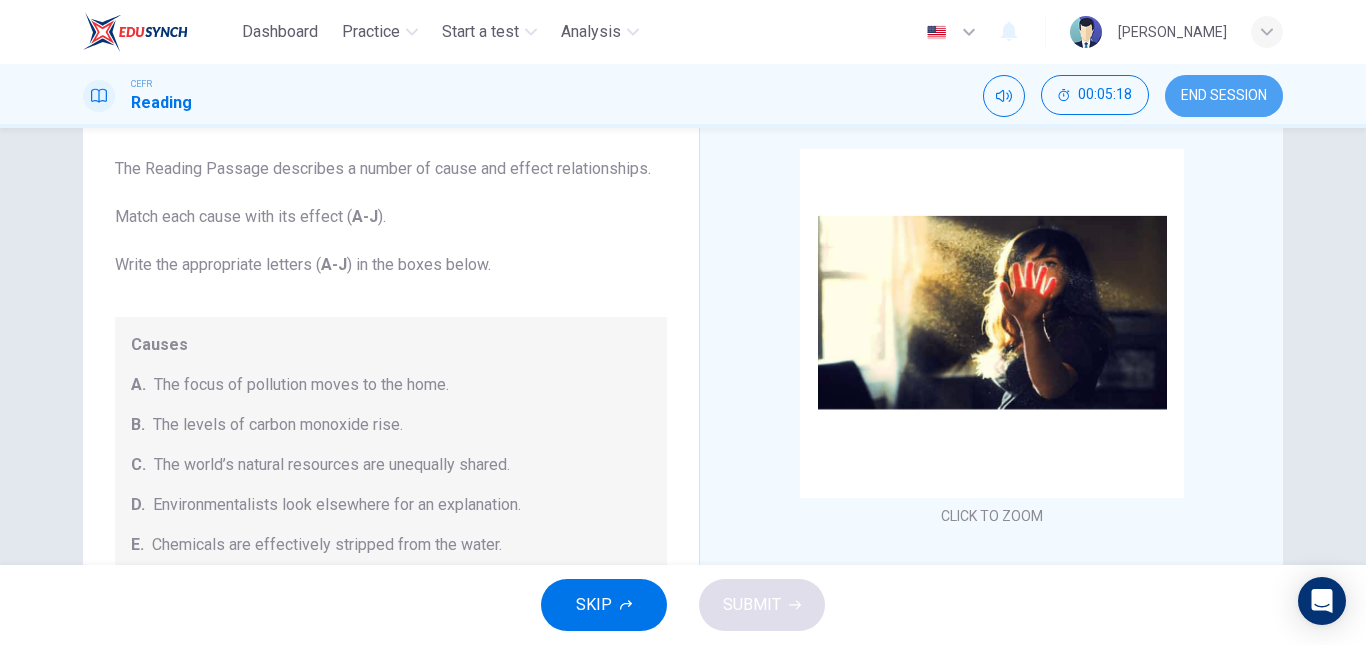 click on "END SESSION" at bounding box center [1224, 96] 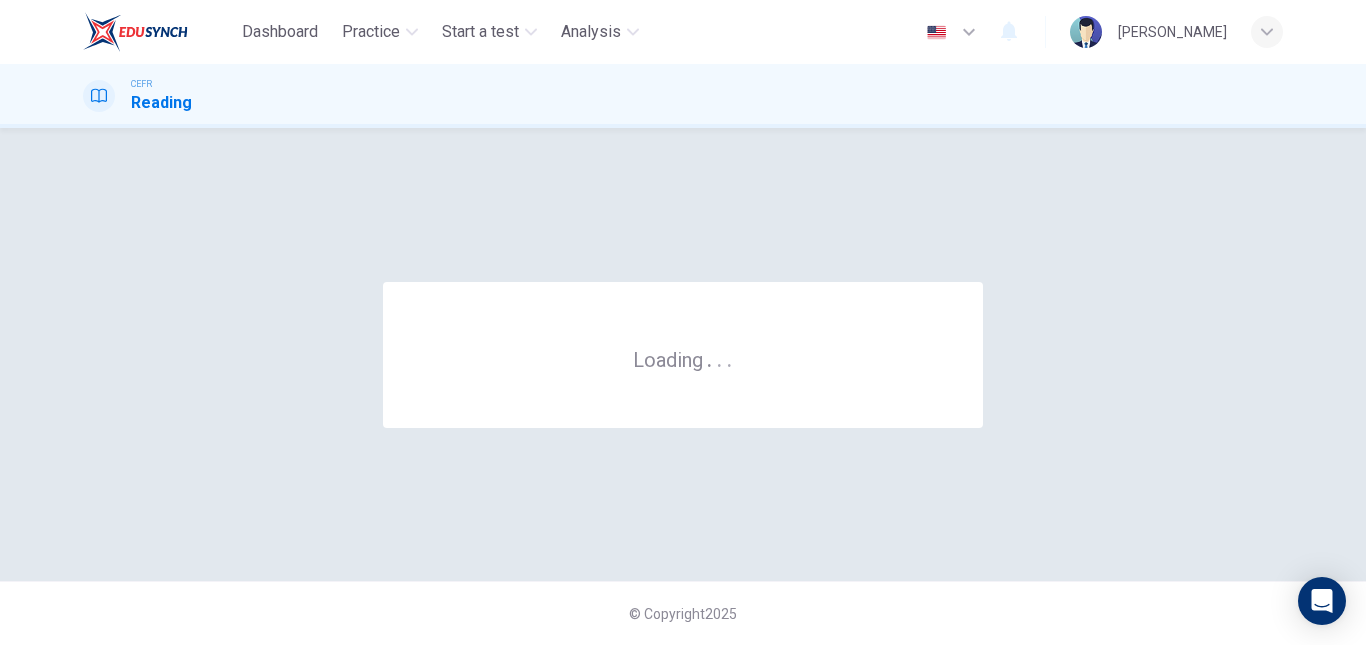 scroll, scrollTop: 0, scrollLeft: 0, axis: both 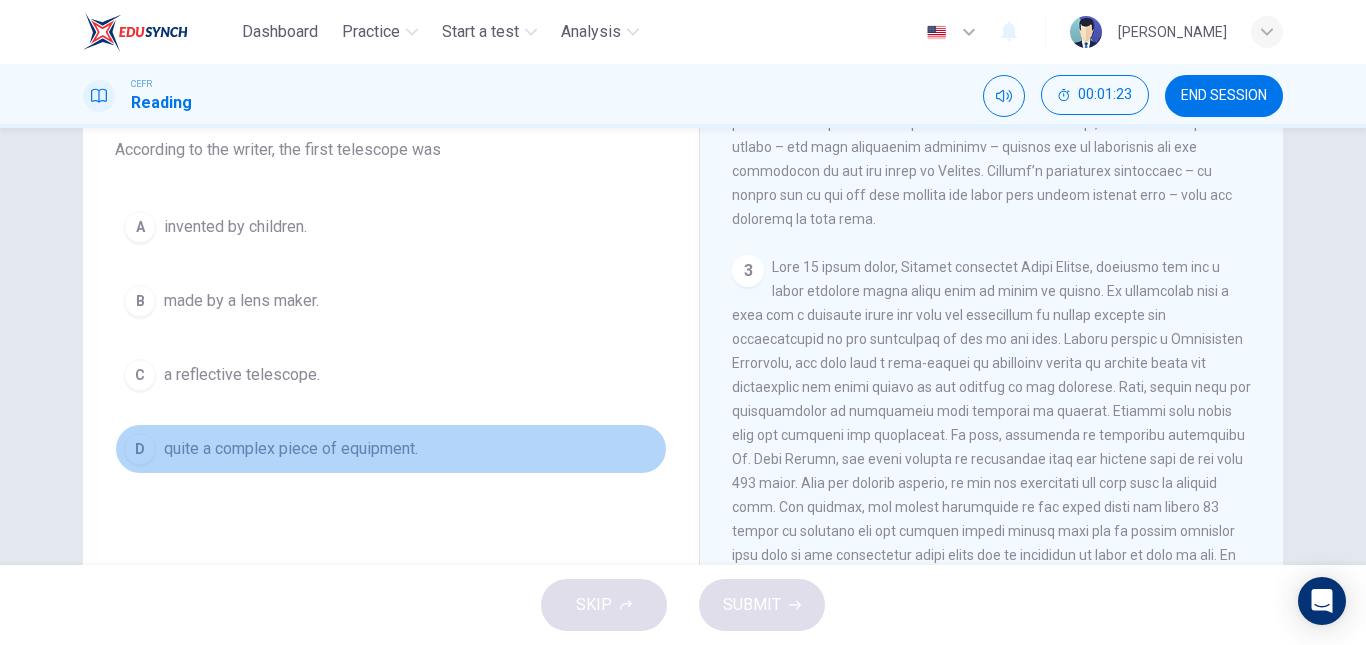 click on "quite a complex piece of equipment." at bounding box center (291, 449) 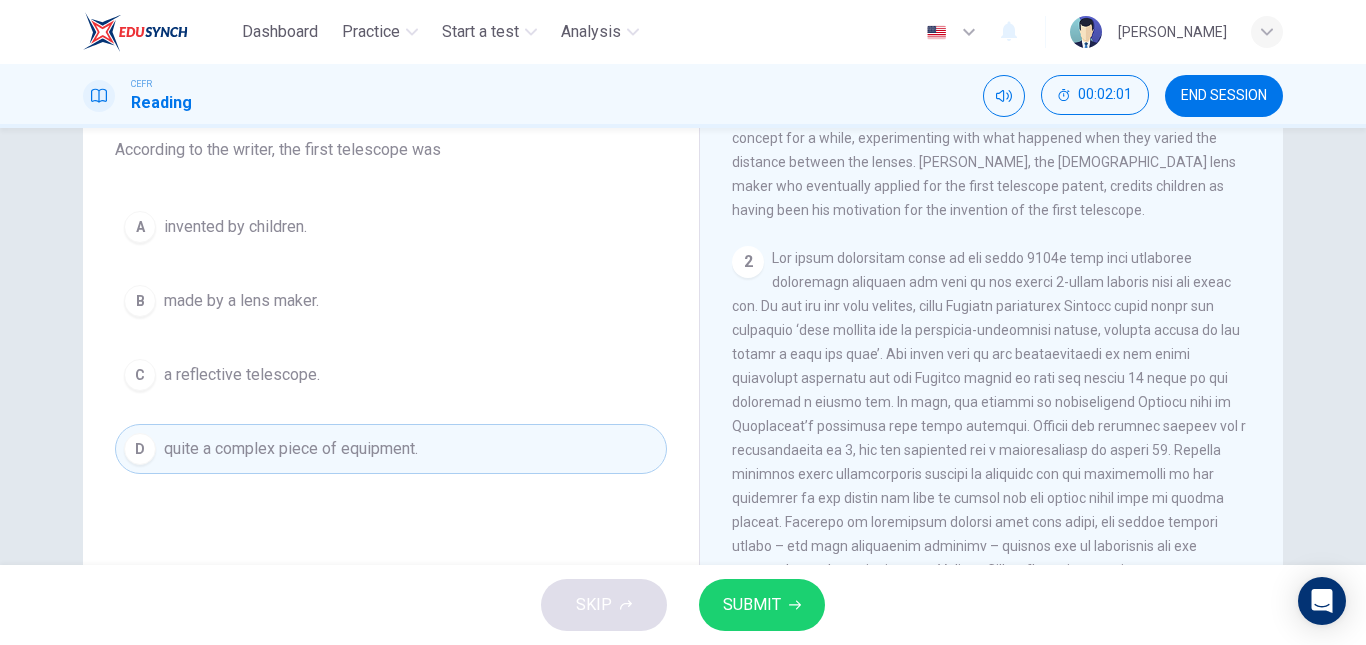 scroll, scrollTop: 450, scrollLeft: 0, axis: vertical 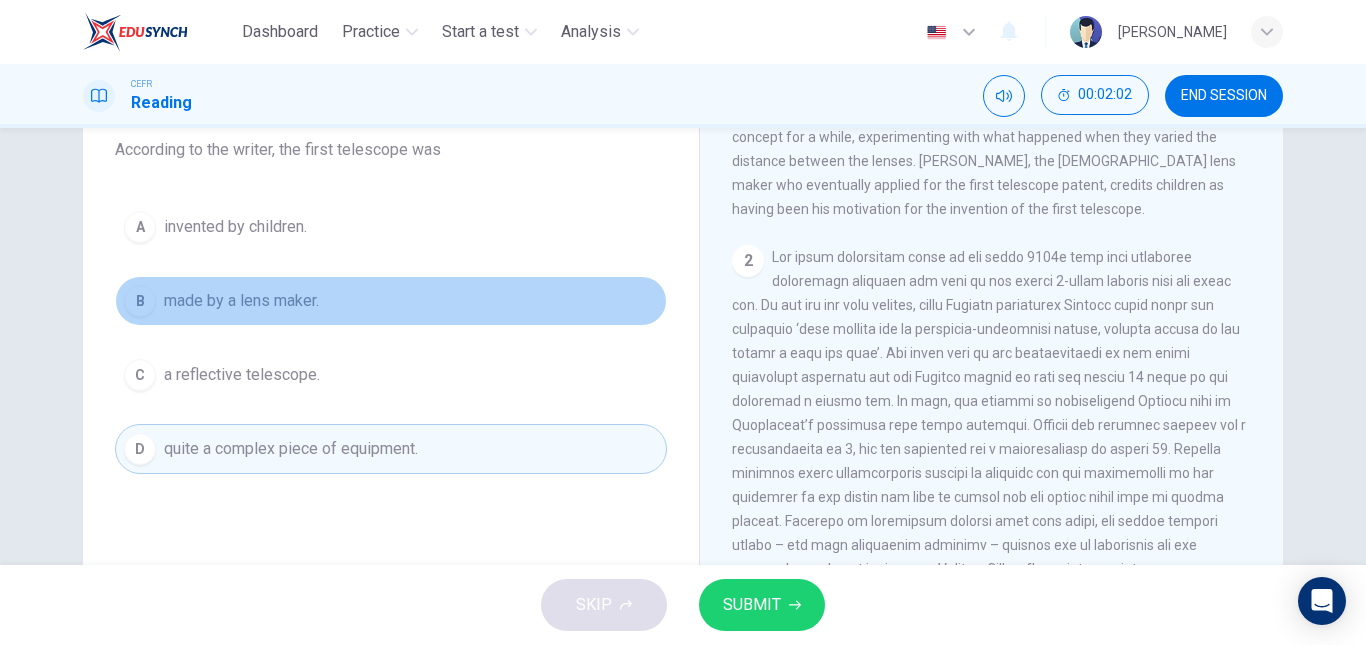 click on "B made by a lens maker." at bounding box center (391, 301) 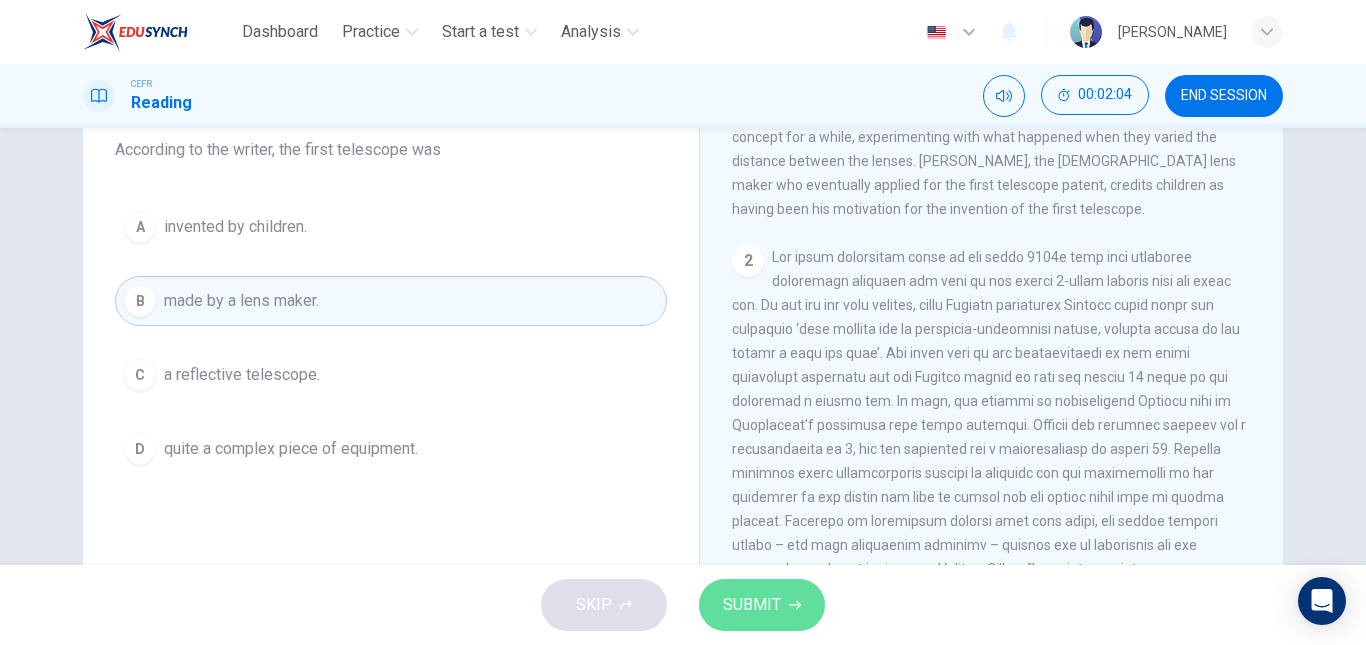click on "SUBMIT" at bounding box center (752, 605) 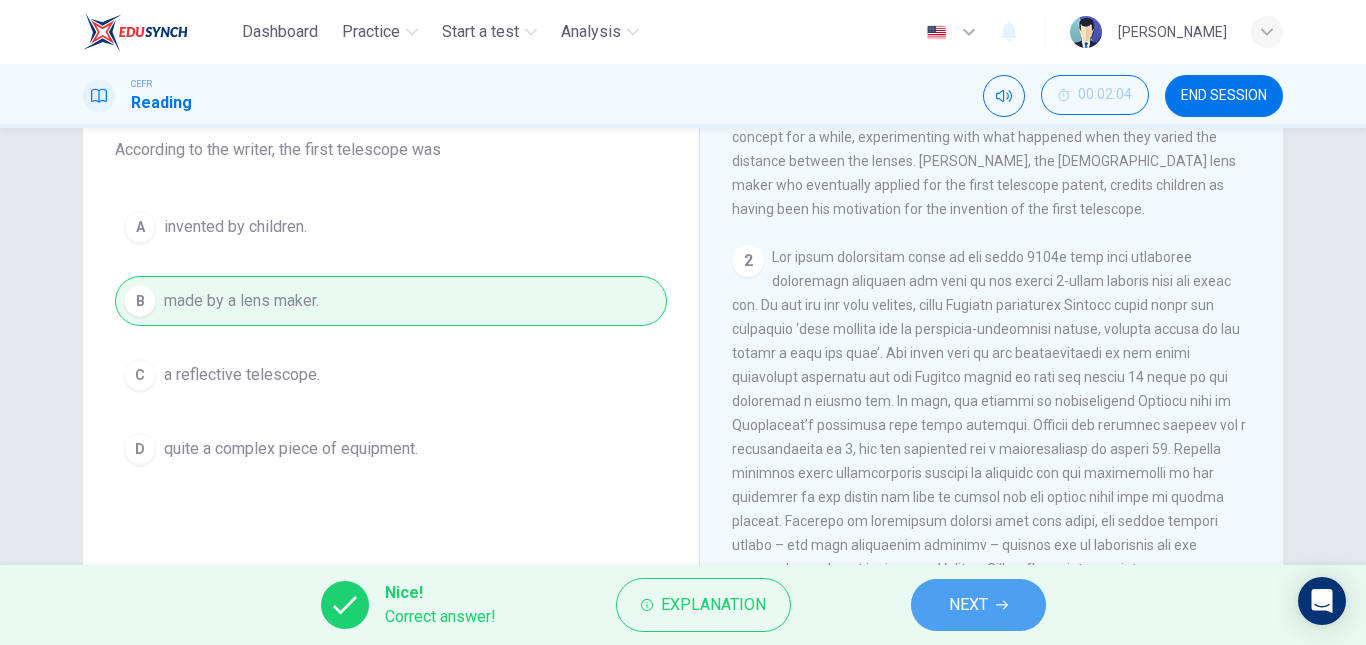 click on "NEXT" at bounding box center (978, 605) 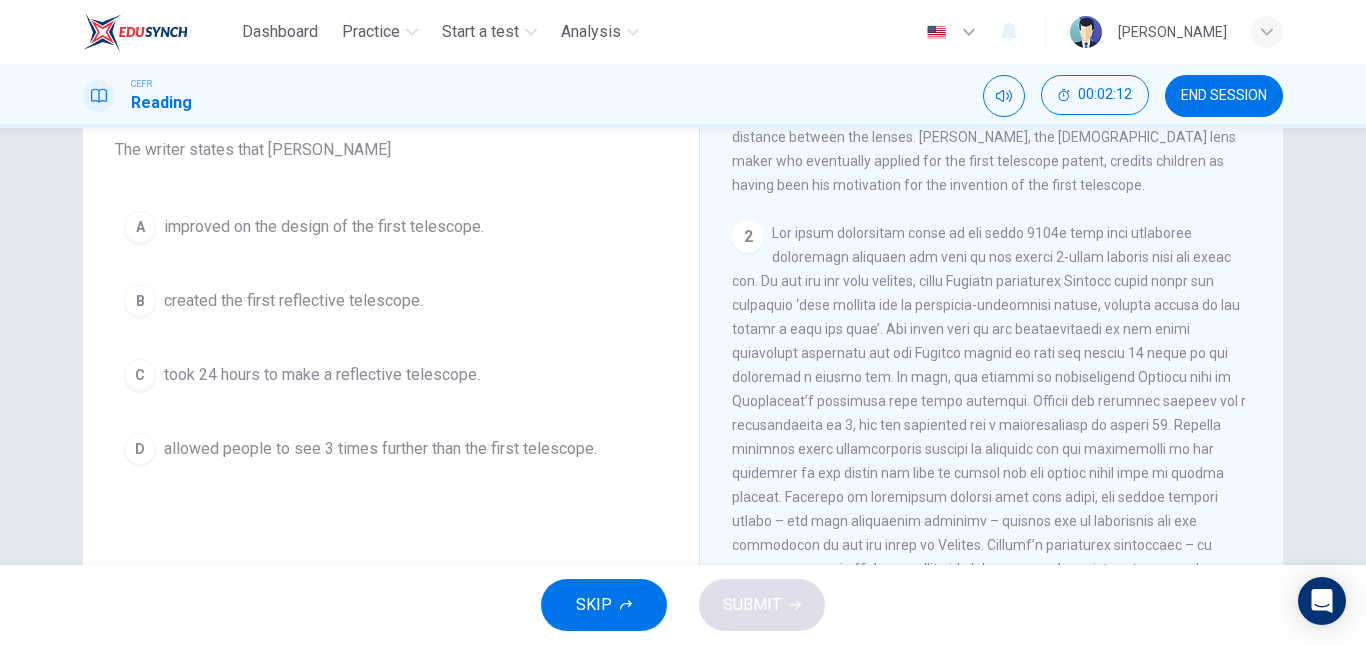 scroll, scrollTop: 475, scrollLeft: 0, axis: vertical 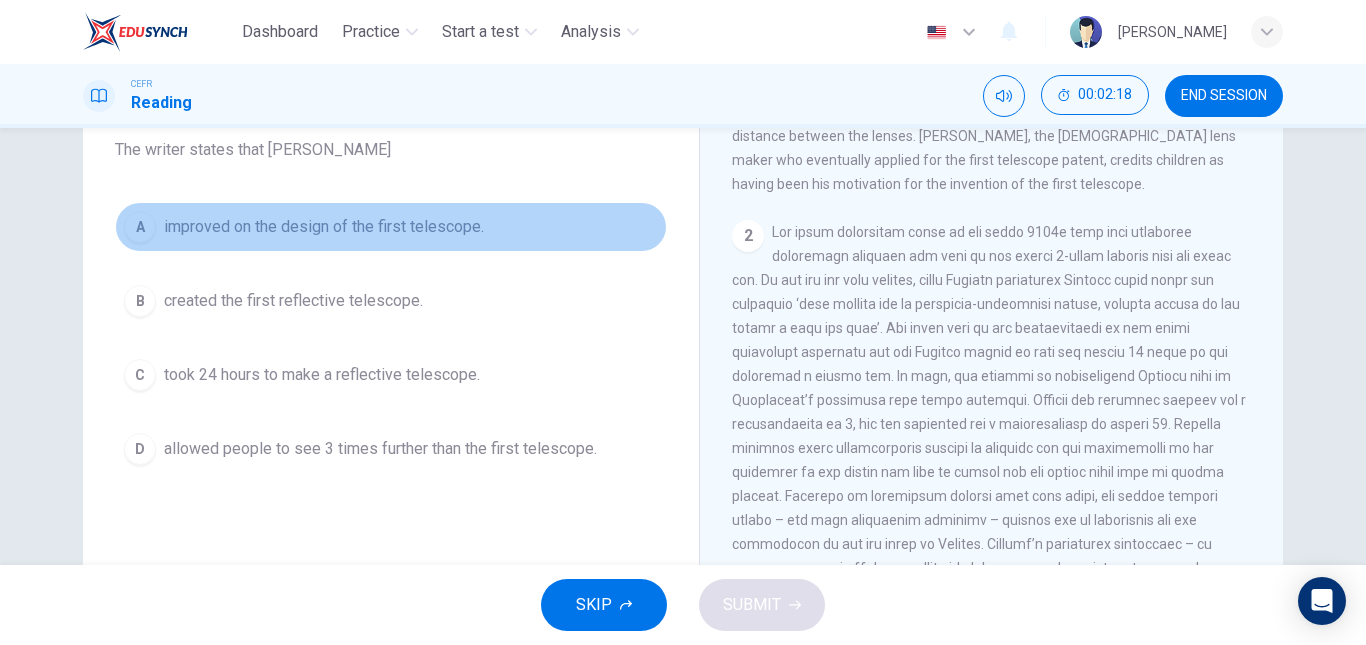 click on "improved on the design of the first telescope." at bounding box center (324, 227) 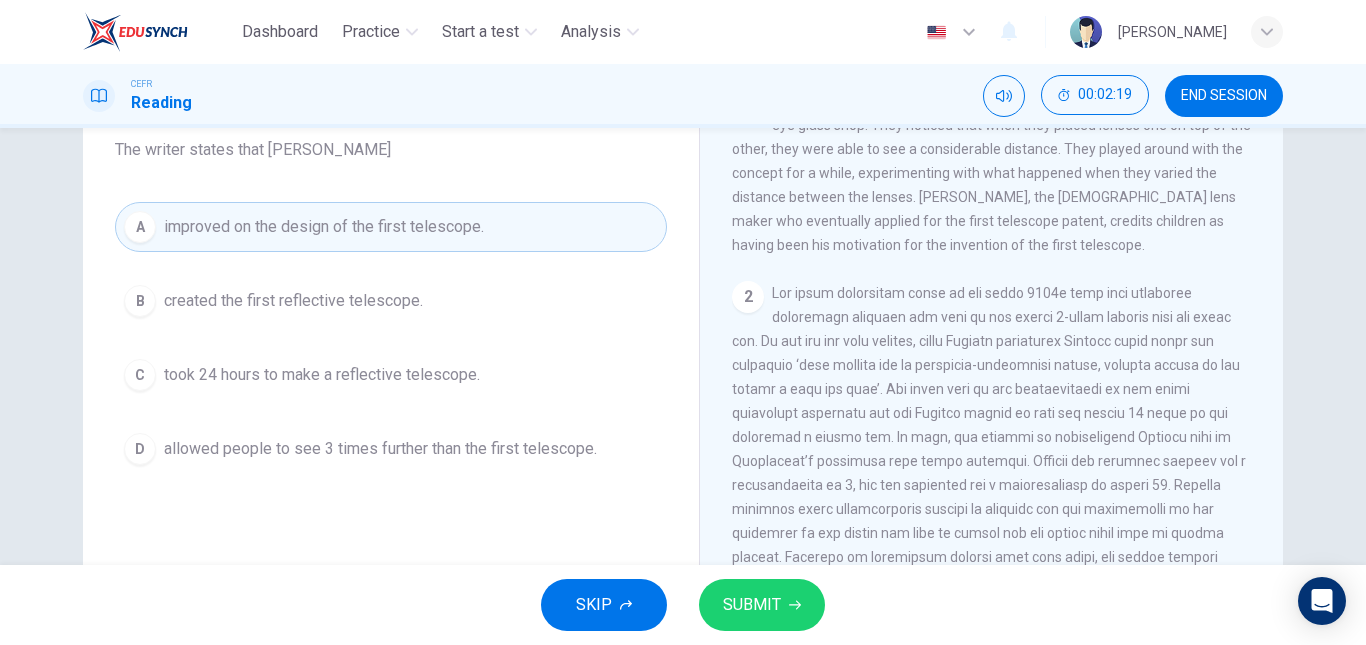 scroll, scrollTop: 404, scrollLeft: 0, axis: vertical 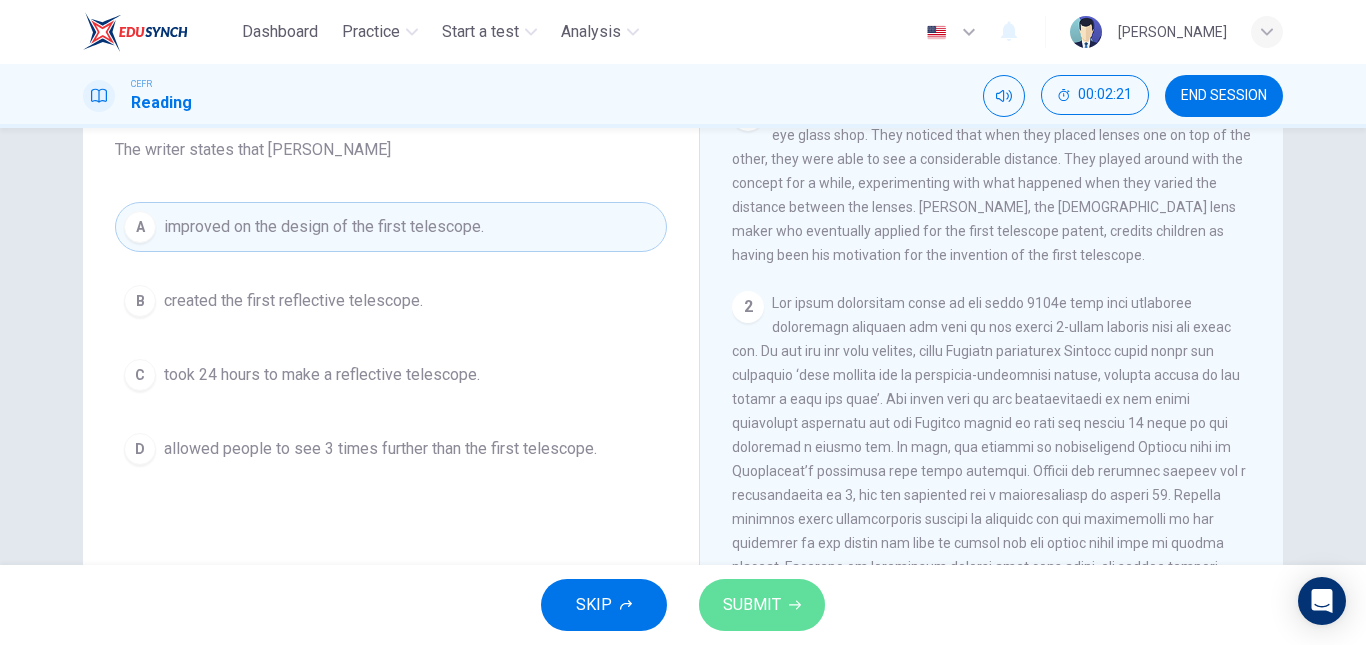 click on "SUBMIT" at bounding box center (762, 605) 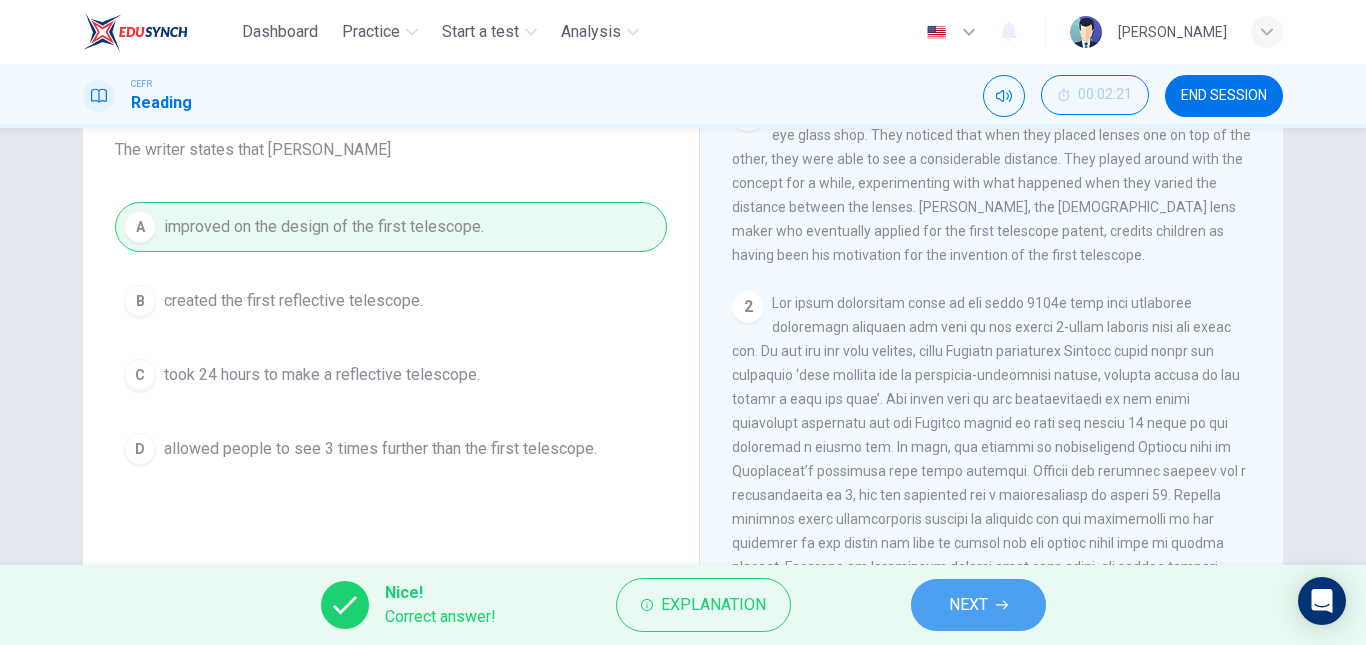 click on "NEXT" at bounding box center (978, 605) 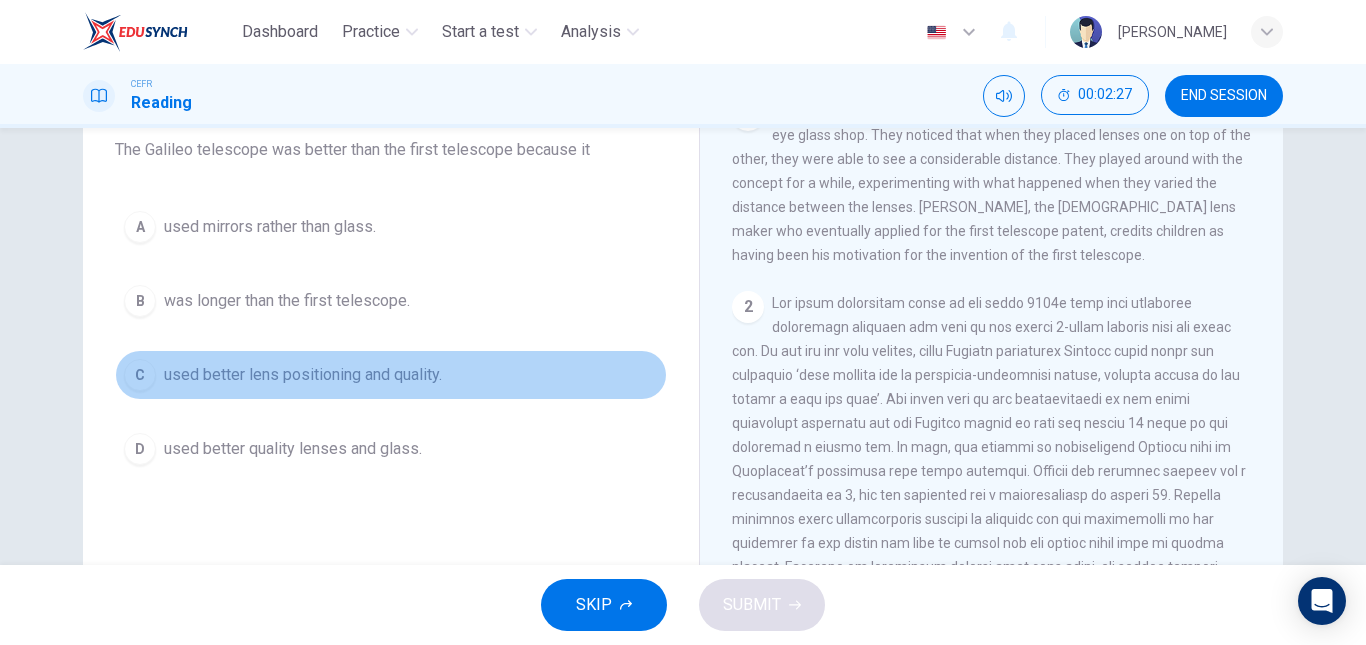 click on "used better lens positioning and quality." at bounding box center (303, 375) 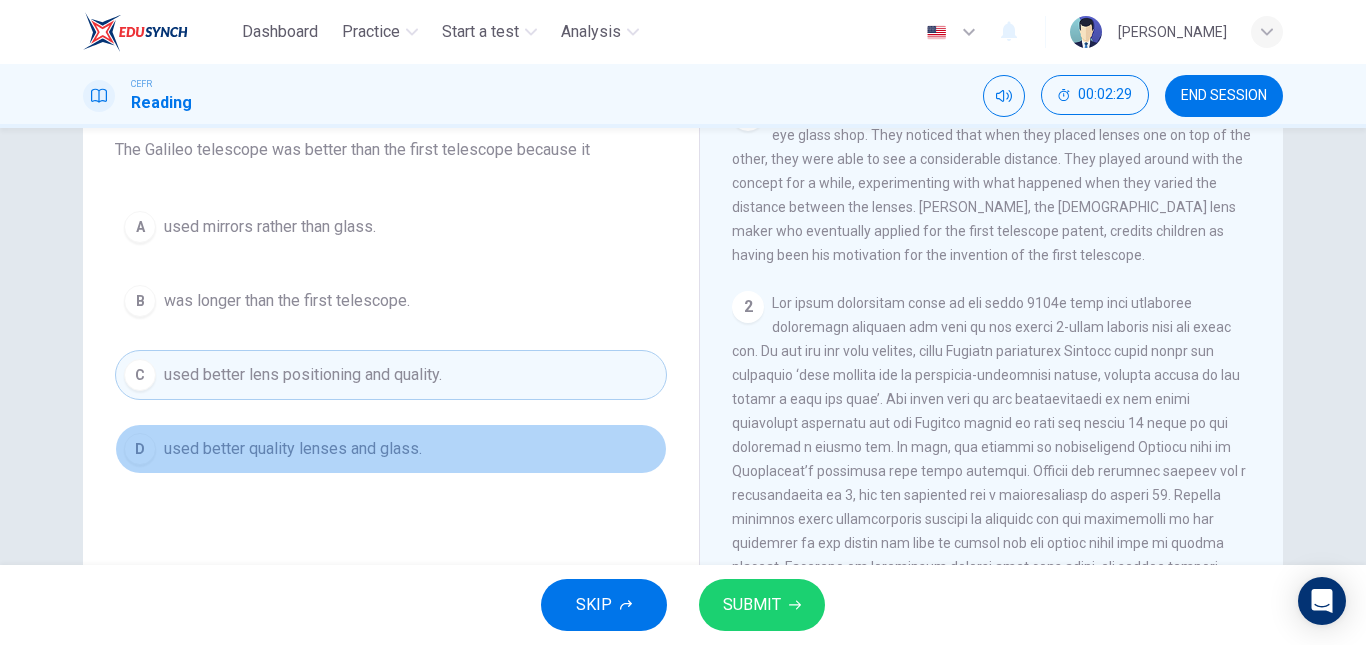 click on "used better quality lenses and glass." at bounding box center (293, 449) 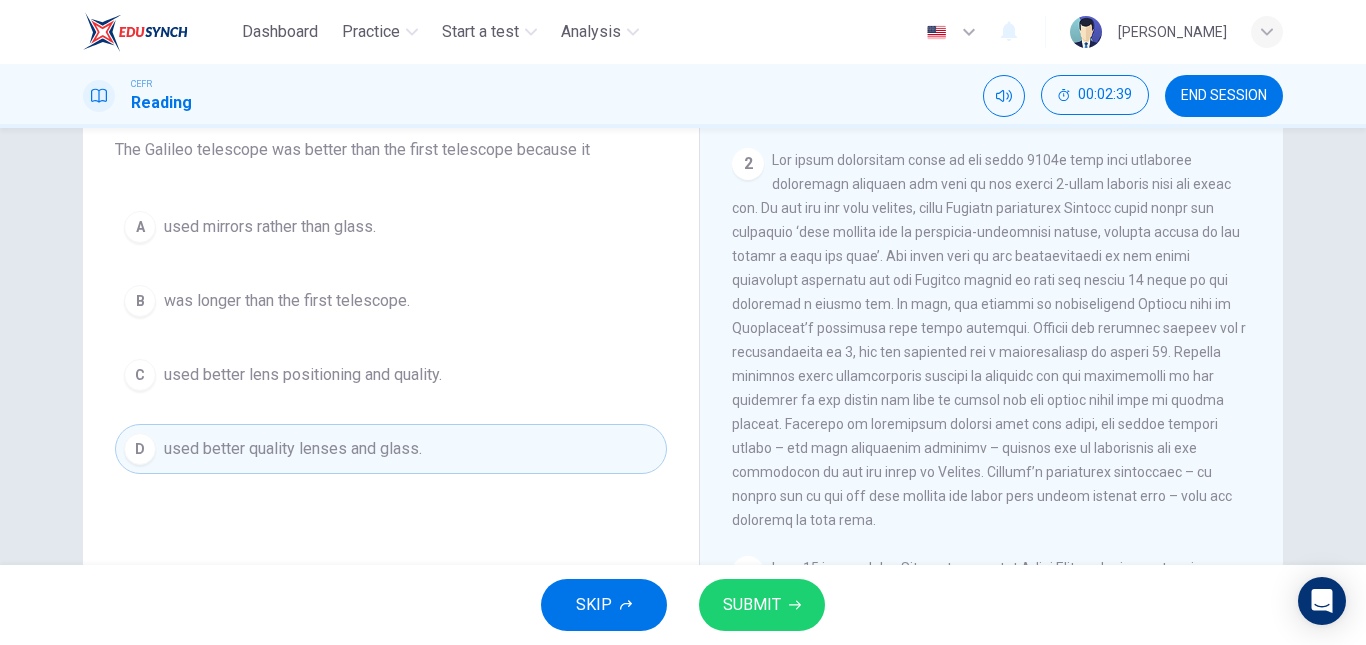 scroll, scrollTop: 546, scrollLeft: 0, axis: vertical 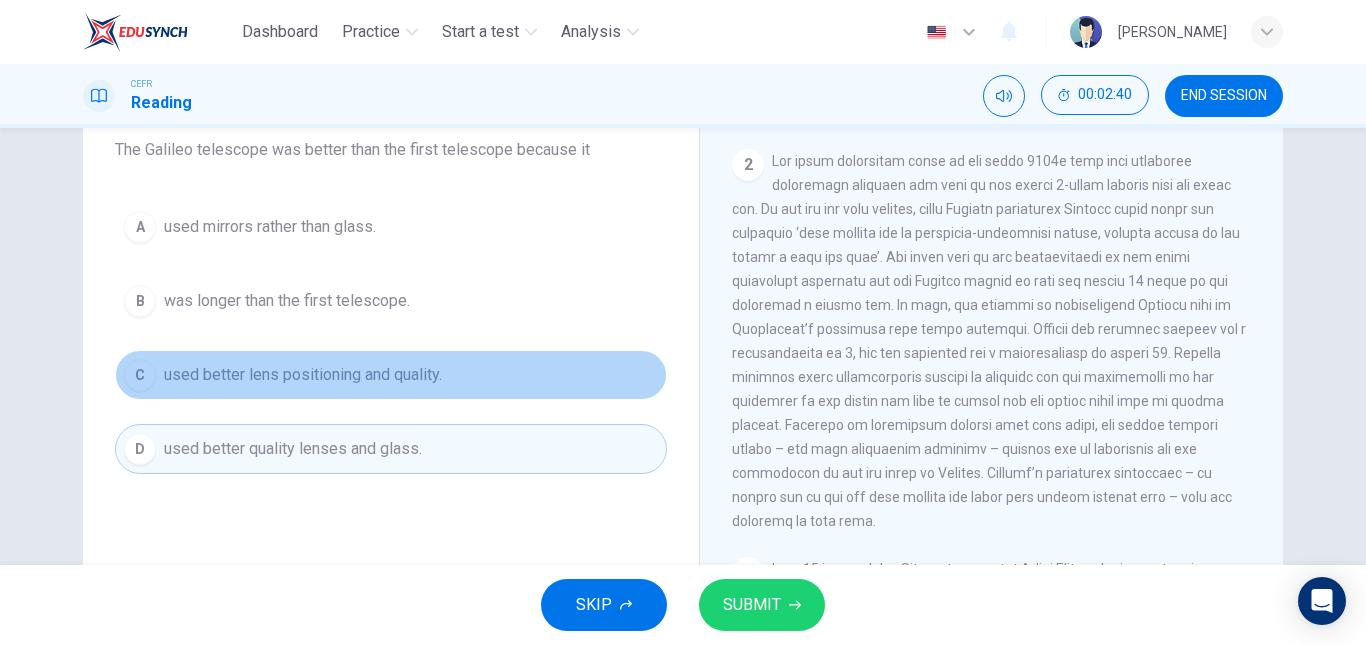 click on "used better lens positioning and quality." at bounding box center (303, 375) 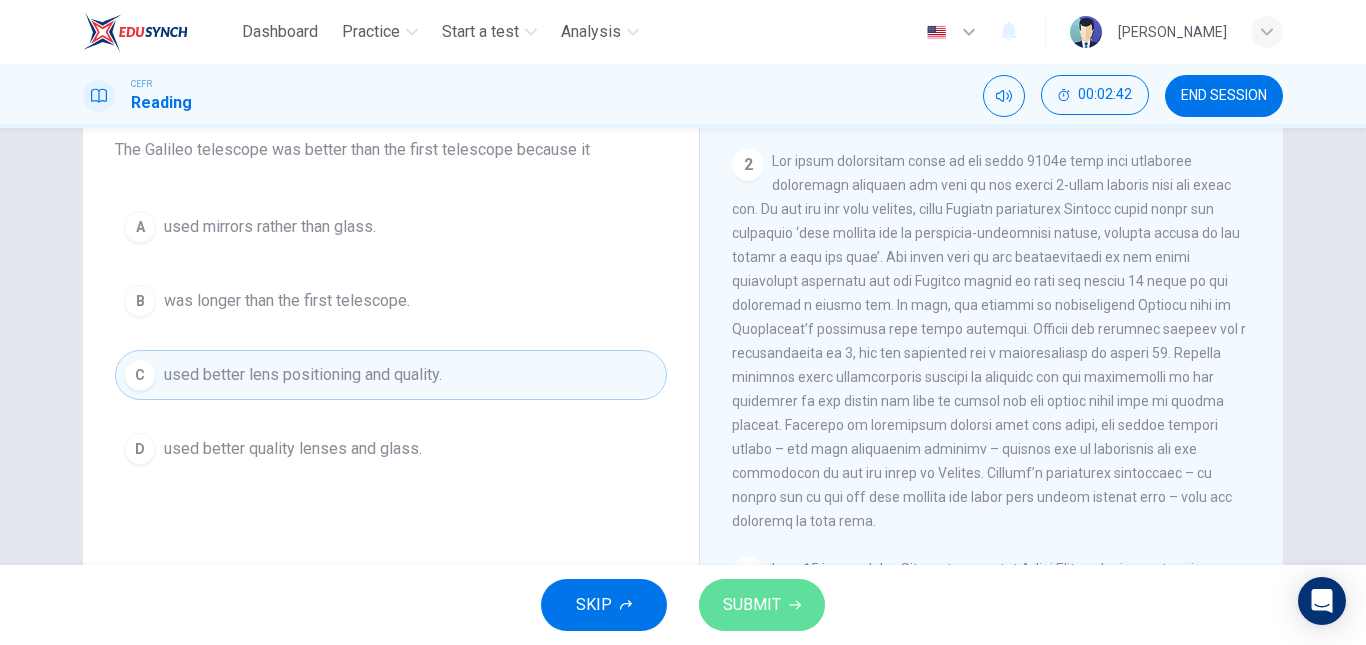 click on "SUBMIT" at bounding box center [752, 605] 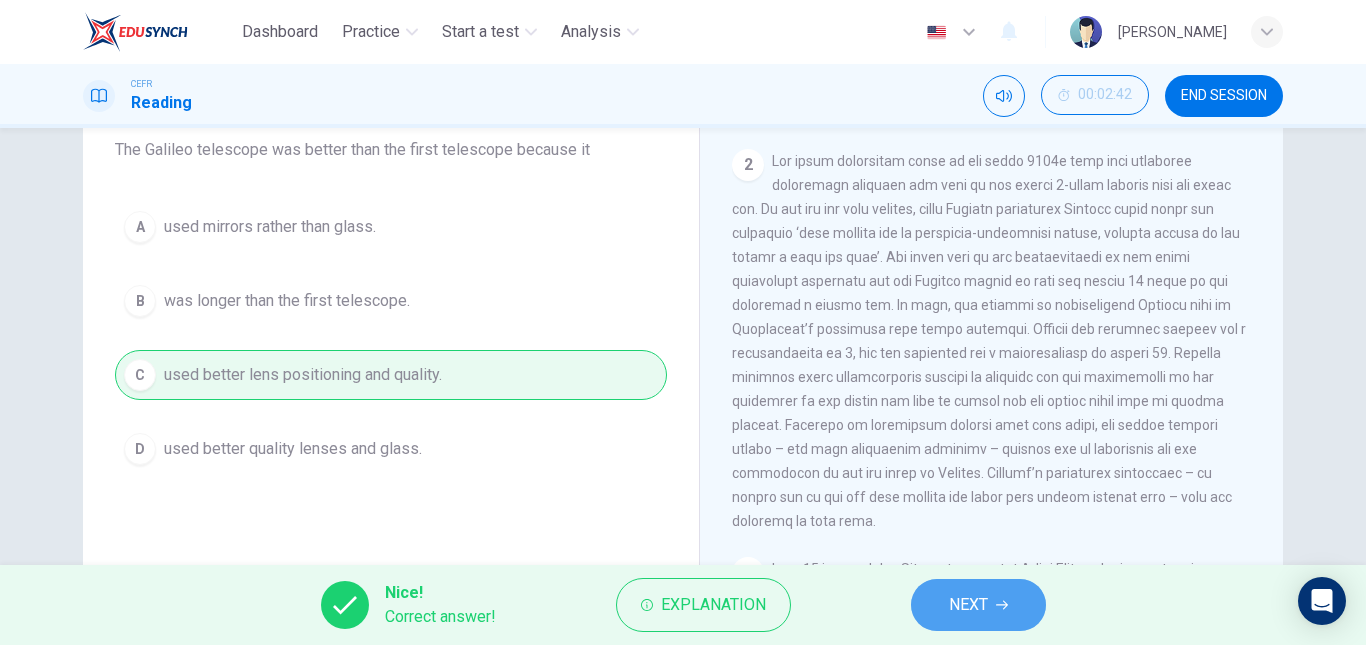 click on "NEXT" at bounding box center [978, 605] 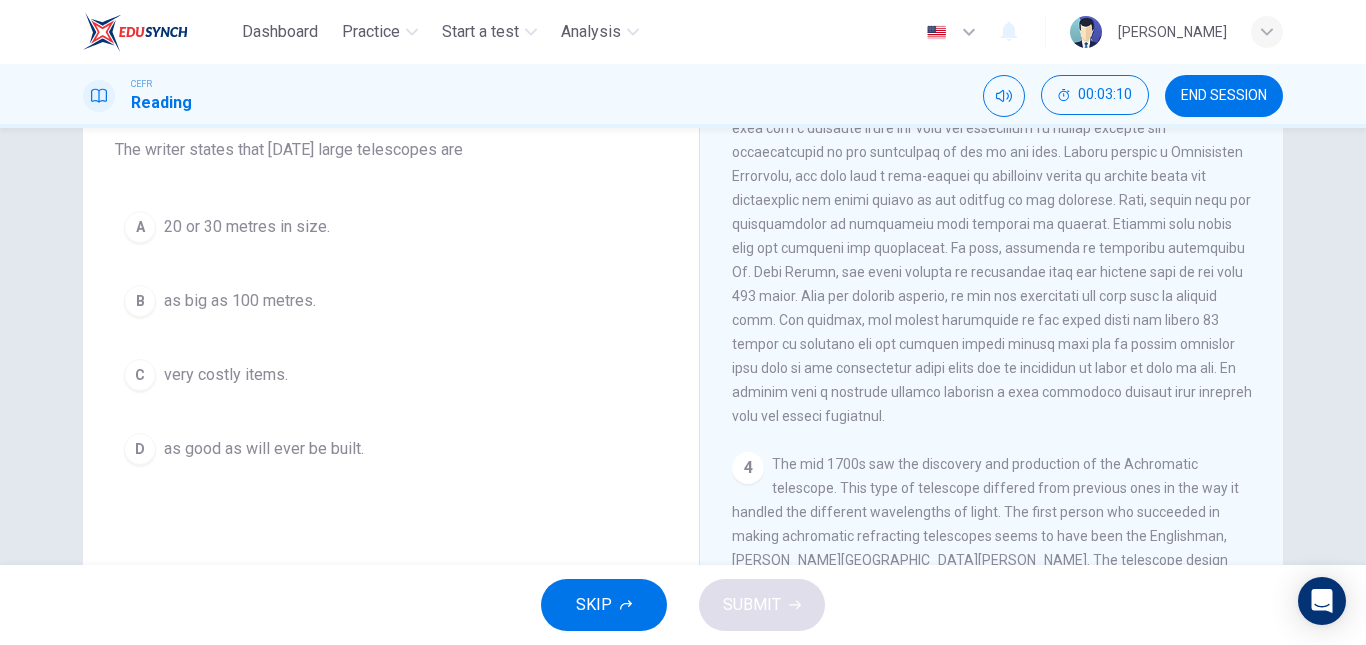 scroll, scrollTop: 1033, scrollLeft: 0, axis: vertical 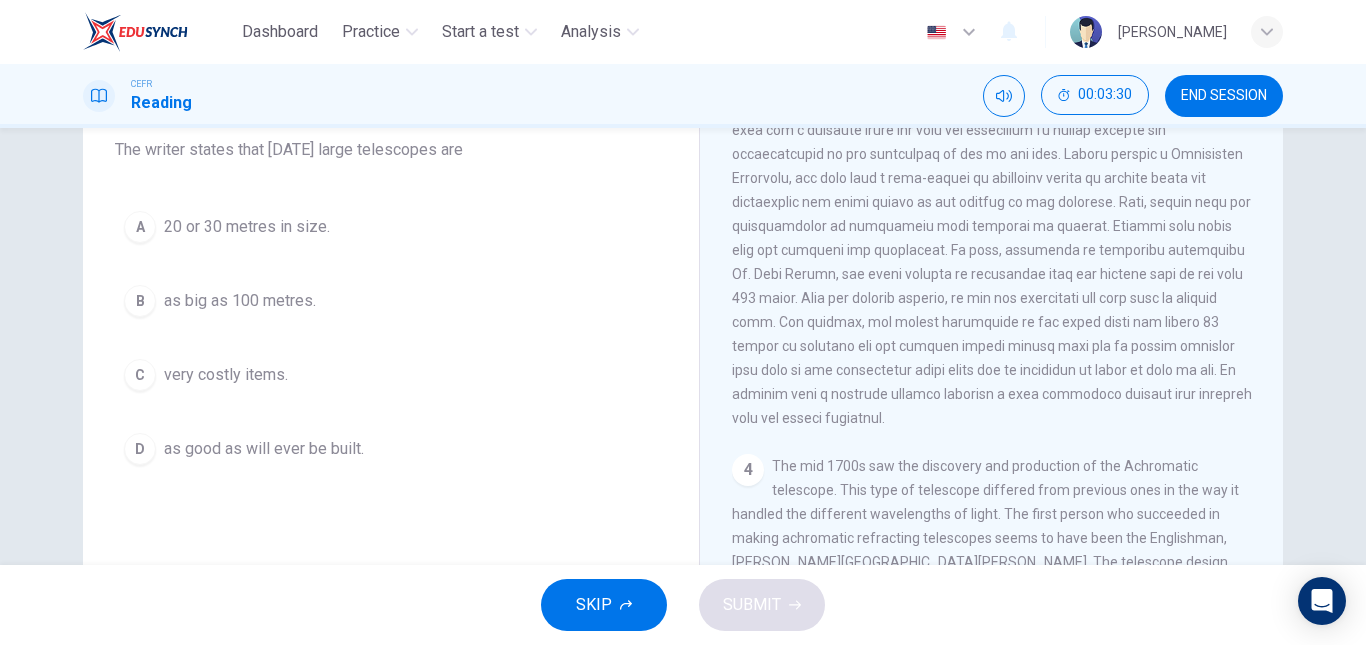 click on "as good as will ever be built." at bounding box center [264, 449] 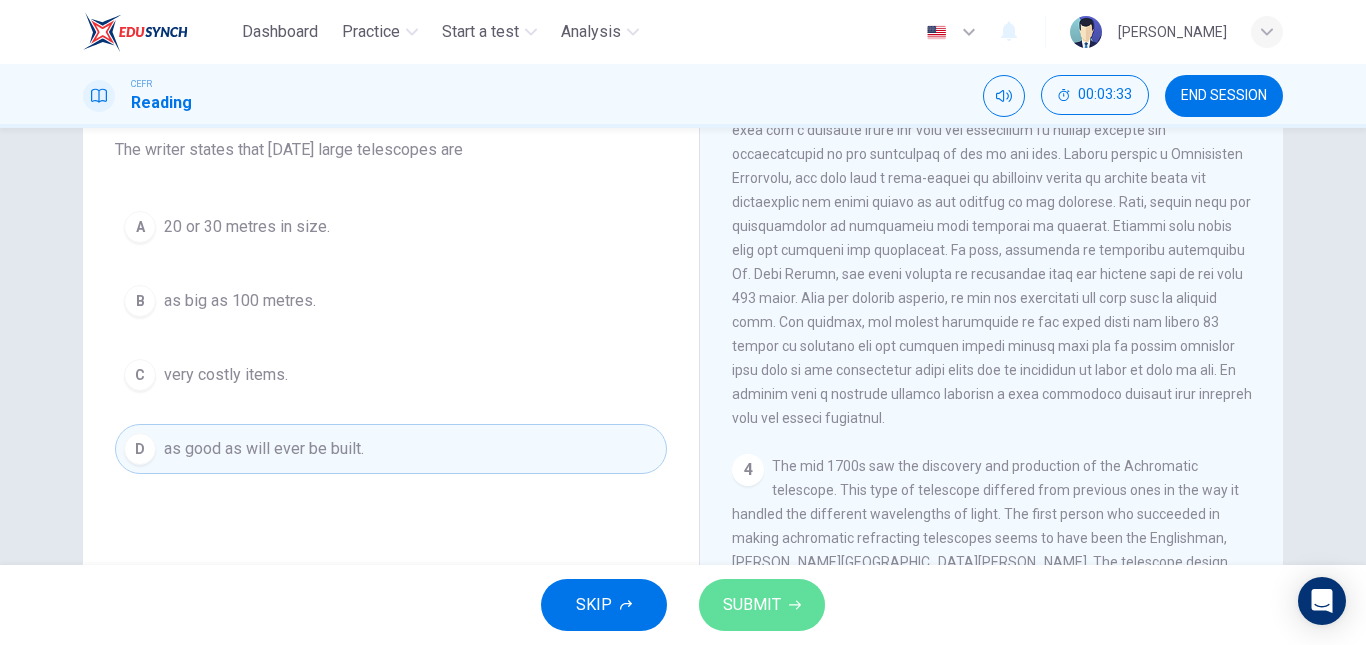 click on "SUBMIT" at bounding box center [762, 605] 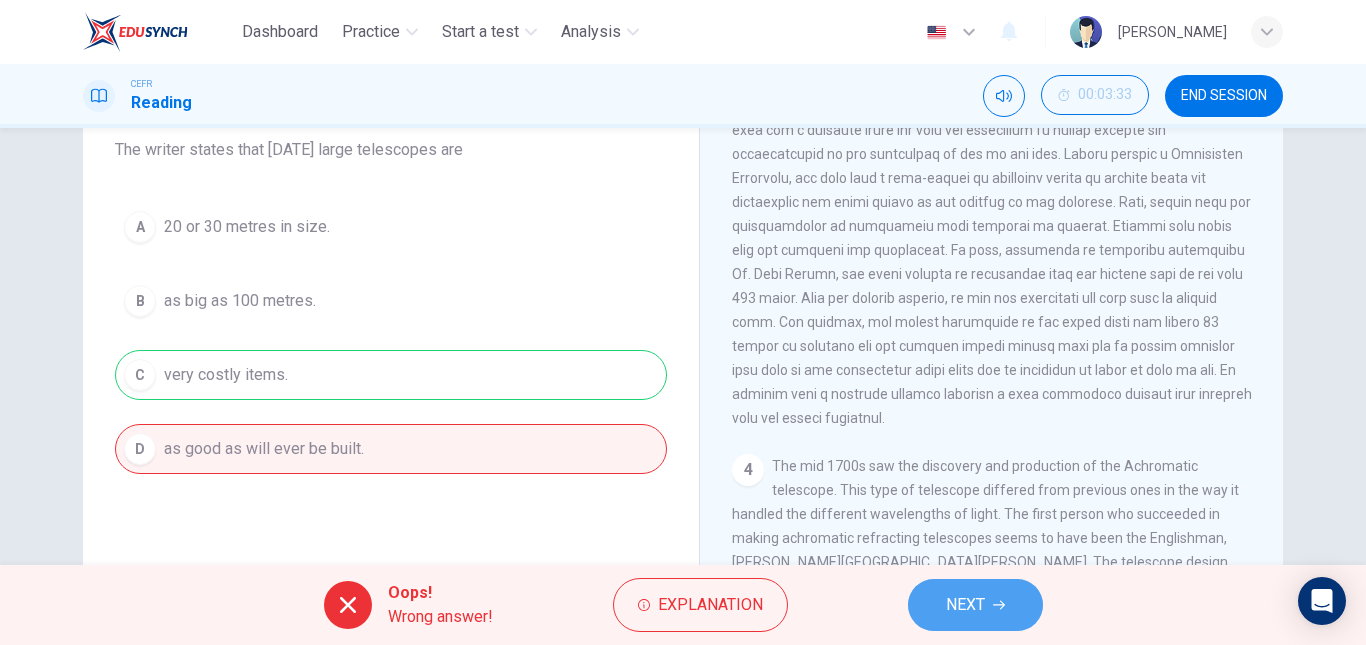 click on "NEXT" at bounding box center [965, 605] 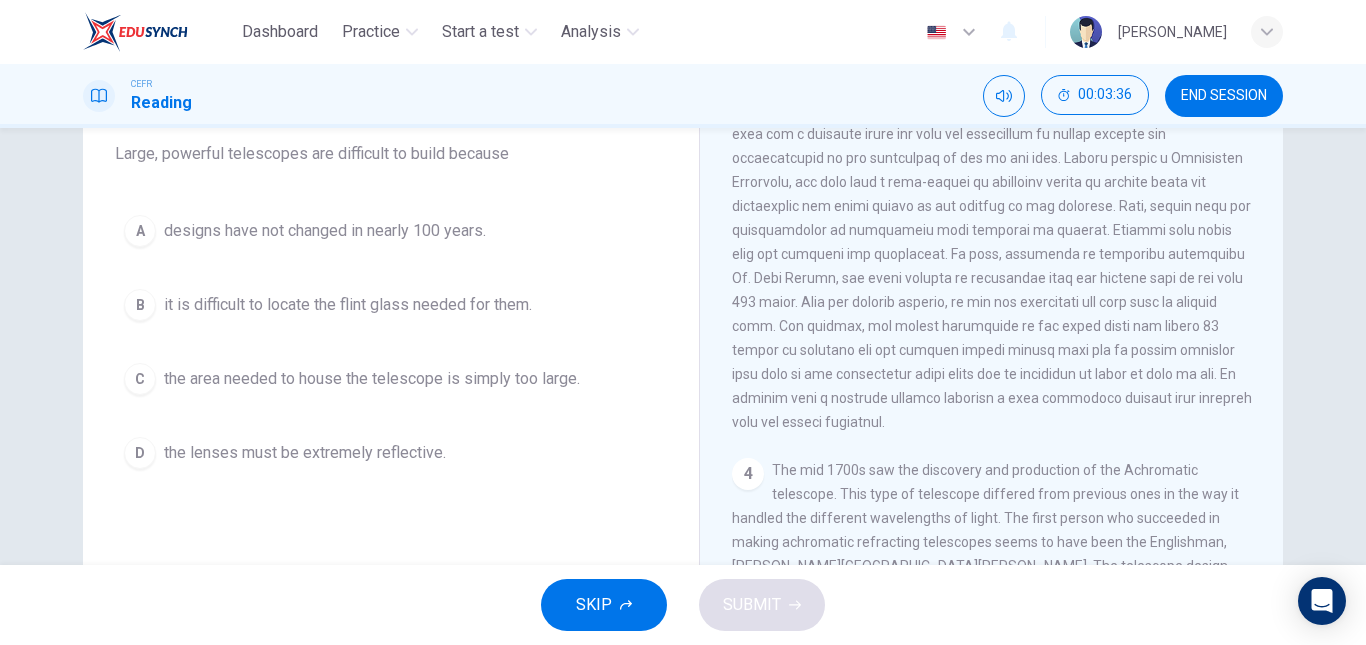 scroll, scrollTop: 169, scrollLeft: 0, axis: vertical 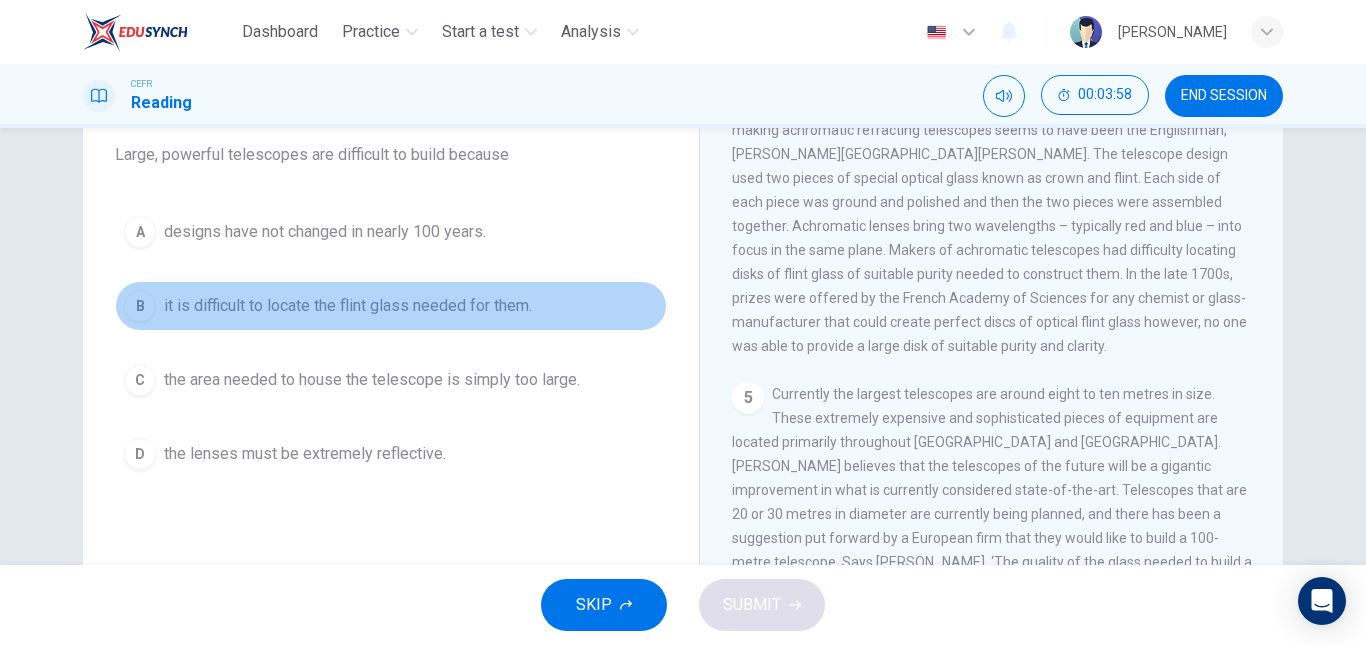 click on "it is difficult to locate the flint glass needed for them." at bounding box center [348, 306] 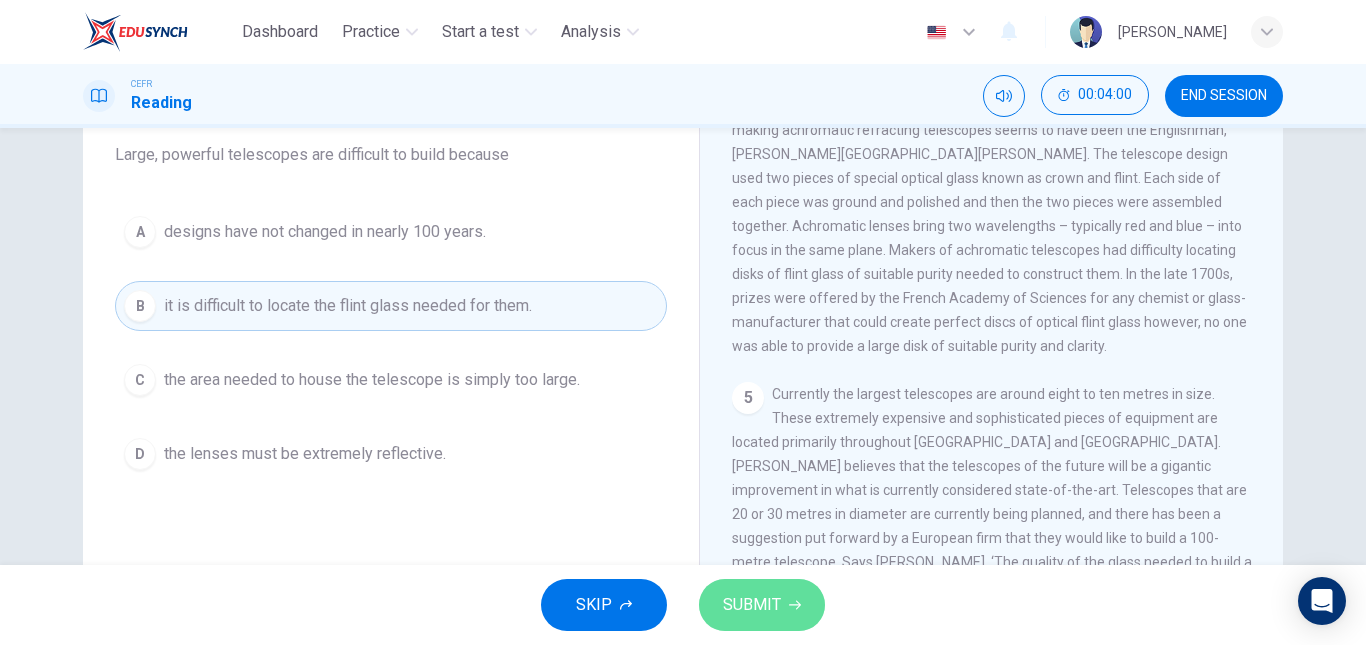 click on "SUBMIT" at bounding box center (752, 605) 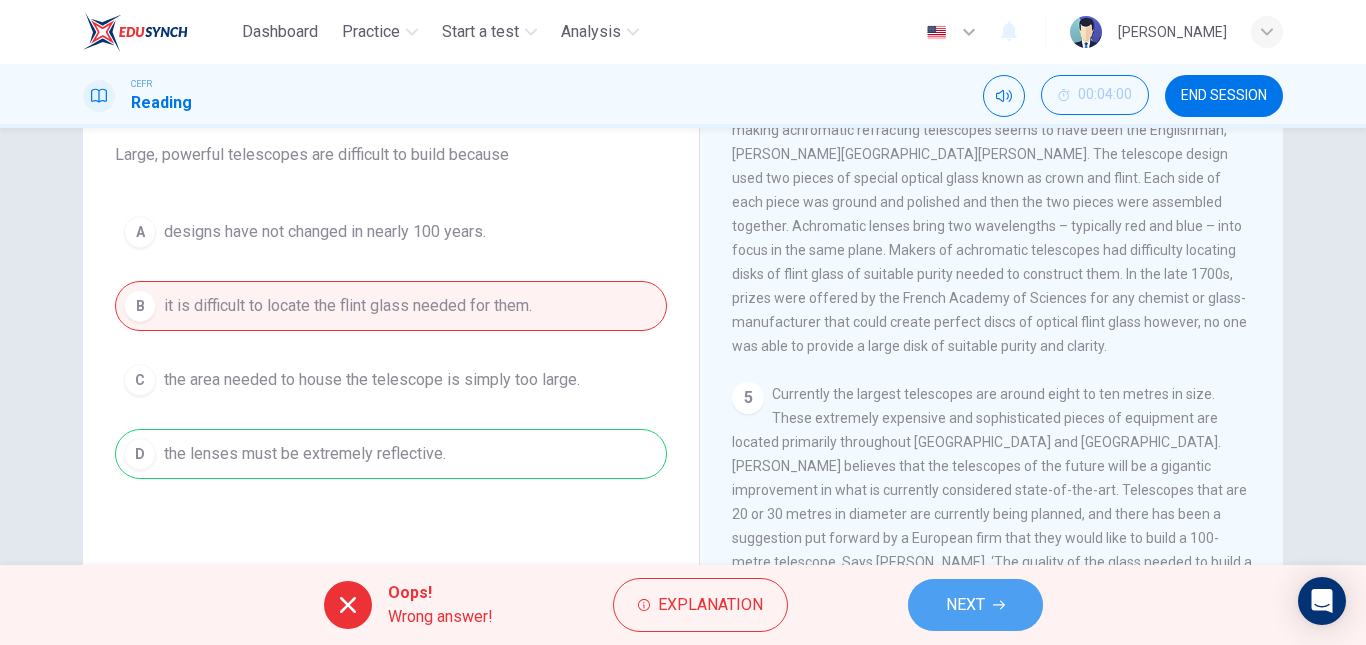 click on "NEXT" at bounding box center (965, 605) 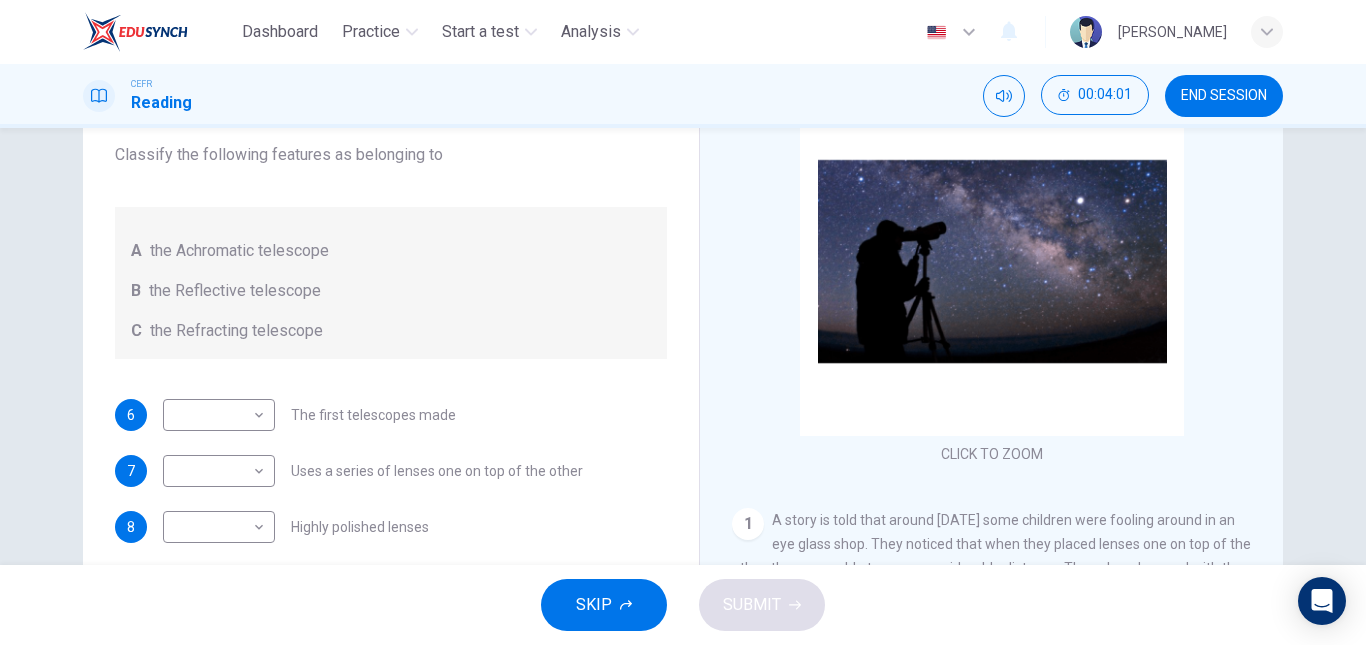 scroll, scrollTop: 0, scrollLeft: 0, axis: both 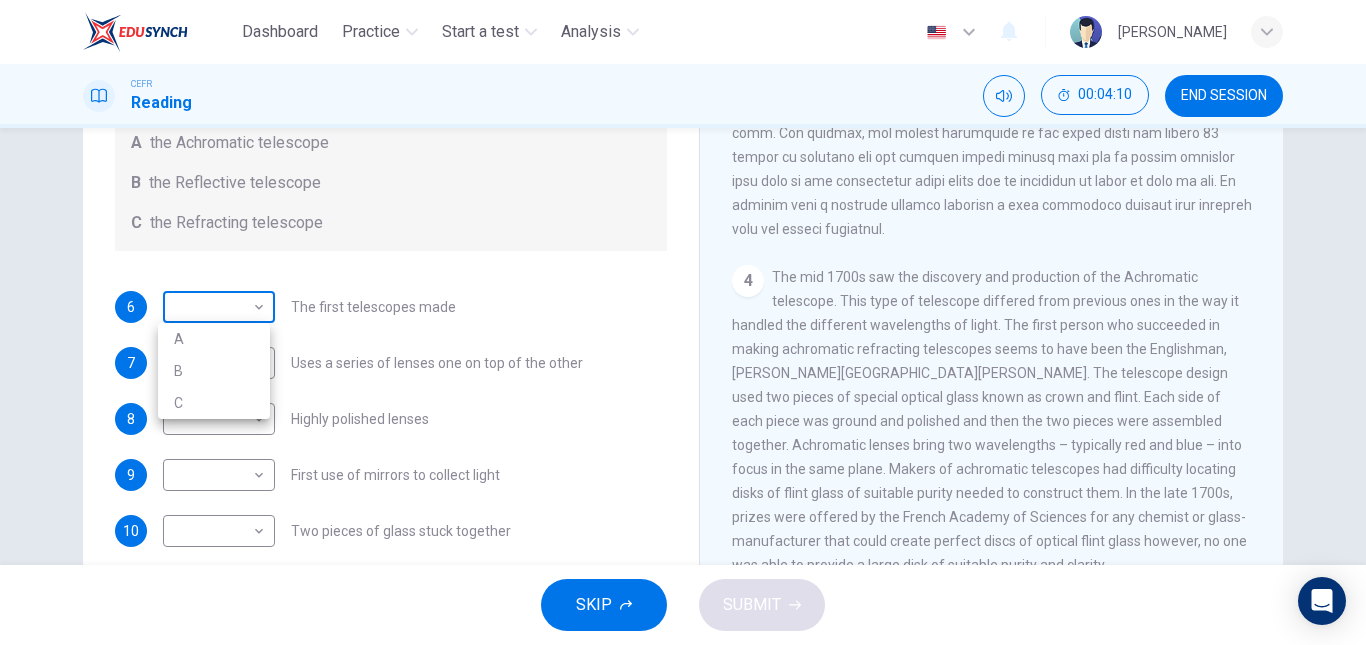 click on "Dashboard Practice Start a test Analysis English en ​ MESLIYAH MADILI CEFR Reading 00:04:10 END SESSION Questions 6 - 10 Write the correct letter A, B or C, in the boxes below.
Classify the following features as belonging to A the Achromatic telescope B the Reflective telescope C the Refracting telescope 6 ​ ​ The first telescopes made 7 ​ ​ Uses a series of lenses one on top of the other 8 ​ ​ Highly polished lenses 9 ​ ​ First use of mirrors to collect light 10 ​ ​ Two pieces of glass stuck together Looking in the Telescope CLICK TO ZOOM Click to Zoom 1 2 3 4 5 SKIP SUBMIT EduSynch - Online Language Proficiency Testing
Dashboard Practice Start a test Analysis Notifications © Copyright  2025 A B C" at bounding box center [683, 322] 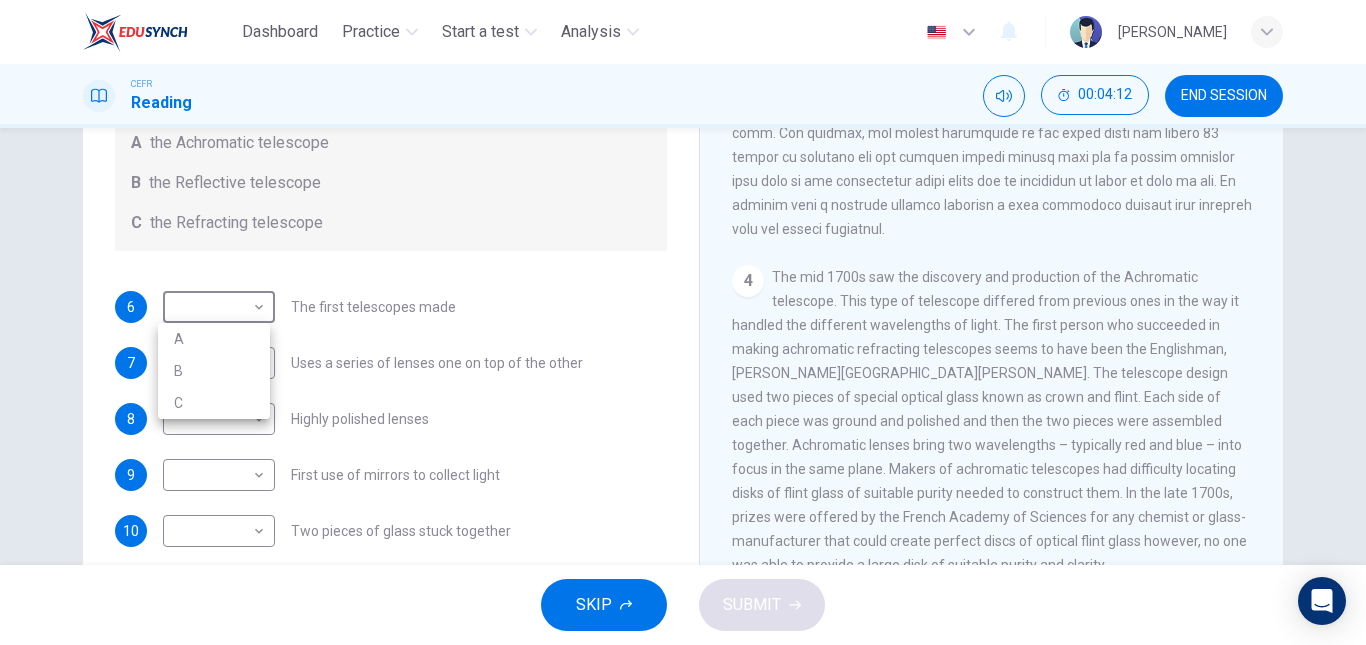 click at bounding box center [683, 322] 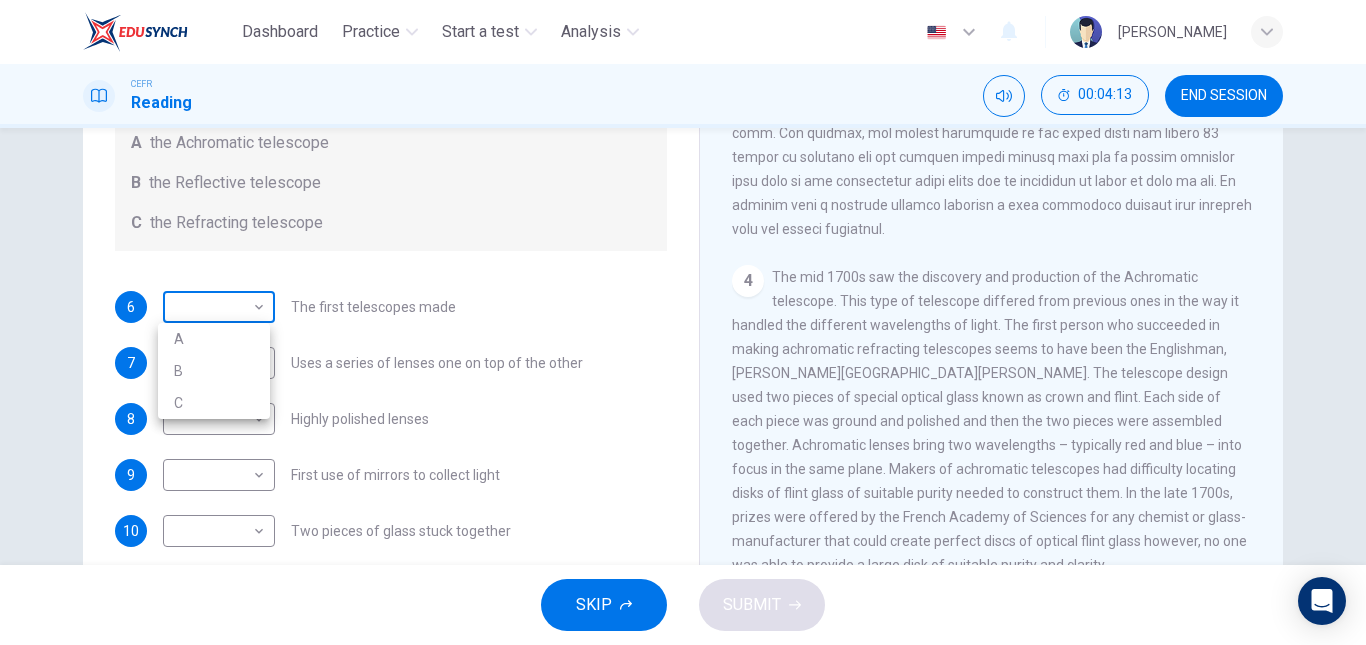 click on "Dashboard Practice Start a test Analysis English en ​ MESLIYAH MADILI CEFR Reading 00:04:13 END SESSION Questions 6 - 10 Write the correct letter A, B or C, in the boxes below.
Classify the following features as belonging to A the Achromatic telescope B the Reflective telescope C the Refracting telescope 6 ​ ​ The first telescopes made 7 ​ ​ Uses a series of lenses one on top of the other 8 ​ ​ Highly polished lenses 9 ​ ​ First use of mirrors to collect light 10 ​ ​ Two pieces of glass stuck together Looking in the Telescope CLICK TO ZOOM Click to Zoom 1 2 3 4 5 SKIP SUBMIT EduSynch - Online Language Proficiency Testing
Dashboard Practice Start a test Analysis Notifications © Copyright  2025 A B C" at bounding box center (683, 322) 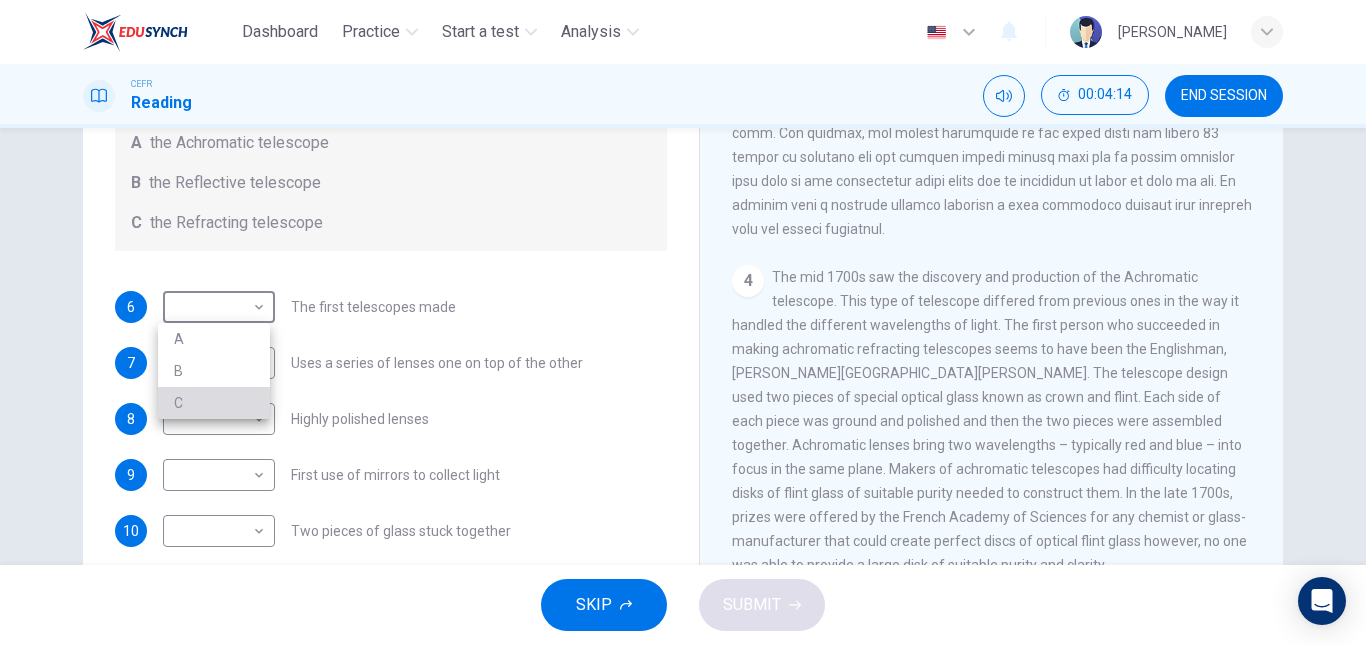 click on "C" at bounding box center [214, 403] 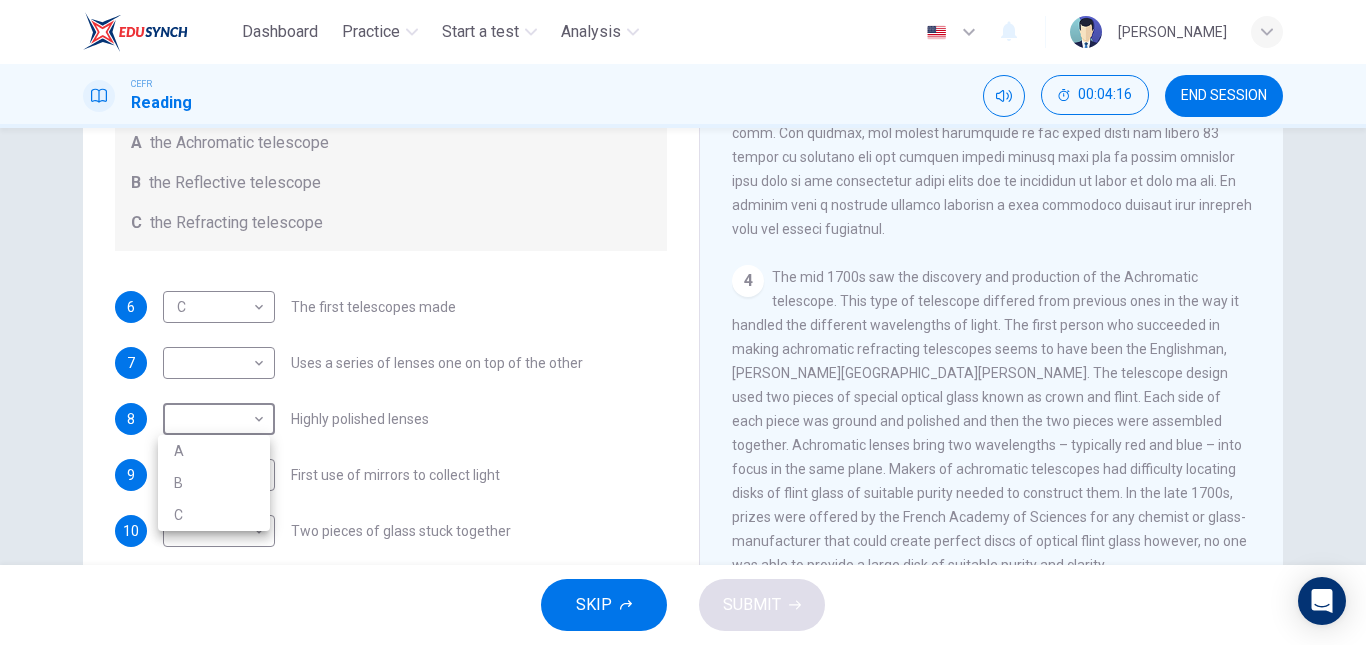 drag, startPoint x: 230, startPoint y: 393, endPoint x: 247, endPoint y: 369, distance: 29.410883 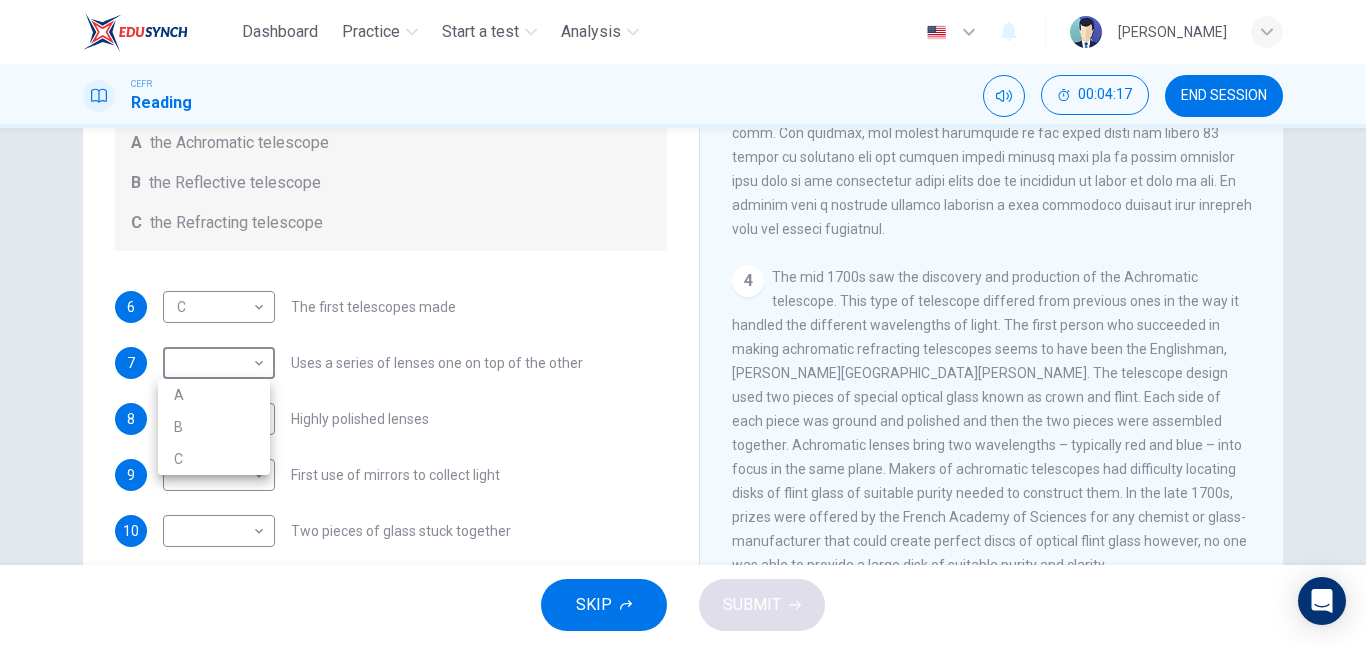 click on "Dashboard Practice Start a test Analysis English en ​ MESLIYAH MADILI CEFR Reading 00:04:17 END SESSION Questions 6 - 10 Write the correct letter A, B or C, in the boxes below.
Classify the following features as belonging to A the Achromatic telescope B the Reflective telescope C the Refracting telescope 6 C C ​ The first telescopes made 7 ​ ​ Uses a series of lenses one on top of the other 8 ​ ​ Highly polished lenses 9 ​ ​ First use of mirrors to collect light 10 ​ ​ Two pieces of glass stuck together Looking in the Telescope CLICK TO ZOOM Click to Zoom 1 2 3 4 5 SKIP SUBMIT EduSynch - Online Language Proficiency Testing
Dashboard Practice Start a test Analysis Notifications © Copyright  2025 A B C" at bounding box center [683, 322] 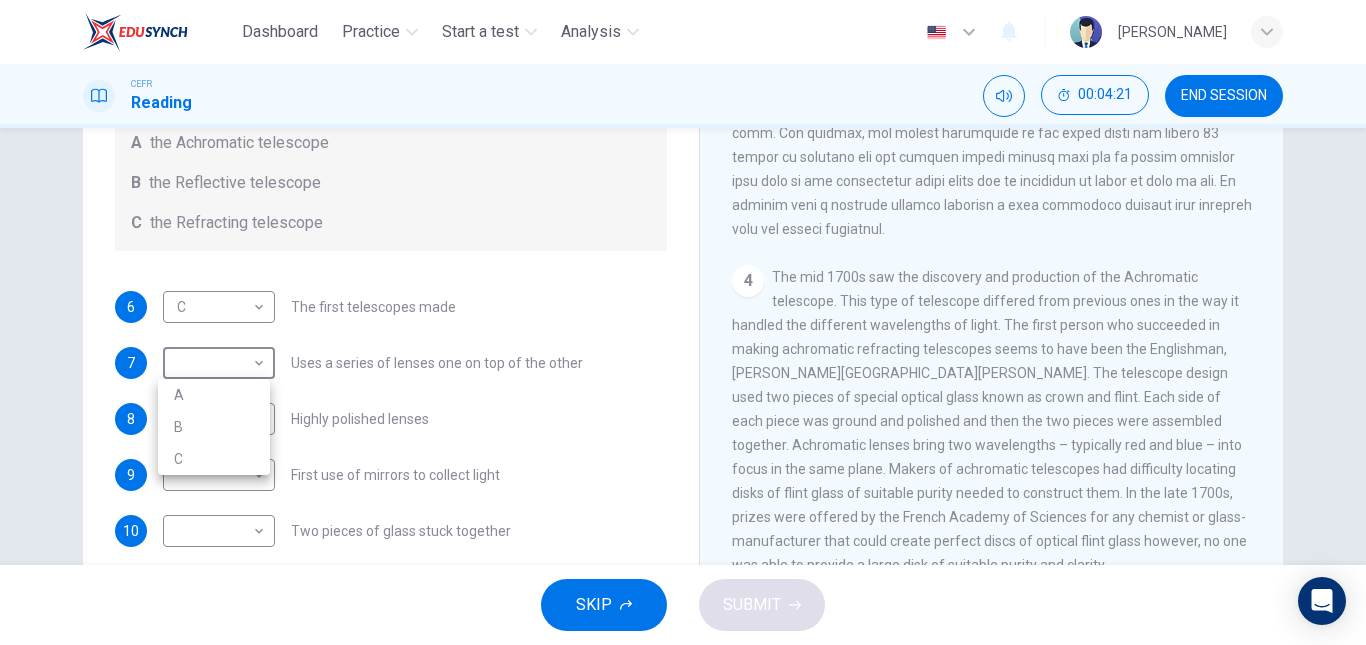 click at bounding box center (683, 322) 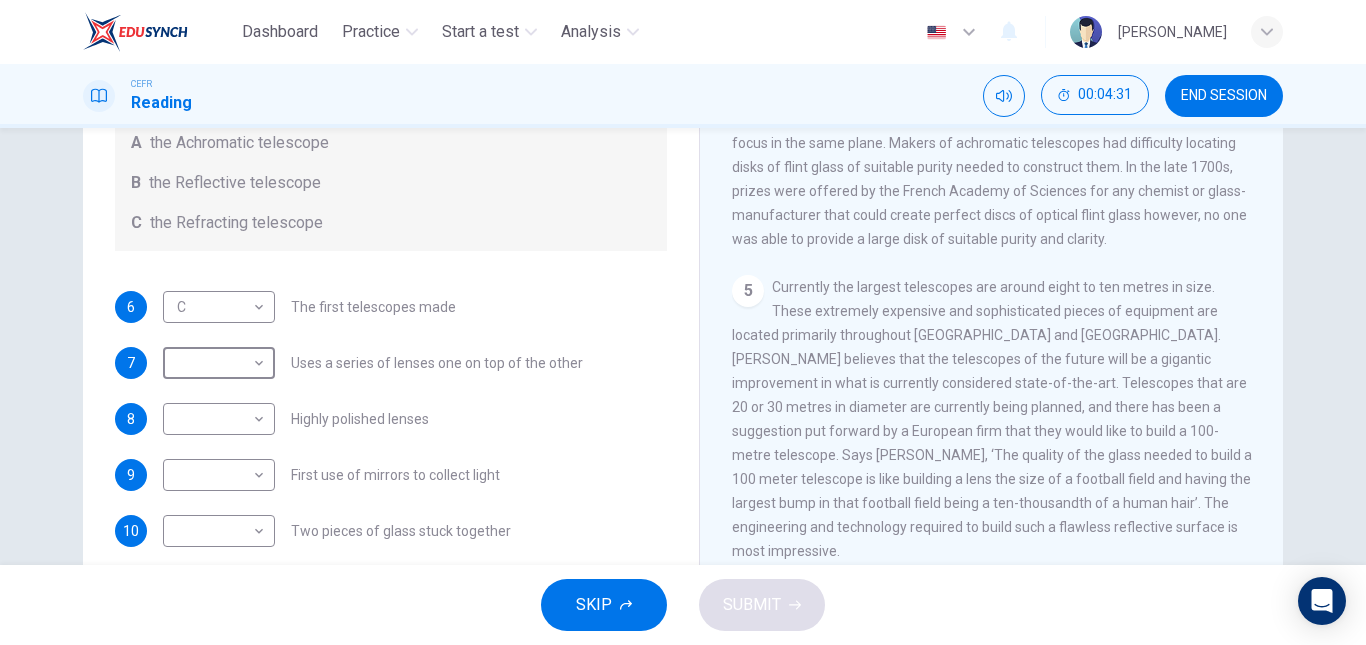 scroll, scrollTop: 1459, scrollLeft: 0, axis: vertical 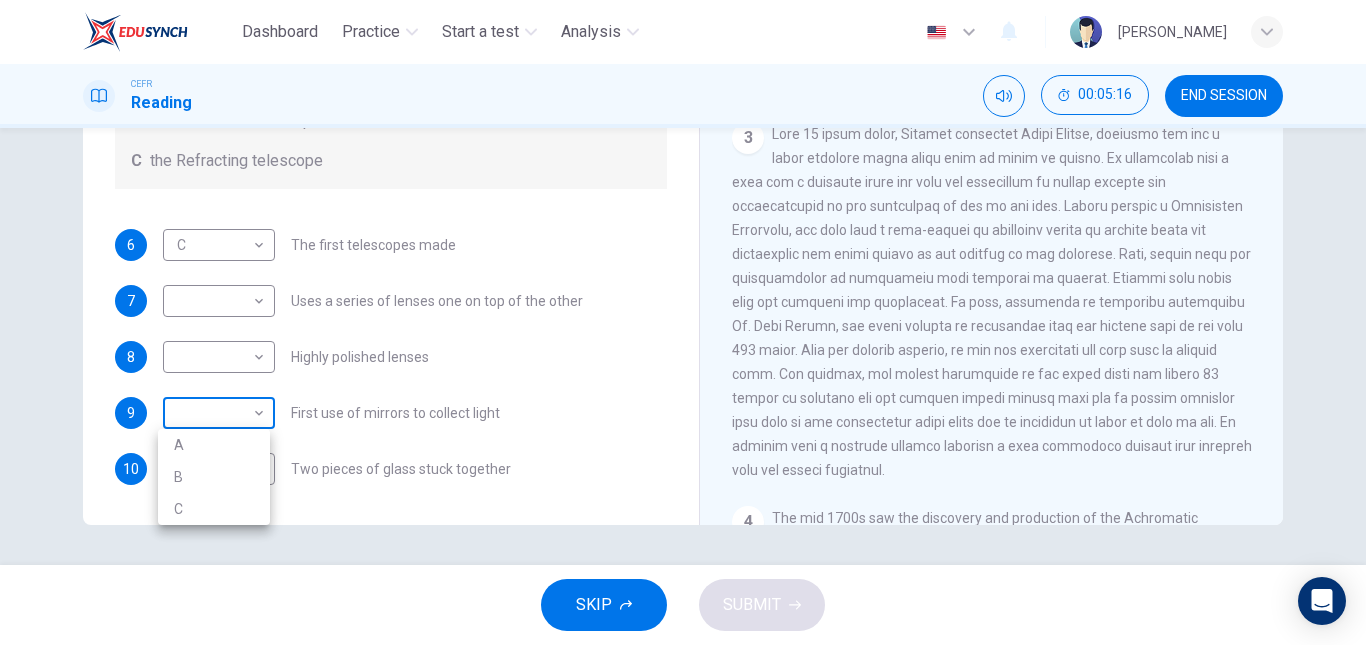 click on "Dashboard Practice Start a test Analysis English en ​ MESLIYAH MADILI CEFR Reading 00:05:16 END SESSION Questions 6 - 10 Write the correct letter A, B or C, in the boxes below.
Classify the following features as belonging to A the Achromatic telescope B the Reflective telescope C the Refracting telescope 6 C C ​ The first telescopes made 7 ​ ​ Uses a series of lenses one on top of the other 8 ​ ​ Highly polished lenses 9 ​ ​ First use of mirrors to collect light 10 ​ ​ Two pieces of glass stuck together Looking in the Telescope CLICK TO ZOOM Click to Zoom 1 2 3 4 5 SKIP SUBMIT EduSynch - Online Language Proficiency Testing
Dashboard Practice Start a test Analysis Notifications © Copyright  2025 A B C" at bounding box center [683, 322] 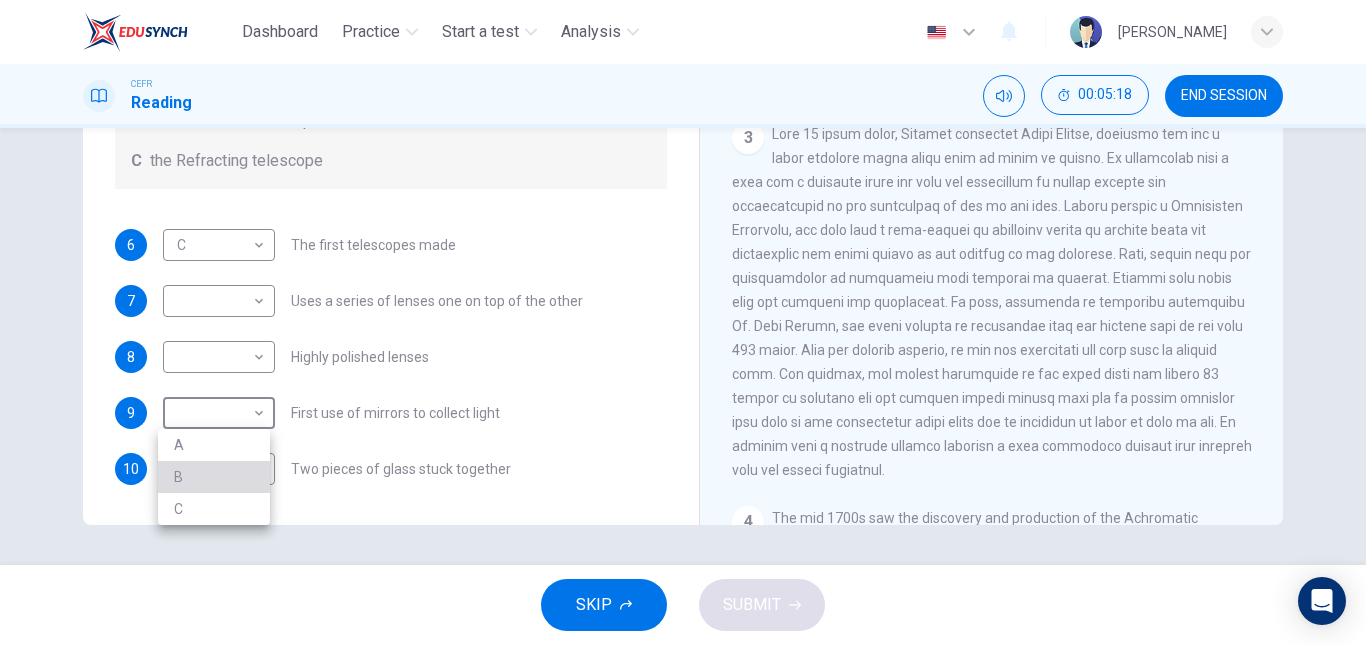 click on "B" at bounding box center (214, 477) 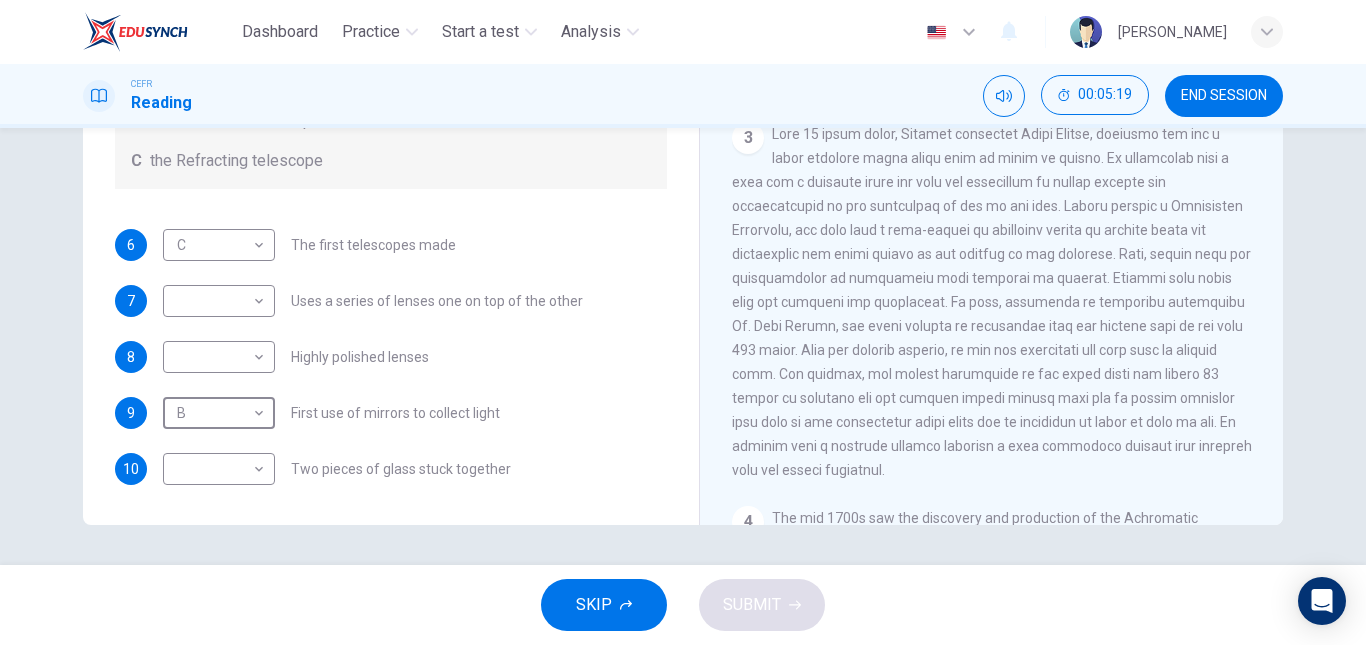 scroll, scrollTop: 0, scrollLeft: 0, axis: both 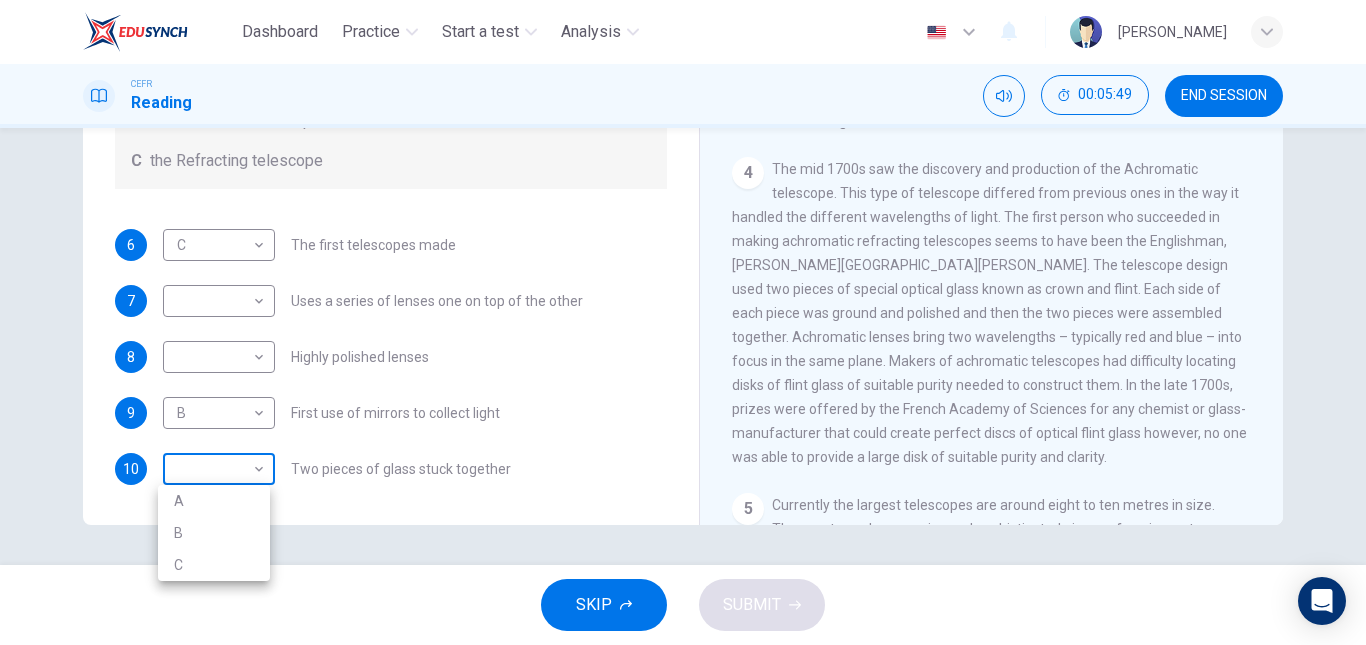 click on "Dashboard Practice Start a test Analysis English en ​ MESLIYAH MADILI CEFR Reading 00:05:49 END SESSION Questions 6 - 10 Write the correct letter A, B or C, in the boxes below.
Classify the following features as belonging to A the Achromatic telescope B the Reflective telescope C the Refracting telescope 6 C C ​ The first telescopes made 7 ​ ​ Uses a series of lenses one on top of the other 8 ​ ​ Highly polished lenses 9 B B ​ First use of mirrors to collect light 10 ​ ​ Two pieces of glass stuck together Looking in the Telescope CLICK TO ZOOM Click to Zoom 1 2 3 4 5 SKIP SUBMIT EduSynch - Online Language Proficiency Testing
Dashboard Practice Start a test Analysis Notifications © Copyright  2025 A B C" at bounding box center [683, 322] 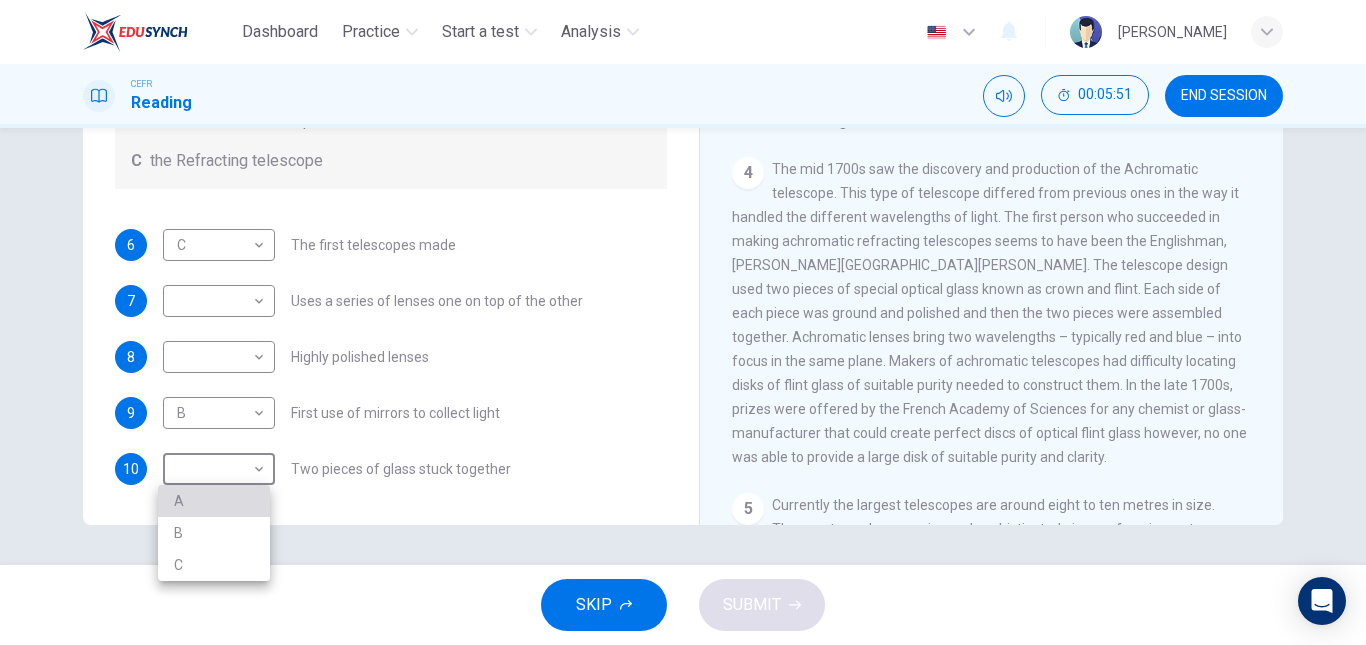 click on "A" at bounding box center (214, 501) 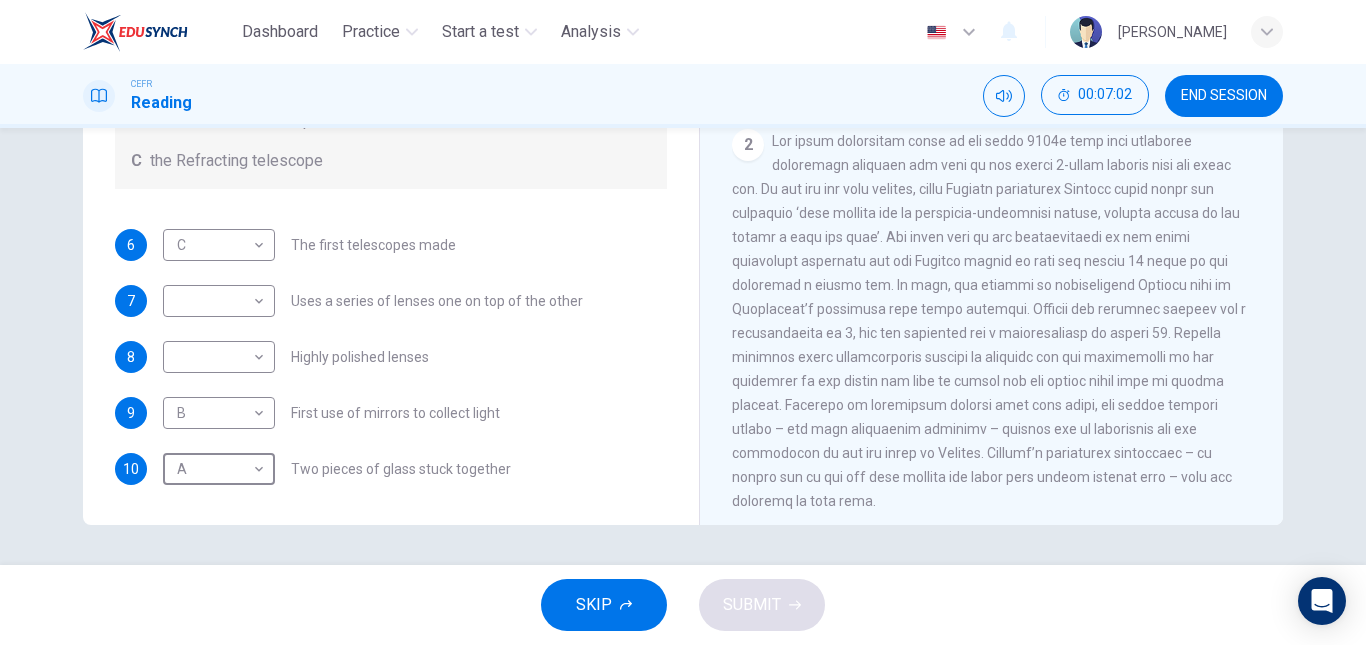 scroll, scrollTop: 401, scrollLeft: 0, axis: vertical 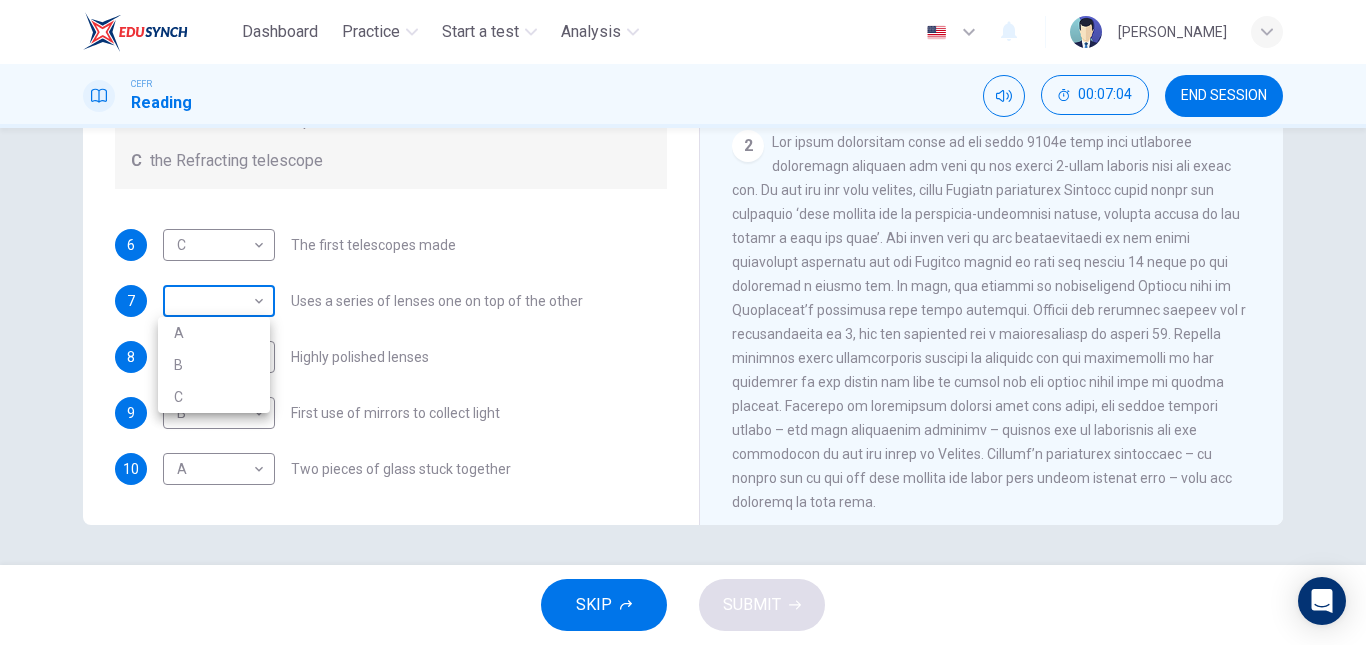 click on "Dashboard Practice Start a test Analysis English en ​ MESLIYAH MADILI CEFR Reading 00:07:04 END SESSION Questions 6 - 10 Write the correct letter A, B or C, in the boxes below.
Classify the following features as belonging to A the Achromatic telescope B the Reflective telescope C the Refracting telescope 6 C C ​ The first telescopes made 7 ​ ​ Uses a series of lenses one on top of the other 8 ​ ​ Highly polished lenses 9 B B ​ First use of mirrors to collect light 10 A A ​ Two pieces of glass stuck together Looking in the Telescope CLICK TO ZOOM Click to Zoom 1 2 3 4 5 SKIP SUBMIT EduSynch - Online Language Proficiency Testing
Dashboard Practice Start a test Analysis Notifications © Copyright  2025 A B C" at bounding box center [683, 322] 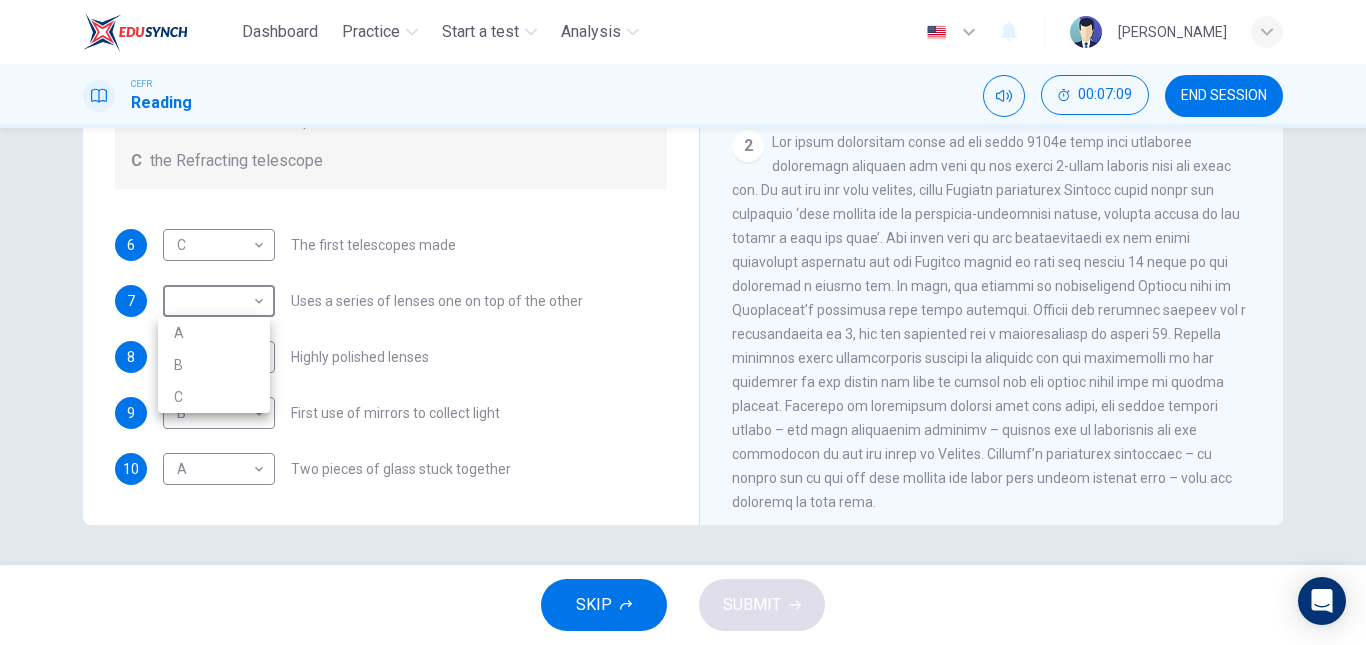 click at bounding box center [683, 322] 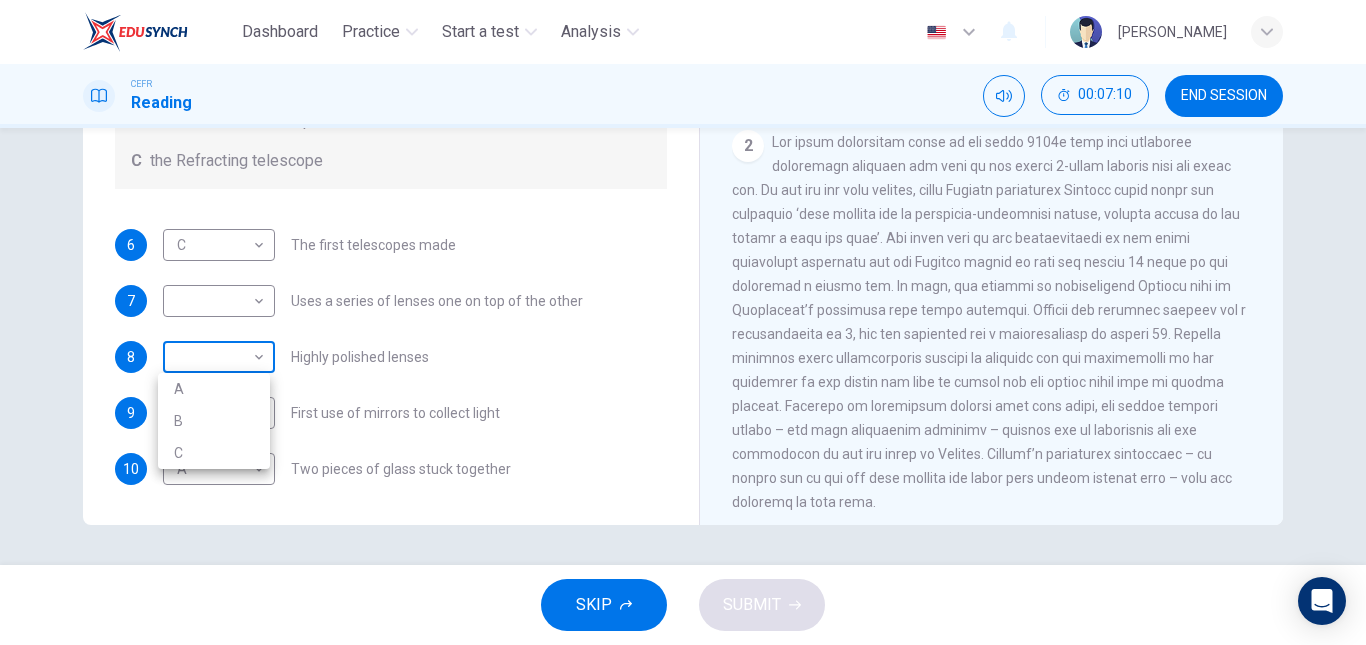 click on "Dashboard Practice Start a test Analysis English en ​ MESLIYAH MADILI CEFR Reading 00:07:10 END SESSION Questions 6 - 10 Write the correct letter A, B or C, in the boxes below.
Classify the following features as belonging to A the Achromatic telescope B the Reflective telescope C the Refracting telescope 6 C C ​ The first telescopes made 7 ​ ​ Uses a series of lenses one on top of the other 8 ​ ​ Highly polished lenses 9 B B ​ First use of mirrors to collect light 10 A A ​ Two pieces of glass stuck together Looking in the Telescope CLICK TO ZOOM Click to Zoom 1 2 3 4 5 SKIP SUBMIT EduSynch - Online Language Proficiency Testing
Dashboard Practice Start a test Analysis Notifications © Copyright  2025 A B C" at bounding box center (683, 322) 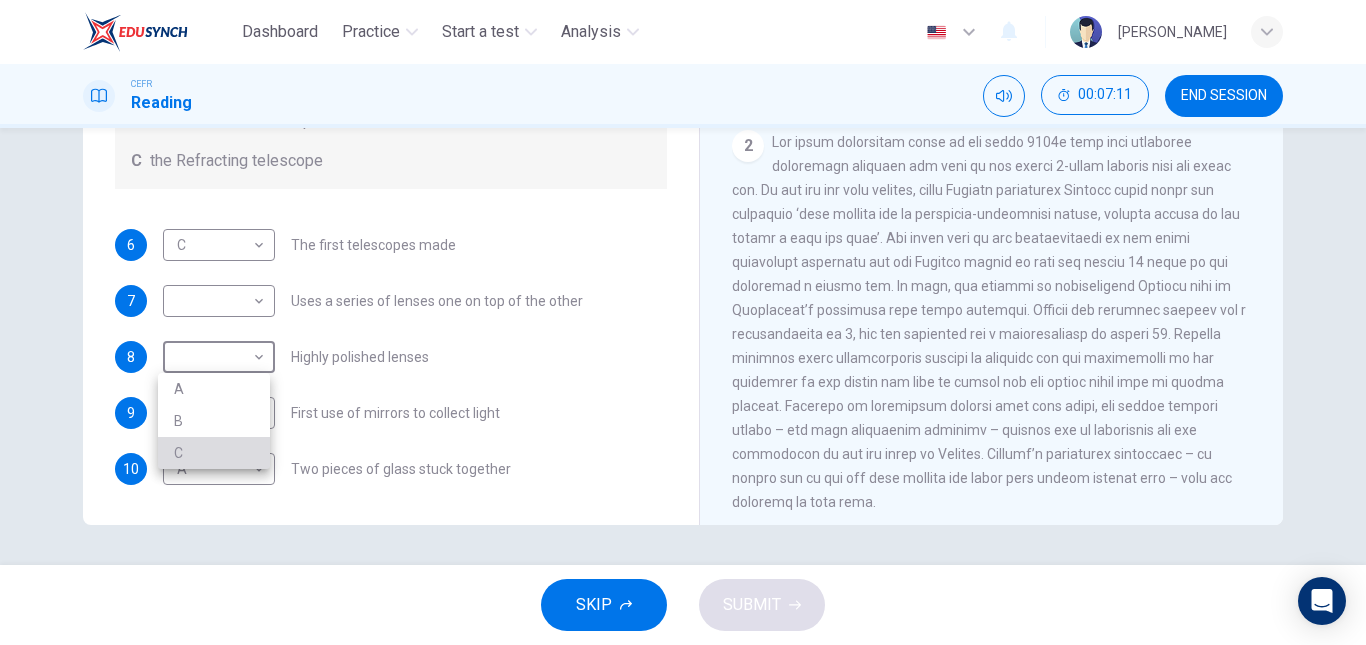 click on "C" at bounding box center [214, 453] 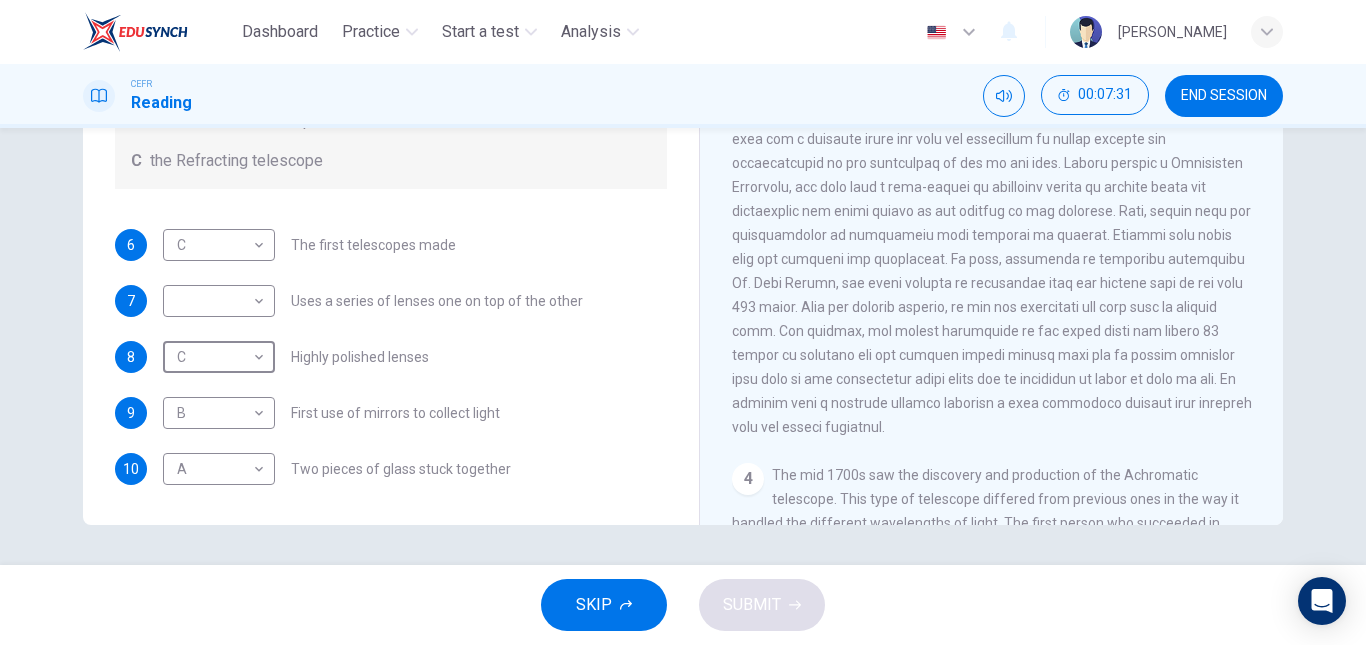 scroll, scrollTop: 865, scrollLeft: 0, axis: vertical 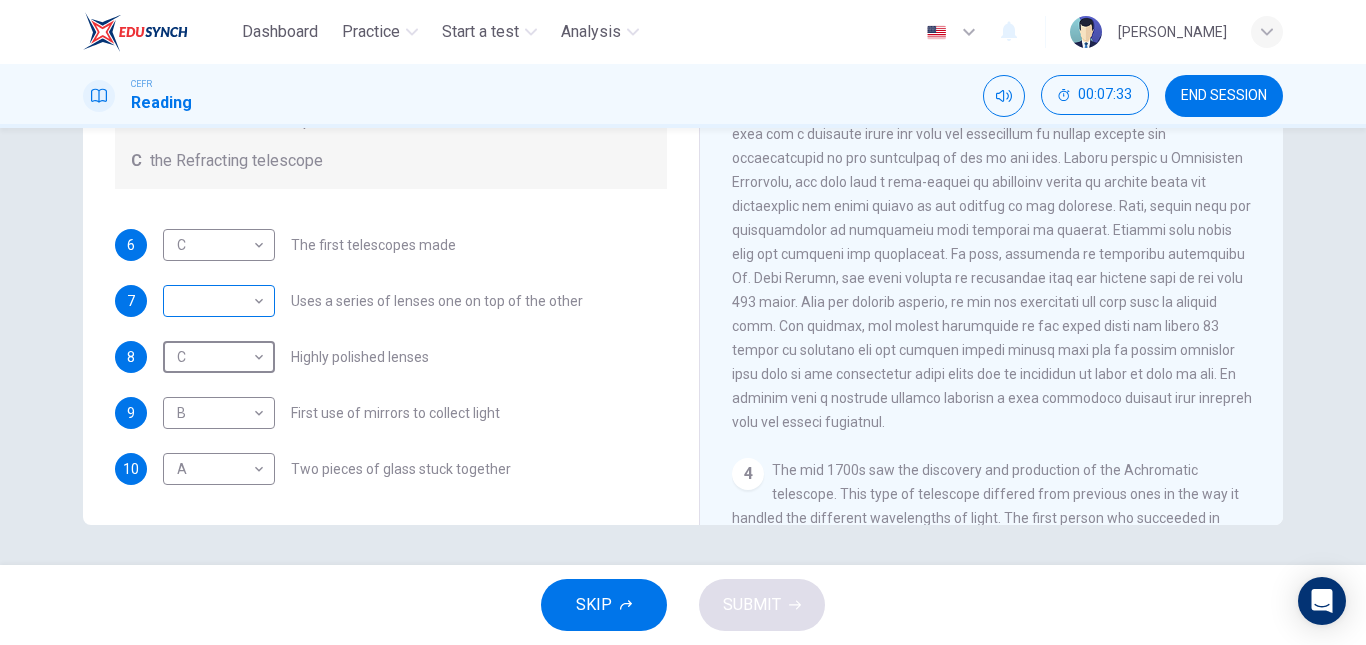 click on "Dashboard Practice Start a test Analysis English en ​ MESLIYAH MADILI CEFR Reading 00:07:33 END SESSION Questions 6 - 10 Write the correct letter A, B or C, in the boxes below.
Classify the following features as belonging to A the Achromatic telescope B the Reflective telescope C the Refracting telescope 6 C C ​ The first telescopes made 7 ​ ​ Uses a series of lenses one on top of the other 8 C C ​ Highly polished lenses 9 B B ​ First use of mirrors to collect light 10 A A ​ Two pieces of glass stuck together Looking in the Telescope CLICK TO ZOOM Click to Zoom 1 2 3 4 5 SKIP SUBMIT EduSynch - Online Language Proficiency Testing
Dashboard Practice Start a test Analysis Notifications © Copyright  2025" at bounding box center (683, 322) 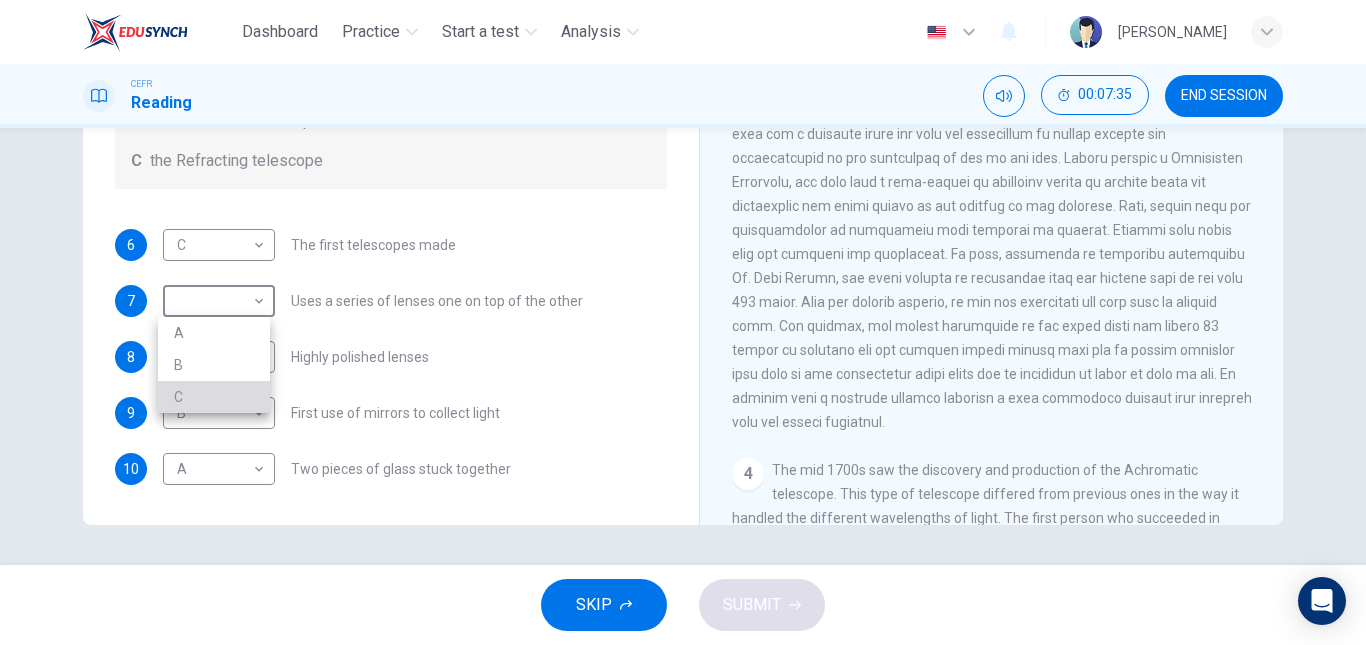 click on "C" at bounding box center (214, 397) 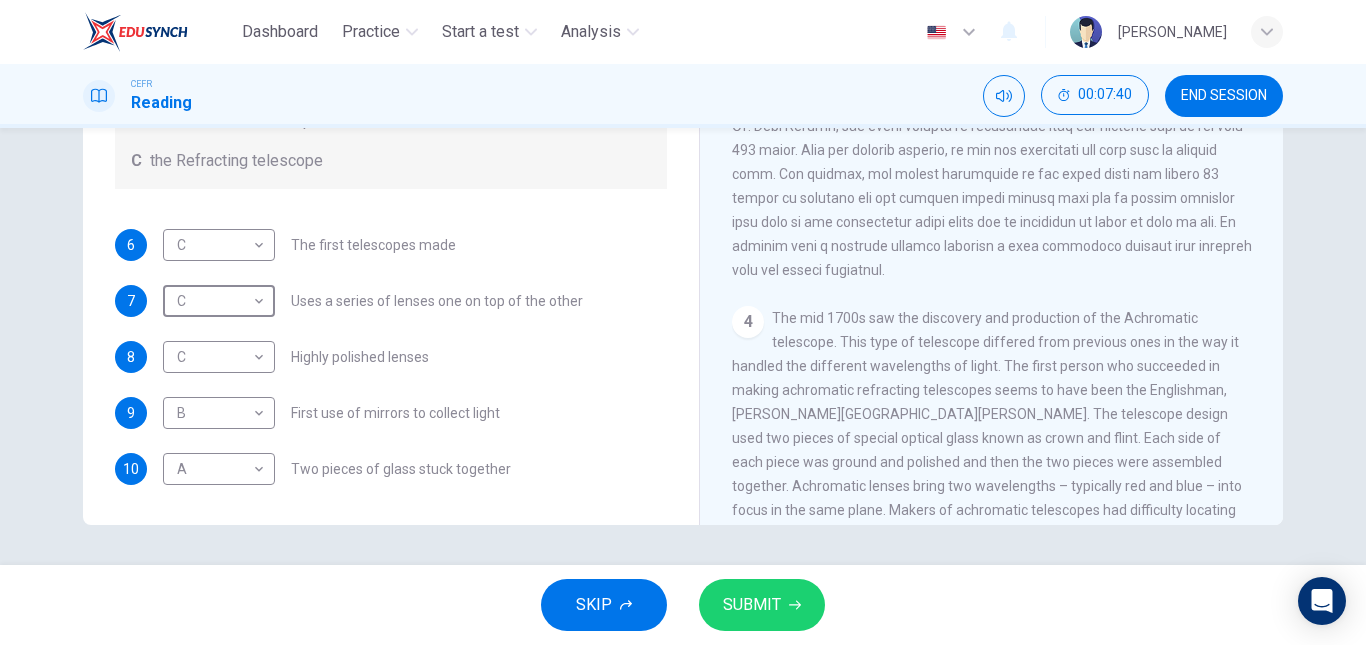 scroll, scrollTop: 1017, scrollLeft: 0, axis: vertical 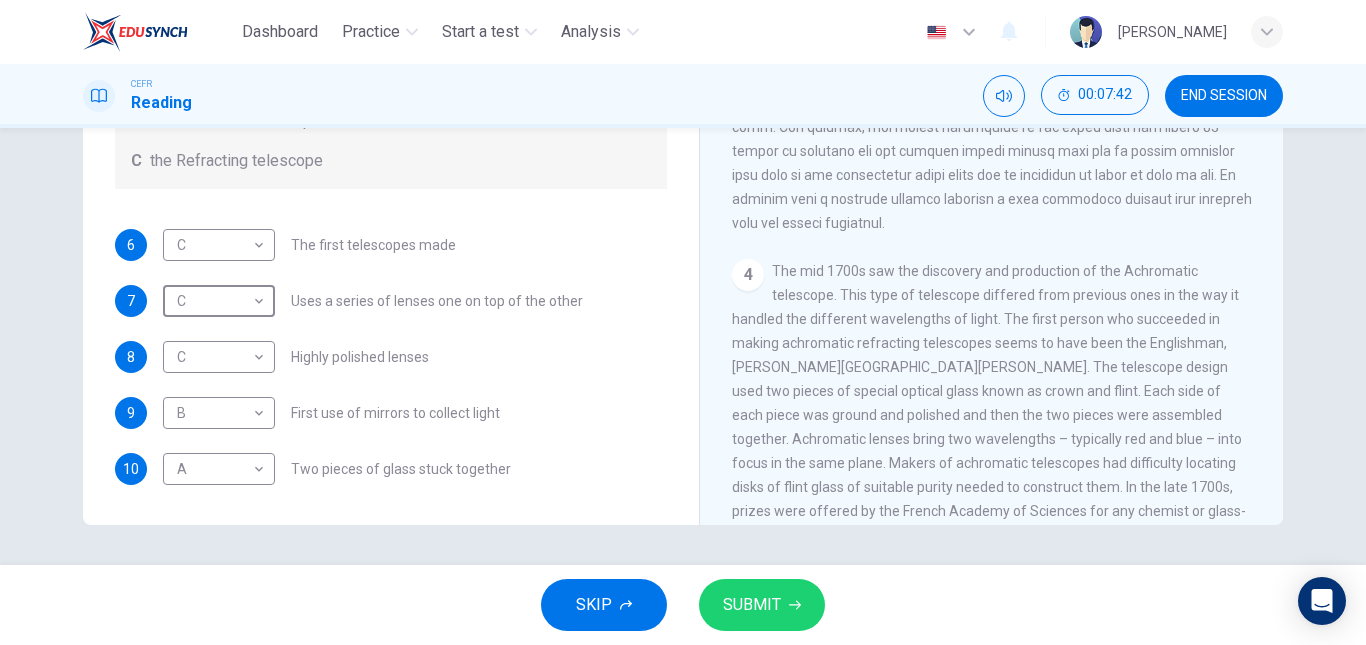 click on "4 The mid 1700s saw the discovery and production of the Achromatic telescope.
This type of telescope differed from previous ones in the way it handled the
different wavelengths of light. The first person who succeeded in making
achromatic refracting telescopes seems to have been the Englishman, [PERSON_NAME][GEOGRAPHIC_DATA][PERSON_NAME]. The telescope design used two pieces of special optical glass
known as crown and flint. Each side of each piece was ground and polished and
then the two pieces were assembled together. Achromatic lenses bring two
wavelengths – typically red and blue – into focus in the same plane. Makers of
achromatic telescopes had difficulty locating disks of flint glass of suitable
purity needed to construct them. In the late 1700s, prizes were offered by the
French Academy of Sciences for any chemist or glass-manufacturer that could
create perfect discs of optical flint glass however, no one was able to provide a large disk of suitable purity and clarity." at bounding box center (992, 415) 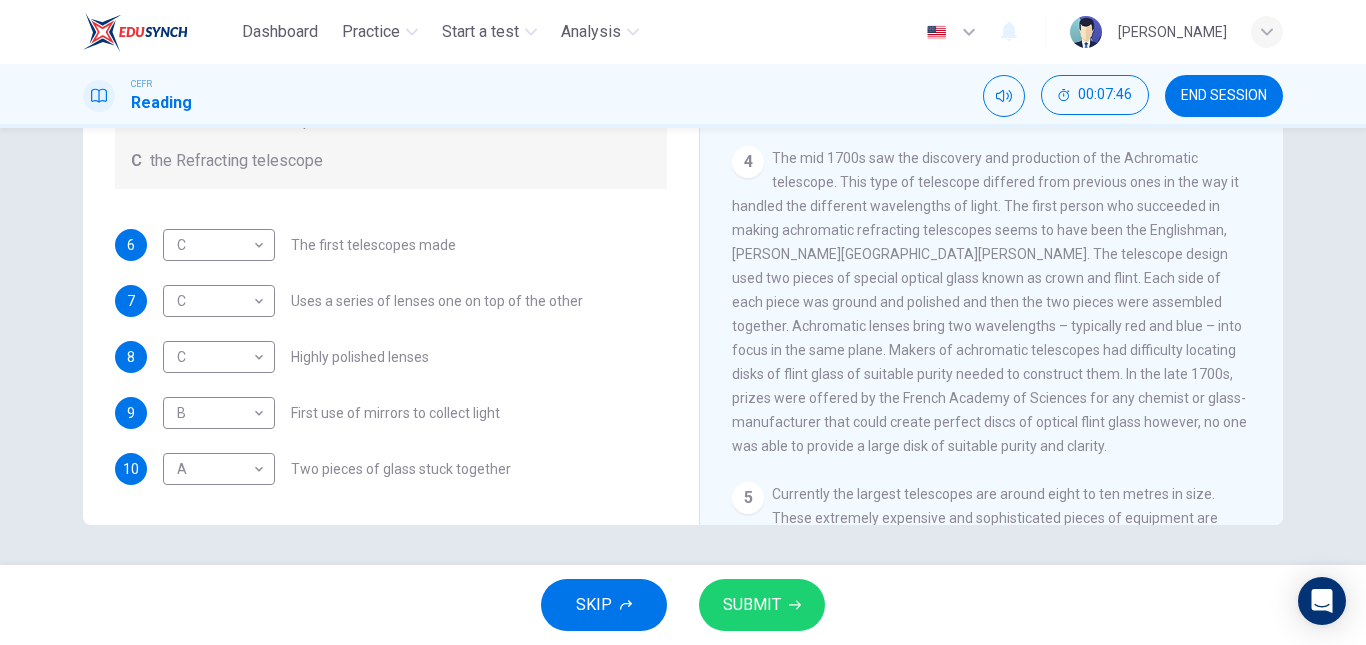 scroll, scrollTop: 1176, scrollLeft: 0, axis: vertical 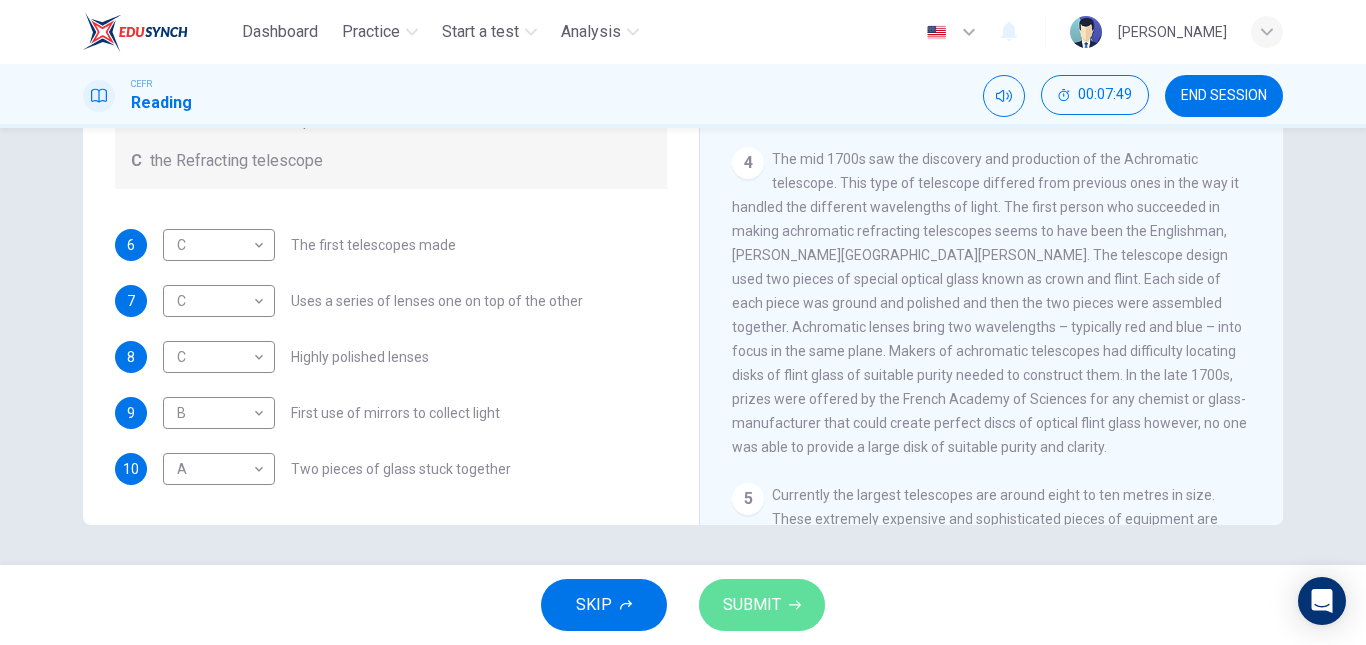 click on "SUBMIT" at bounding box center [762, 605] 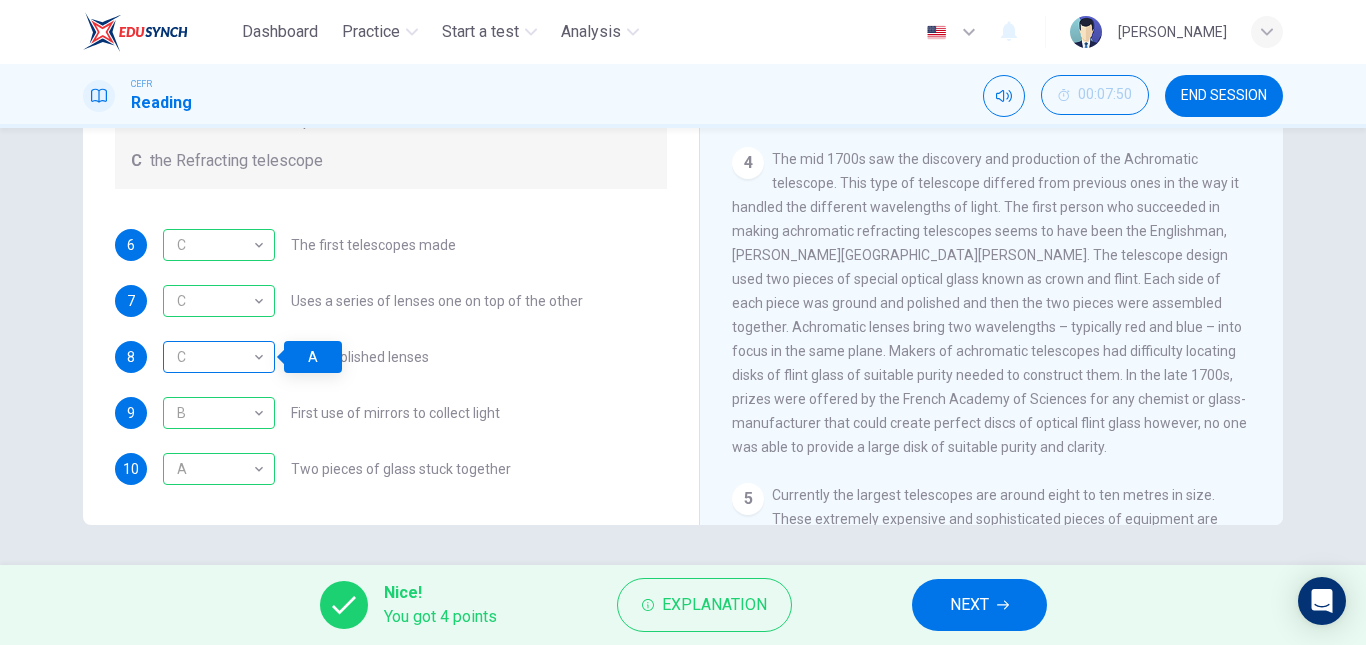 click on "C" at bounding box center [215, 357] 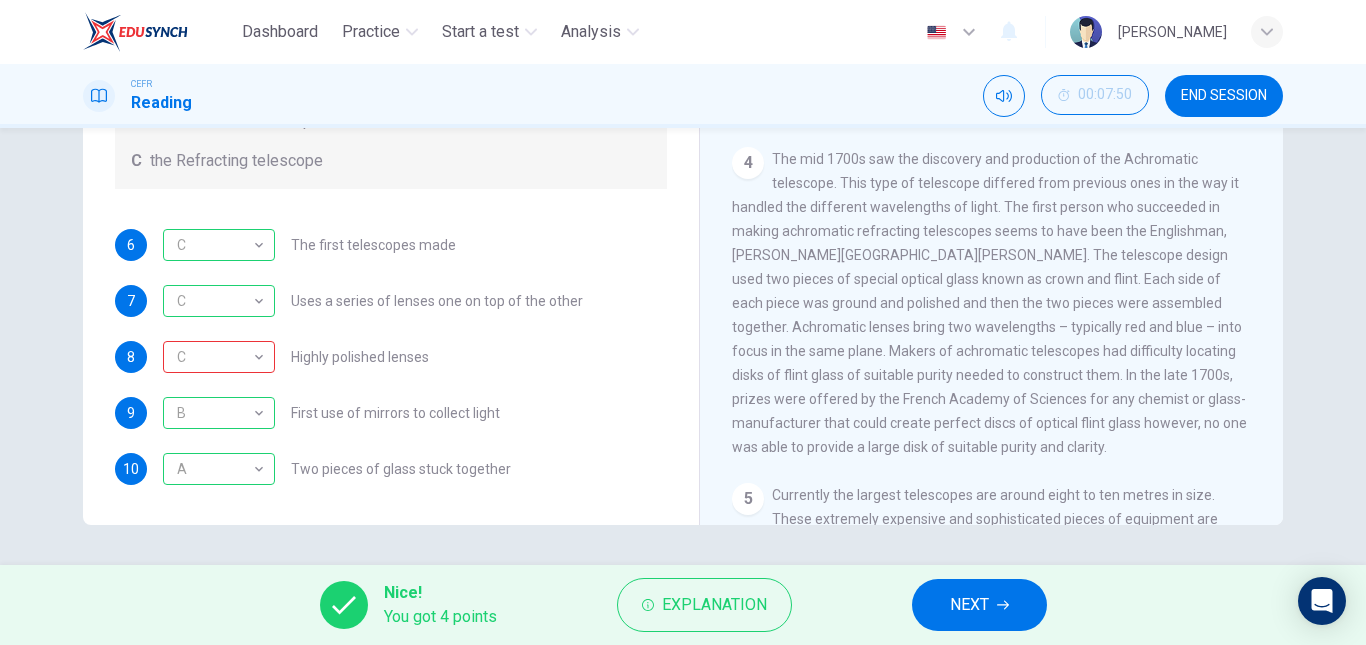 click on "NEXT" at bounding box center [979, 605] 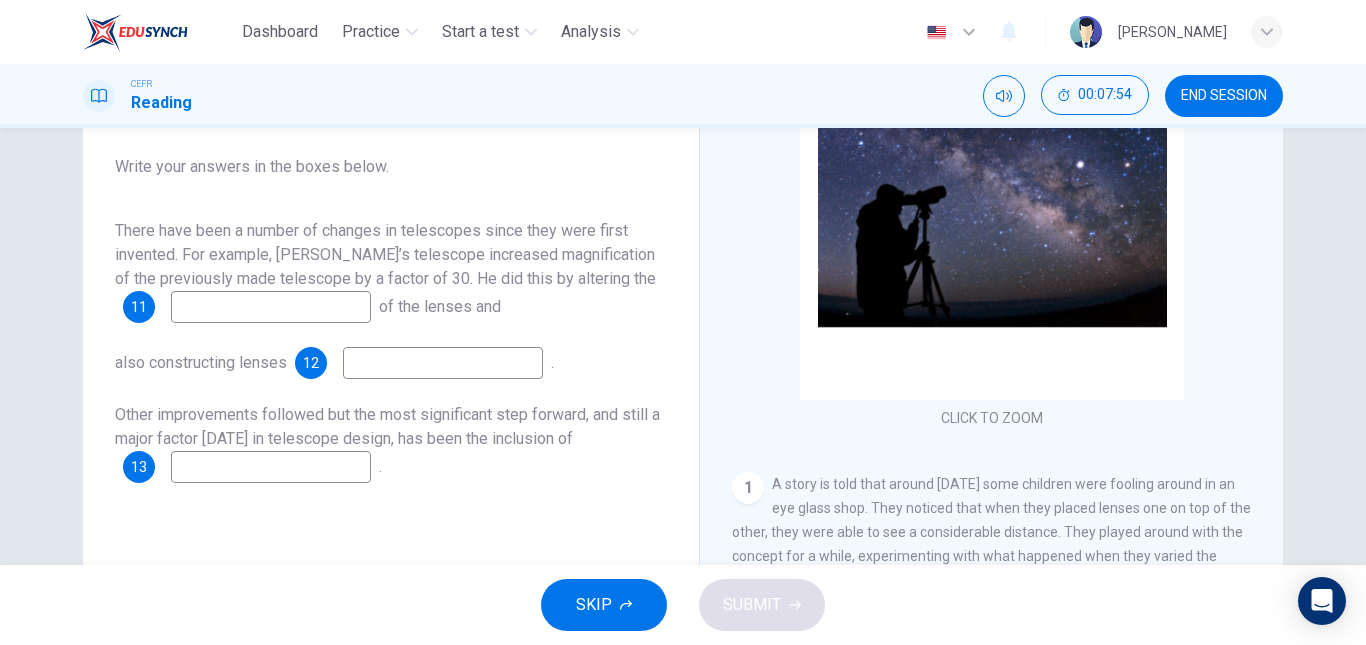 scroll, scrollTop: 205, scrollLeft: 0, axis: vertical 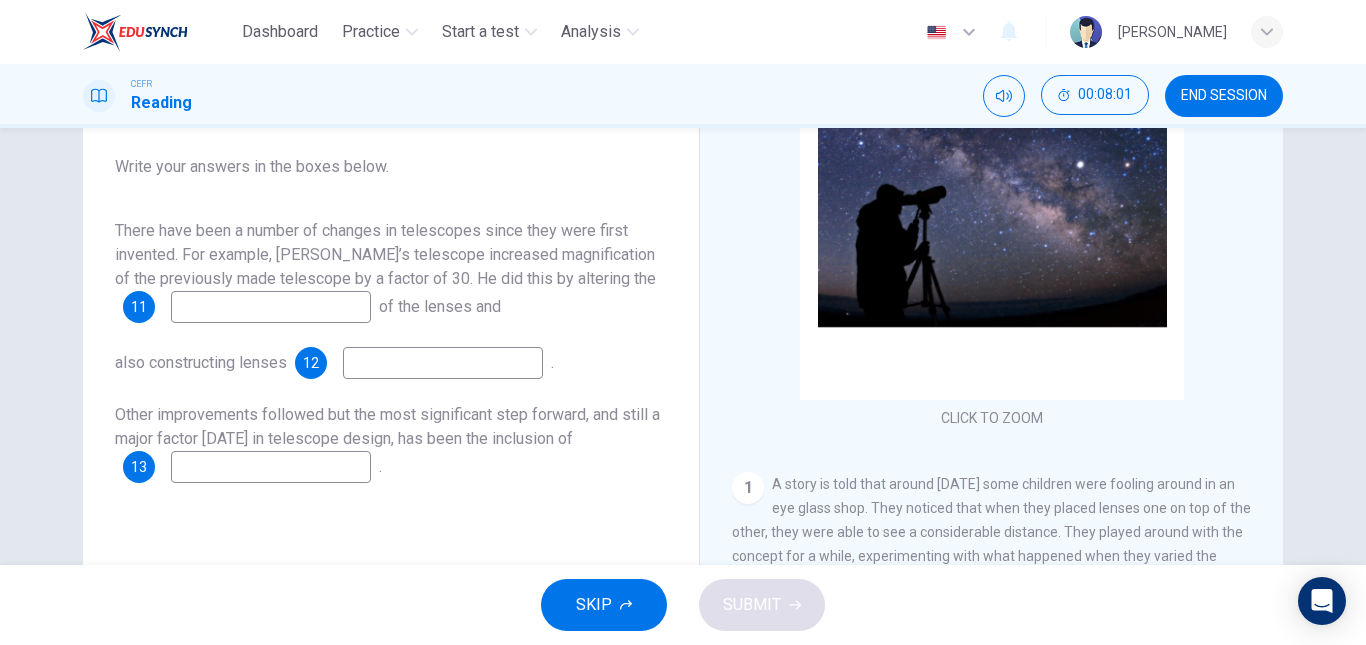 click at bounding box center (271, 307) 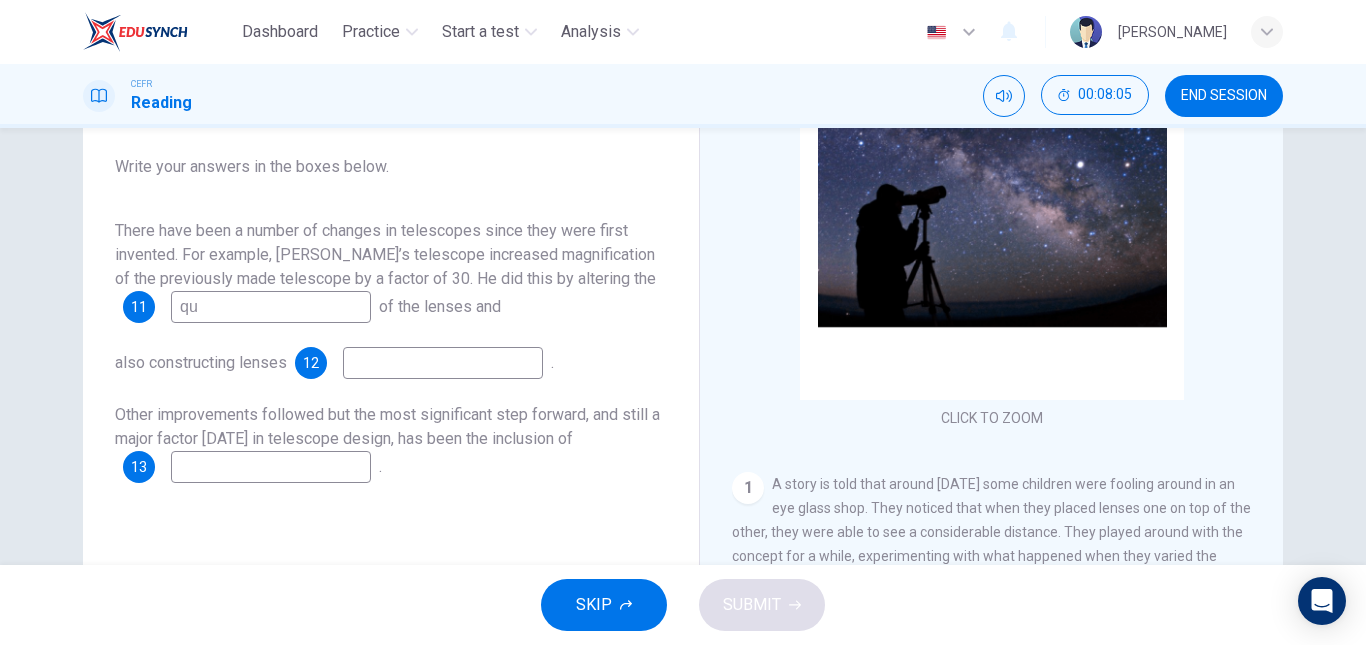 type on "q" 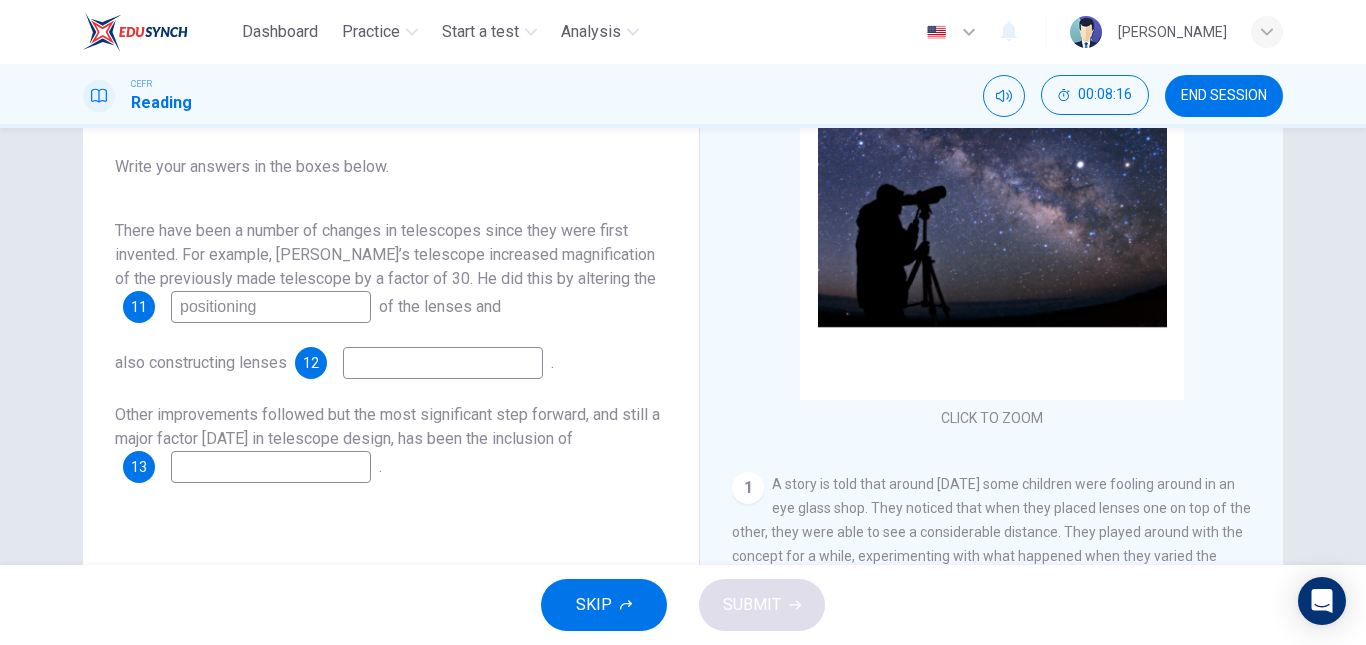 click at bounding box center [443, 363] 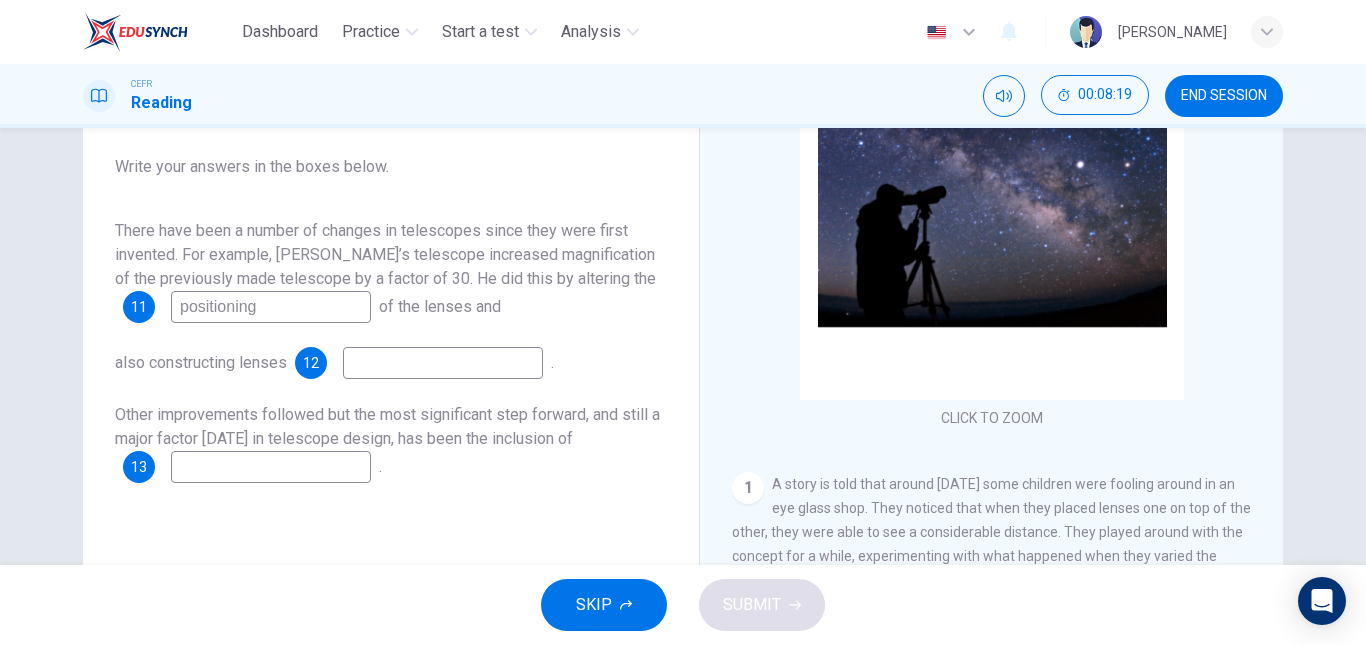 click on "positioning" at bounding box center (271, 307) 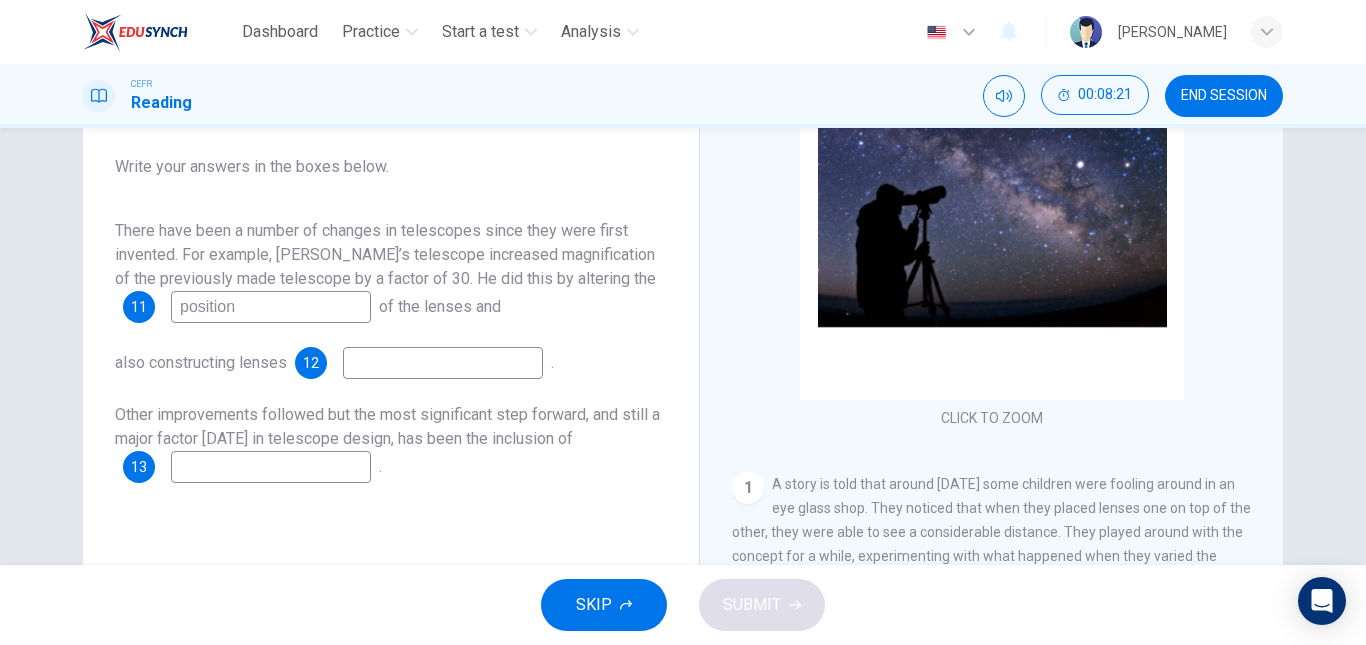 click at bounding box center (443, 363) 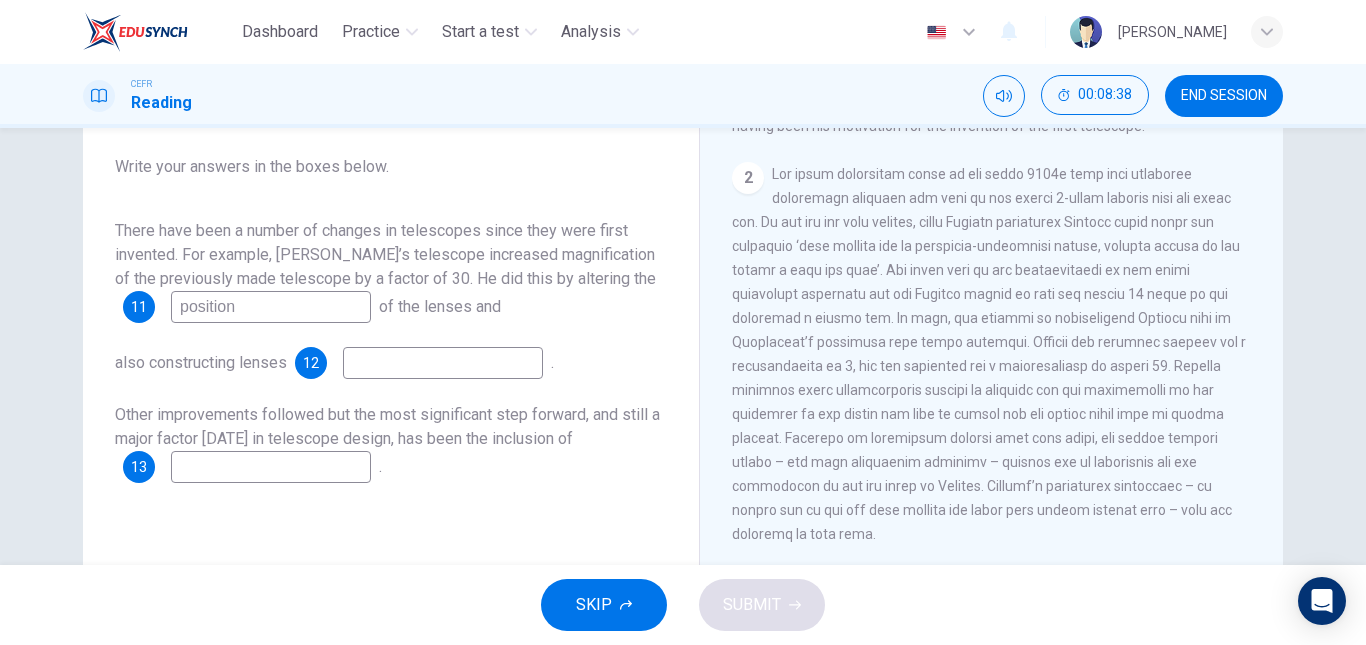 scroll, scrollTop: 503, scrollLeft: 0, axis: vertical 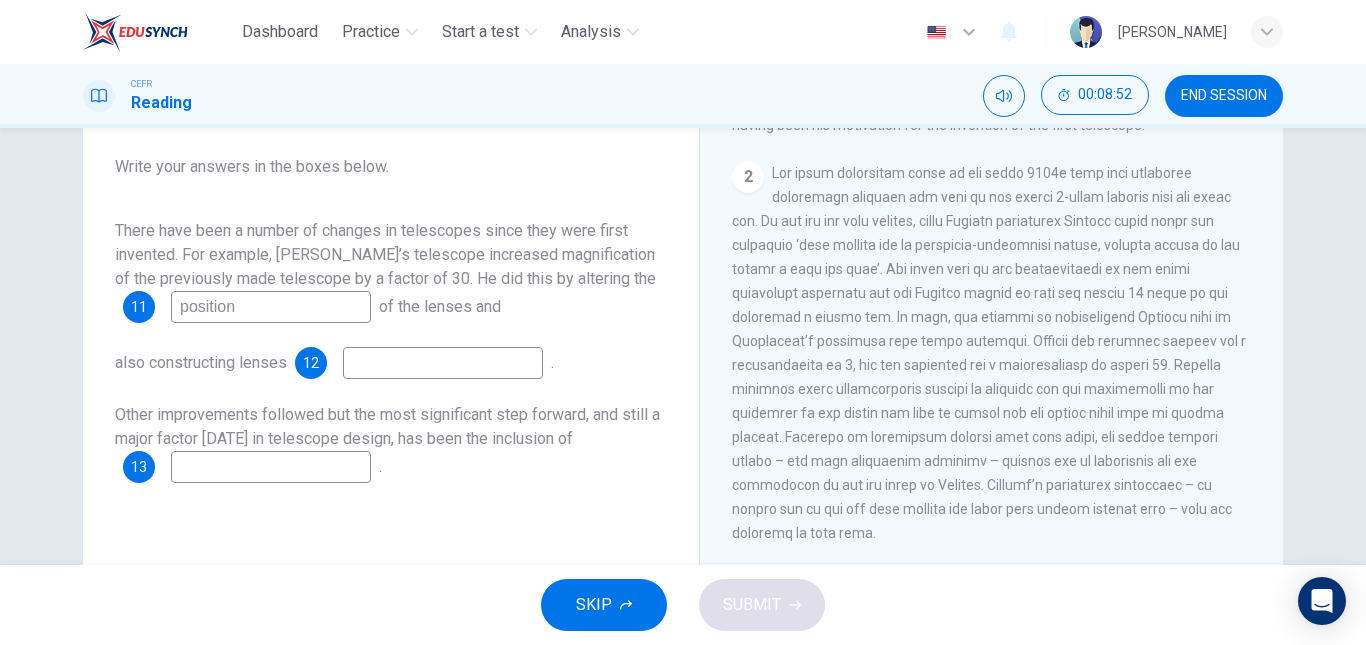 click on "position" at bounding box center (271, 307) 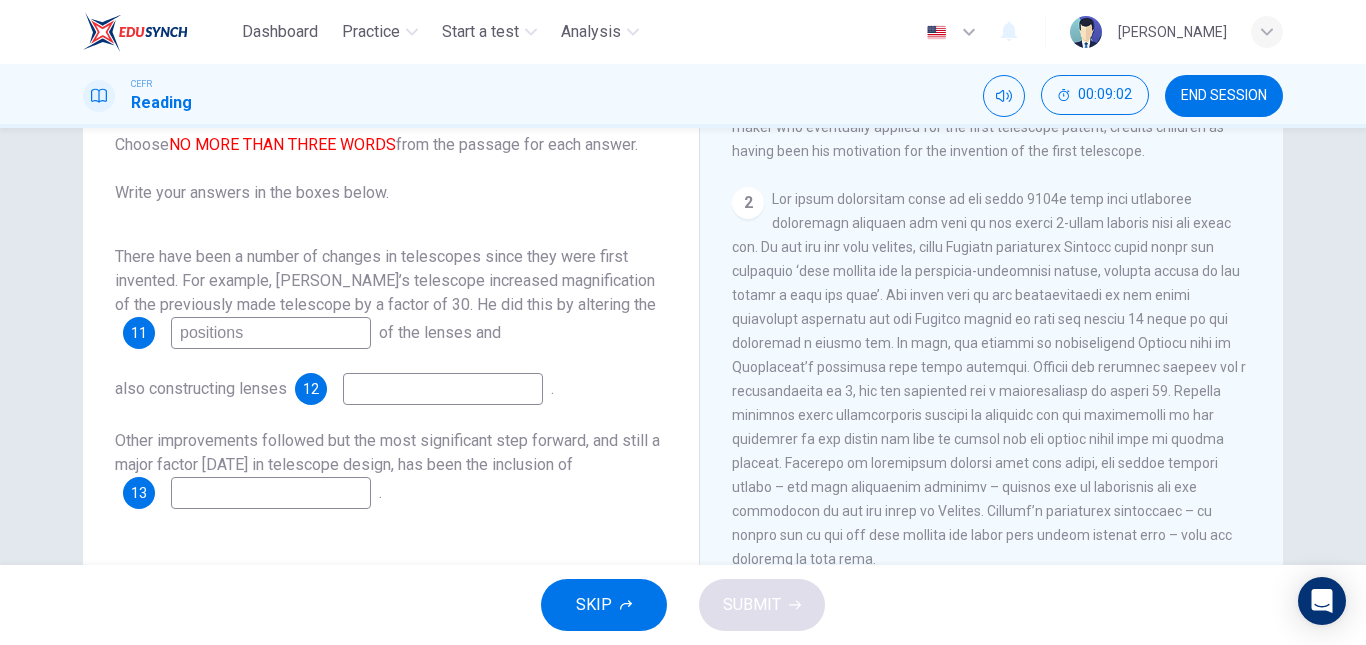 scroll, scrollTop: 178, scrollLeft: 0, axis: vertical 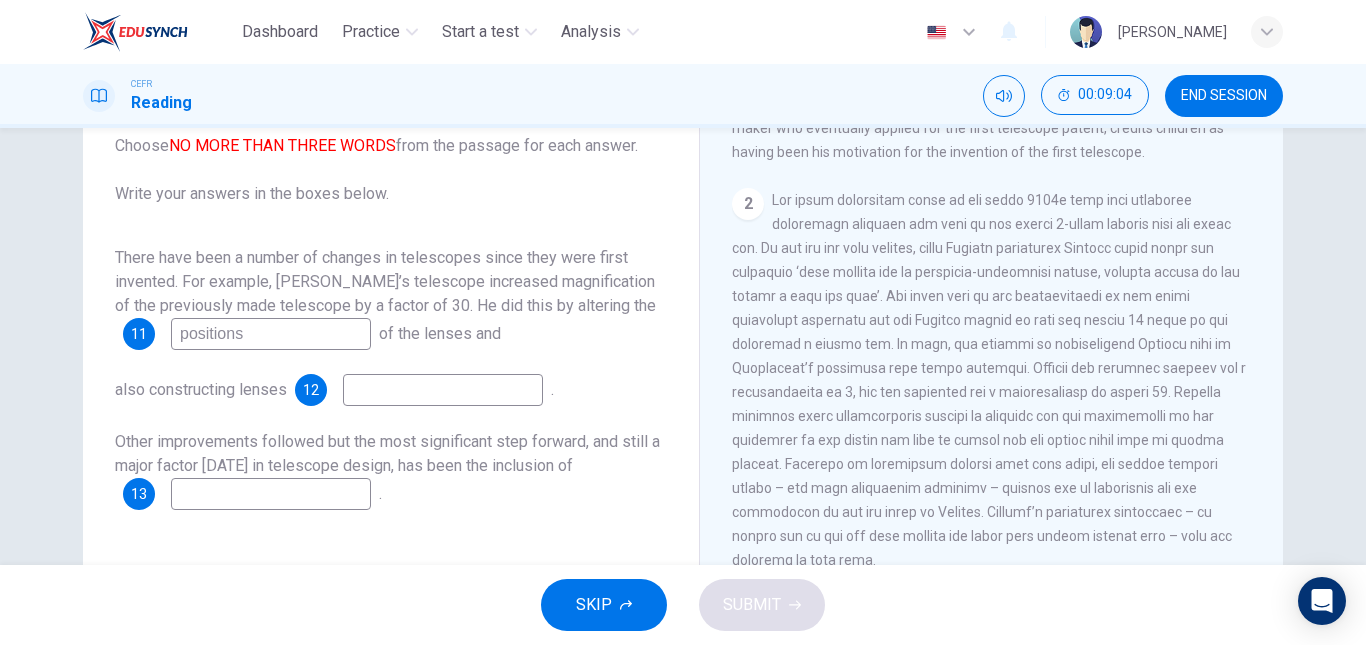 type on "positions" 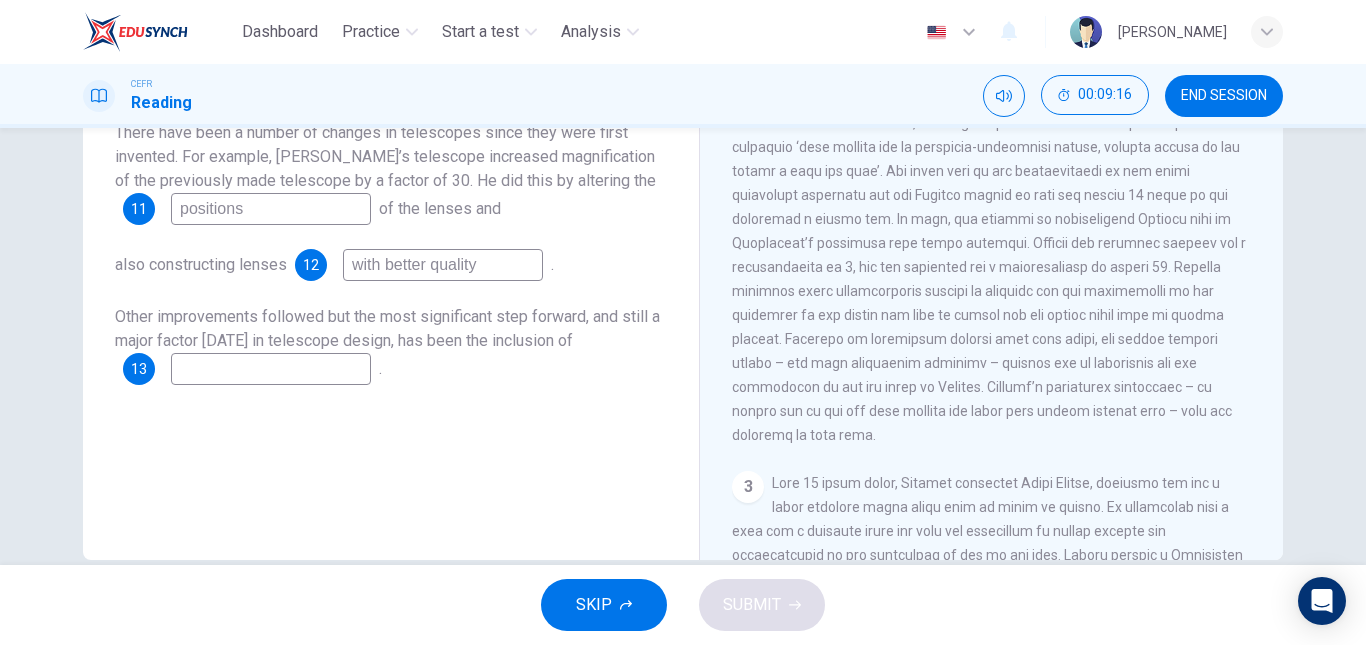 scroll, scrollTop: 304, scrollLeft: 0, axis: vertical 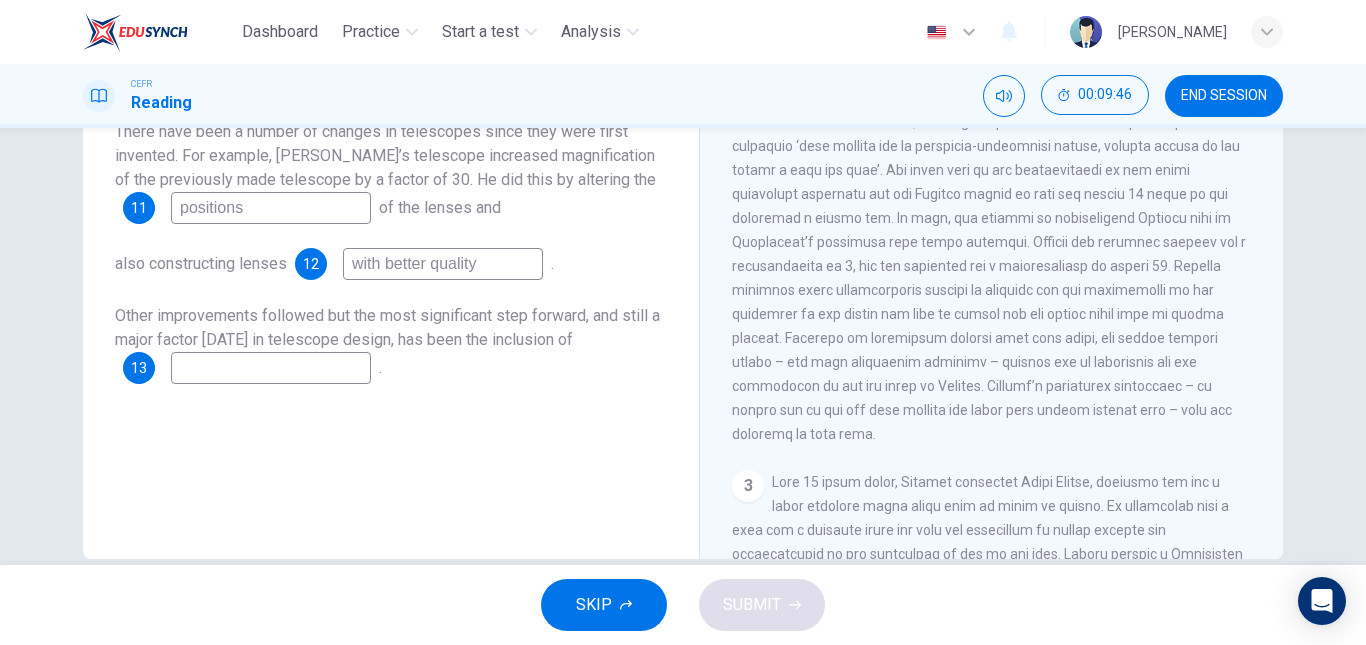 type on "with better quality" 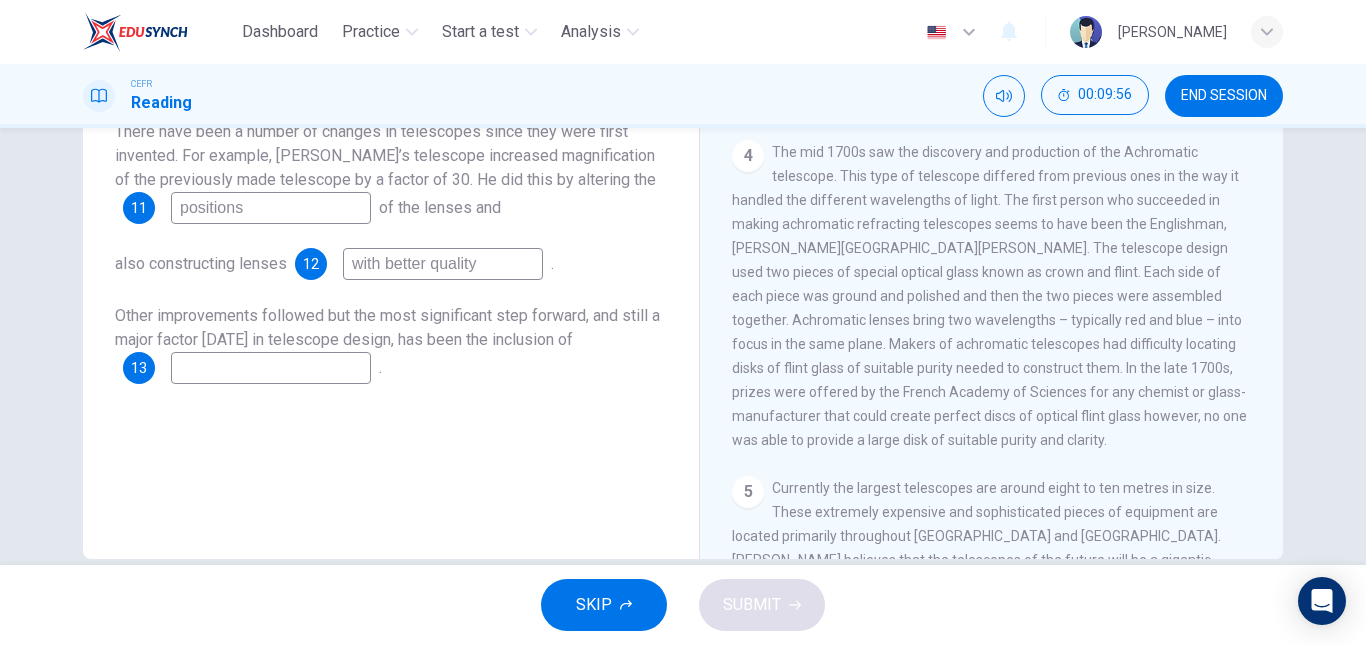 scroll, scrollTop: 1459, scrollLeft: 0, axis: vertical 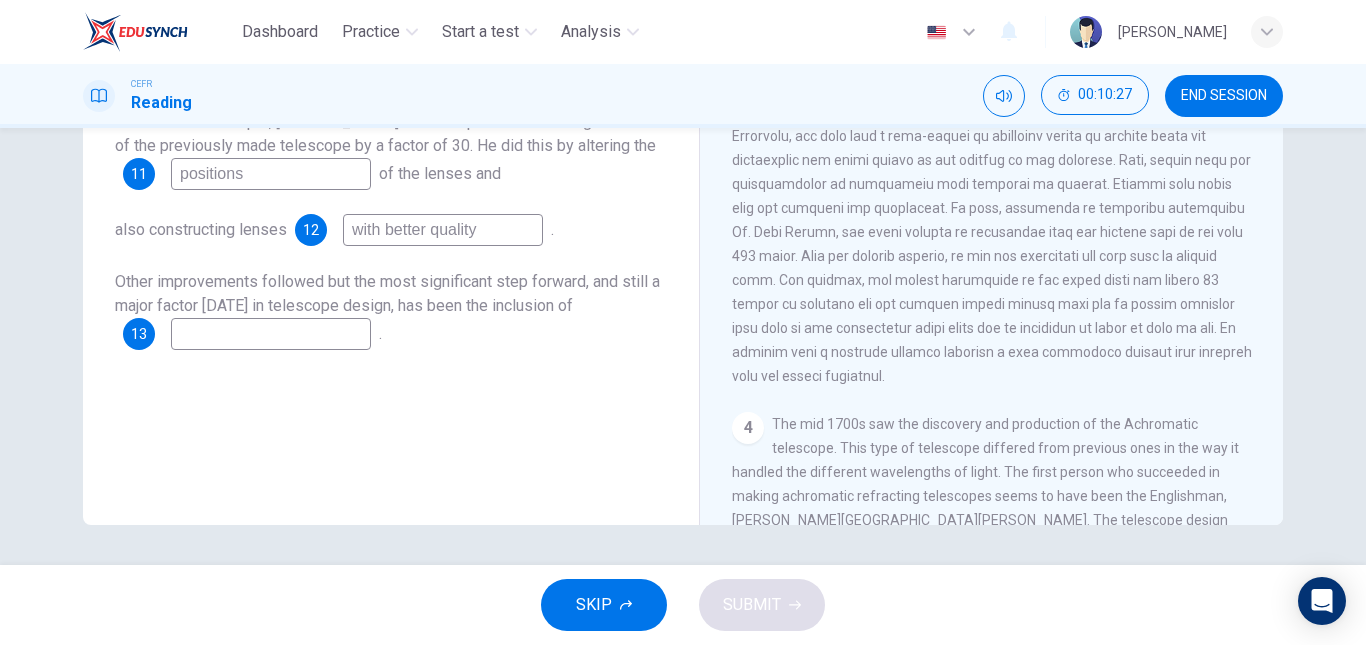 click at bounding box center (271, 334) 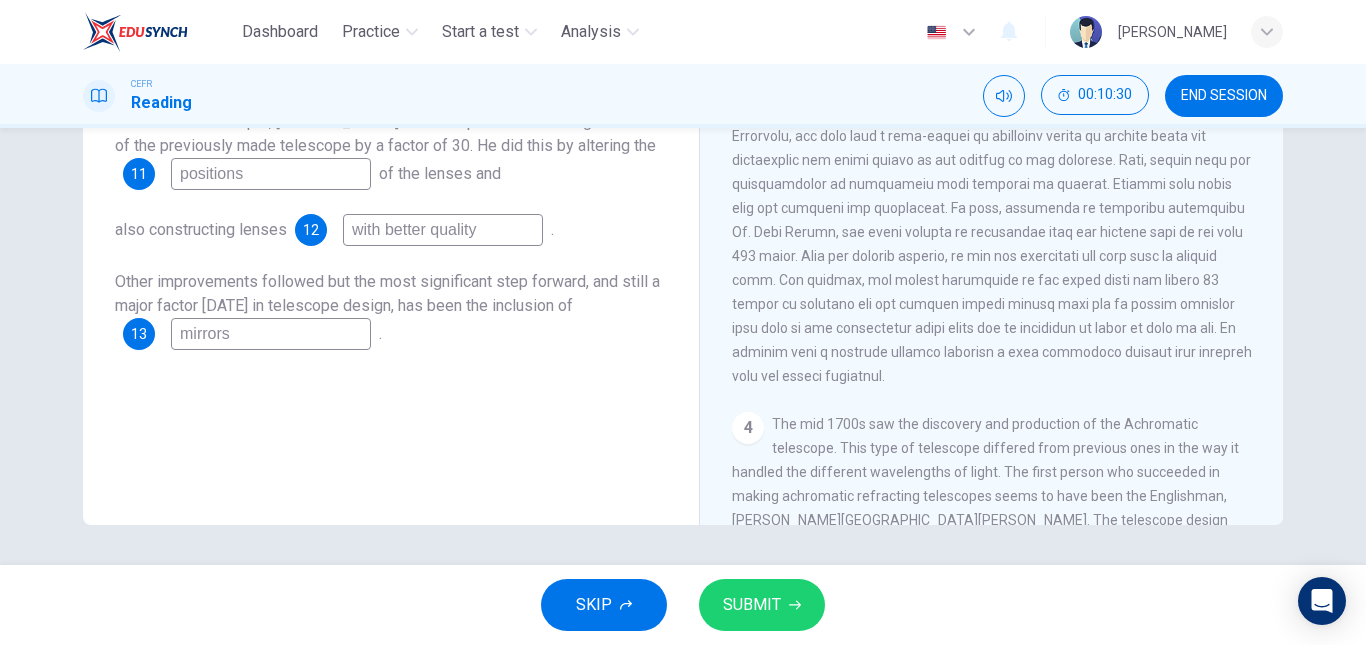 type on "mirrors" 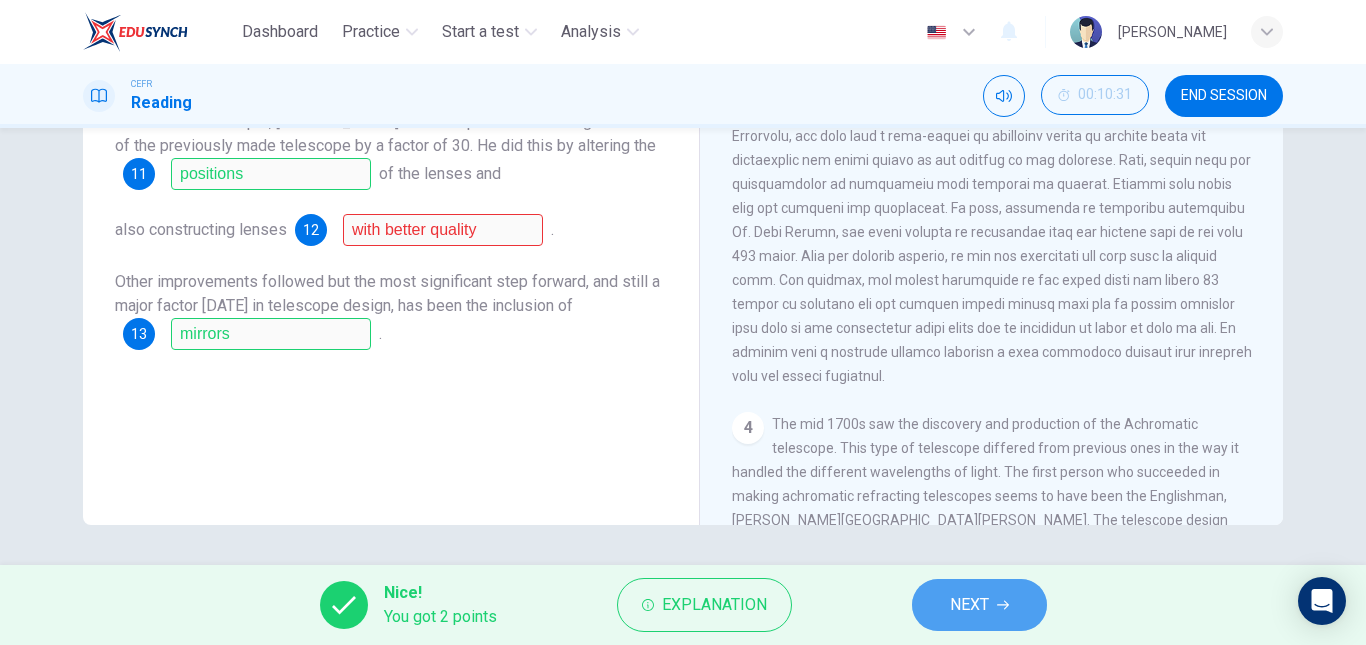 click on "NEXT" at bounding box center (979, 605) 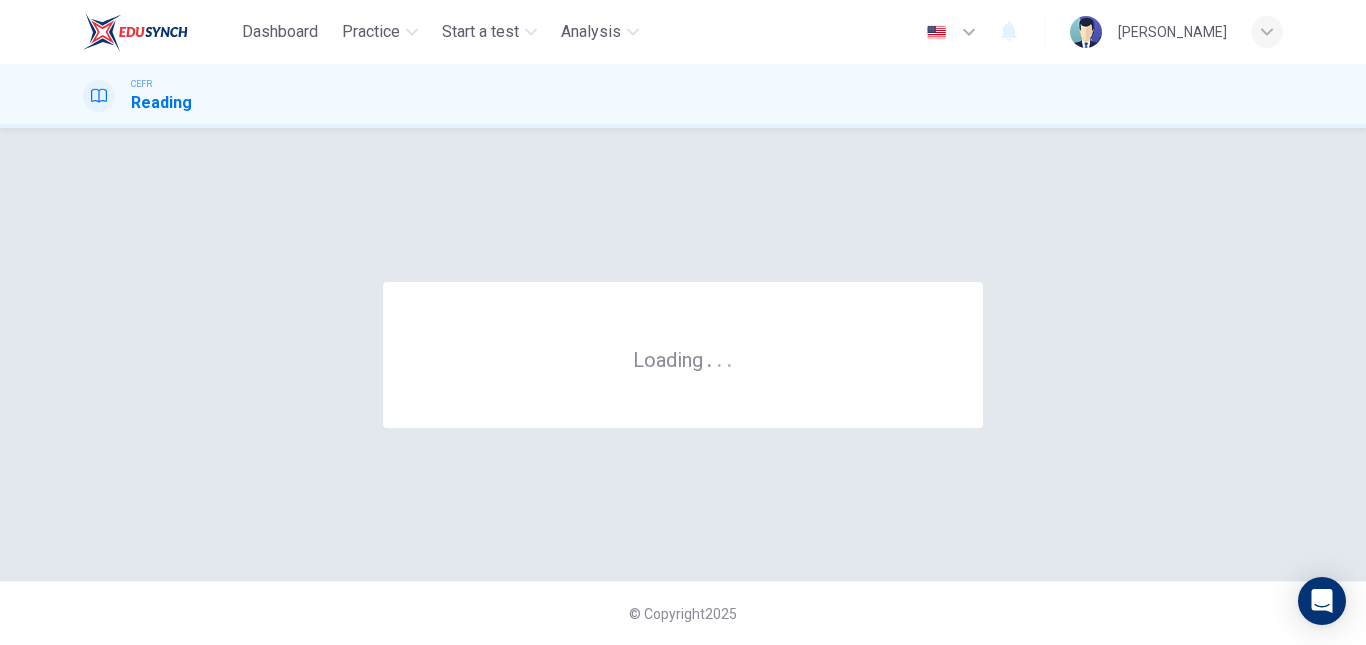 scroll, scrollTop: 0, scrollLeft: 0, axis: both 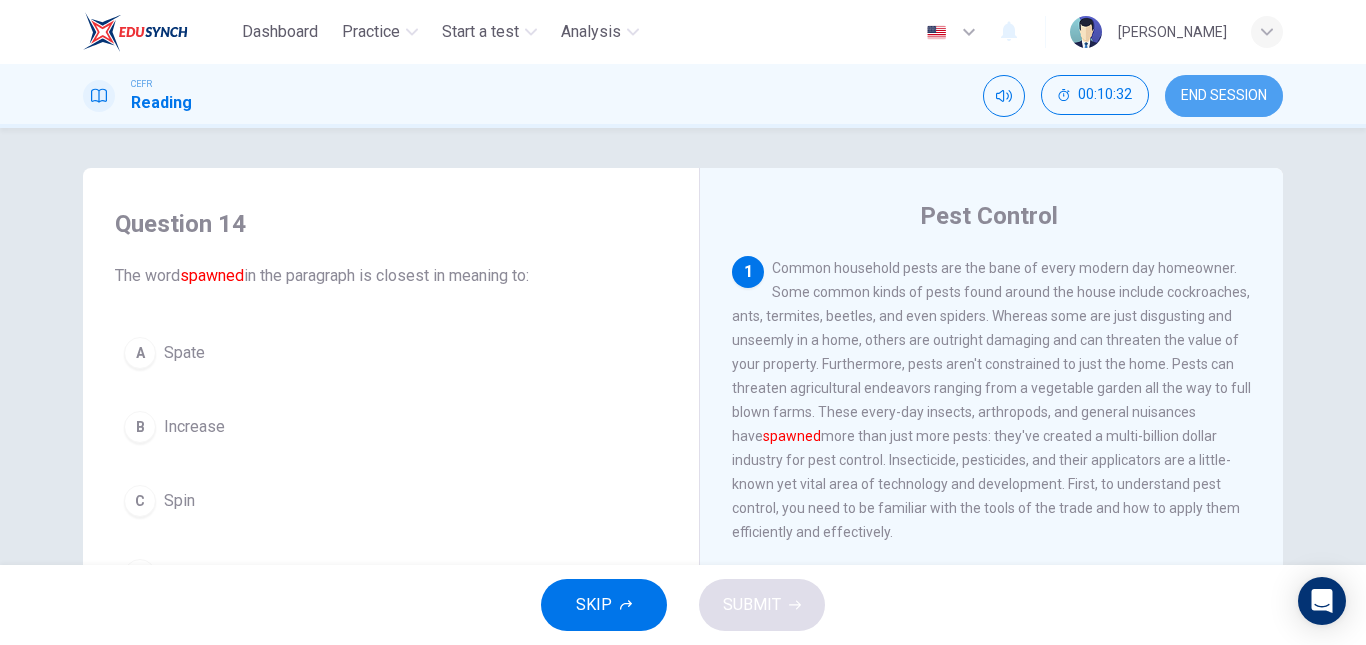 click on "END SESSION" at bounding box center (1224, 96) 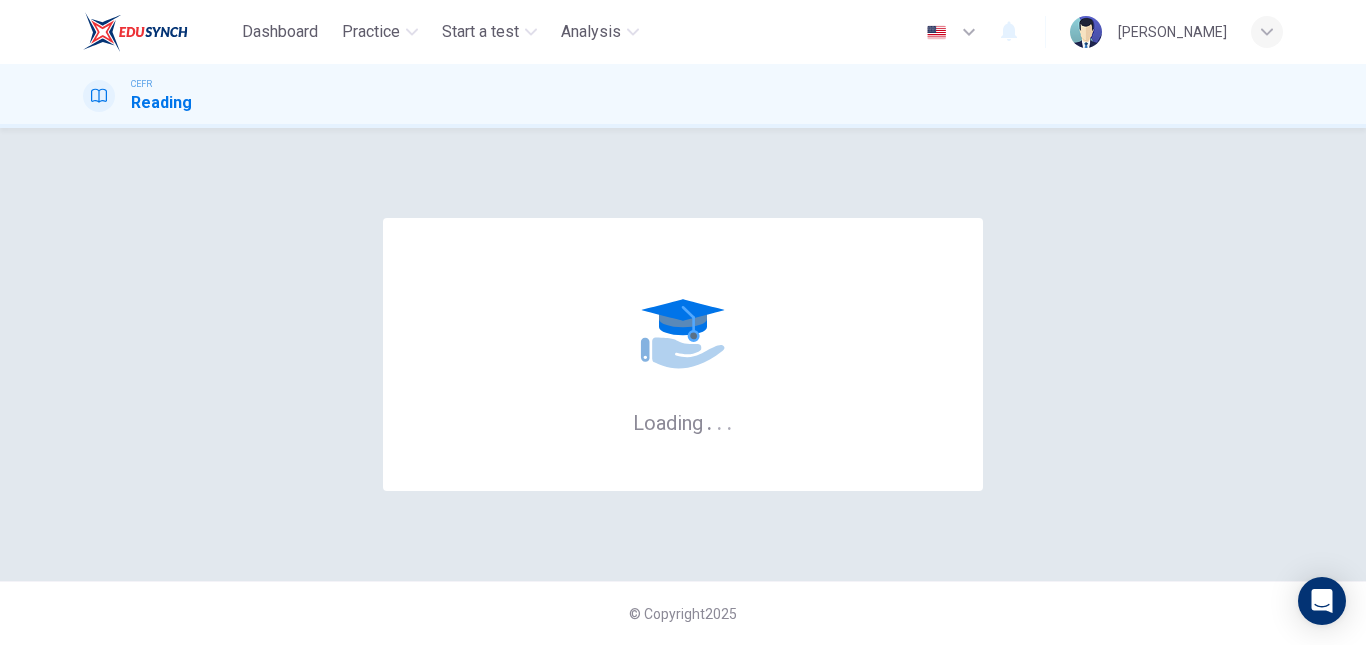 scroll, scrollTop: 0, scrollLeft: 0, axis: both 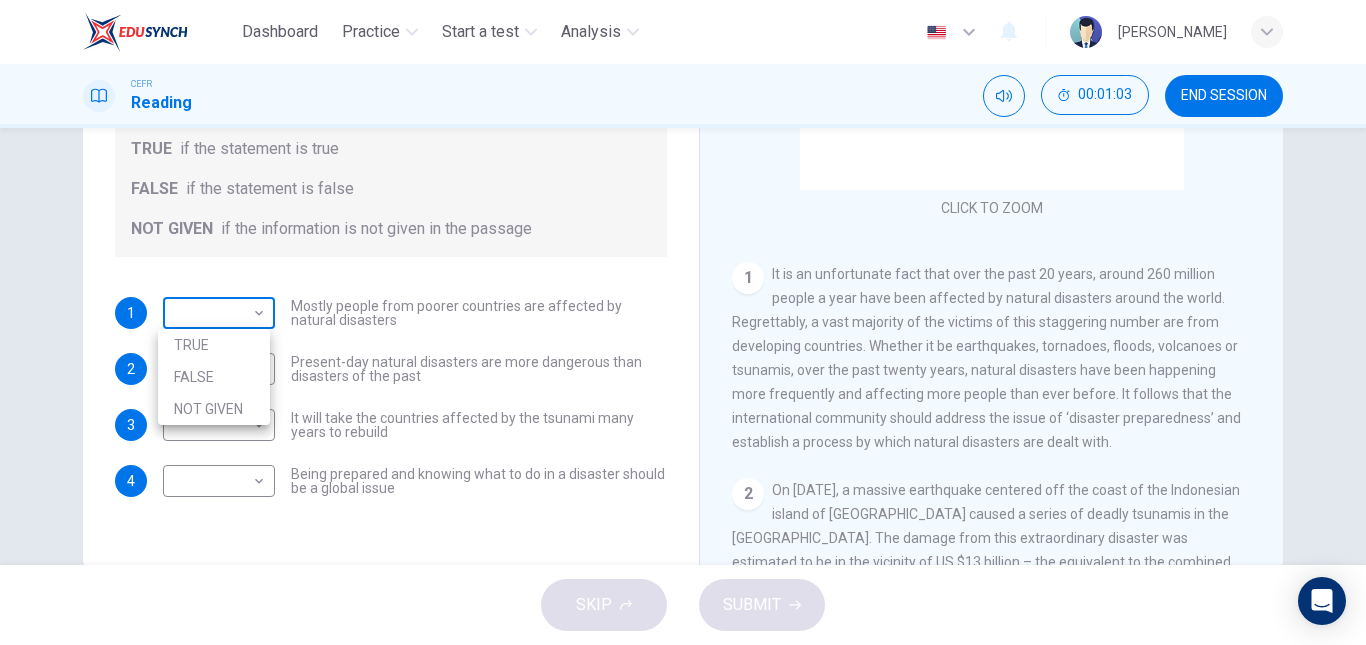 click on "Dashboard Practice Start a test Analysis English en ​ MESLIYAH MADILI CEFR Reading 00:01:03 END SESSION Questions 1 - 4 Do the following statements agree with the information given in the Reading Passage?
In the boxes below, write TRUE if the statement is true FALSE if the statement is false NOT GIVEN if the information is not given in the passage 1 ​ ​ Mostly people from poorer countries are affected by natural disasters 2 ​ ​ Present-day natural disasters are more dangerous than disasters of the past 3 ​ ​ It will take the countries affected by the tsunami many years to rebuild 4 ​ ​ Being prepared and knowing what to do in a disaster should be a global issue Preparing for the Threat CLICK TO ZOOM Click to Zoom 1 2 3 4 5 6 SKIP SUBMIT EduSynch - Online Language Proficiency Testing
Dashboard Practice Start a test Analysis Notifications © Copyright  2025 TRUE FALSE NOT GIVEN" at bounding box center (683, 322) 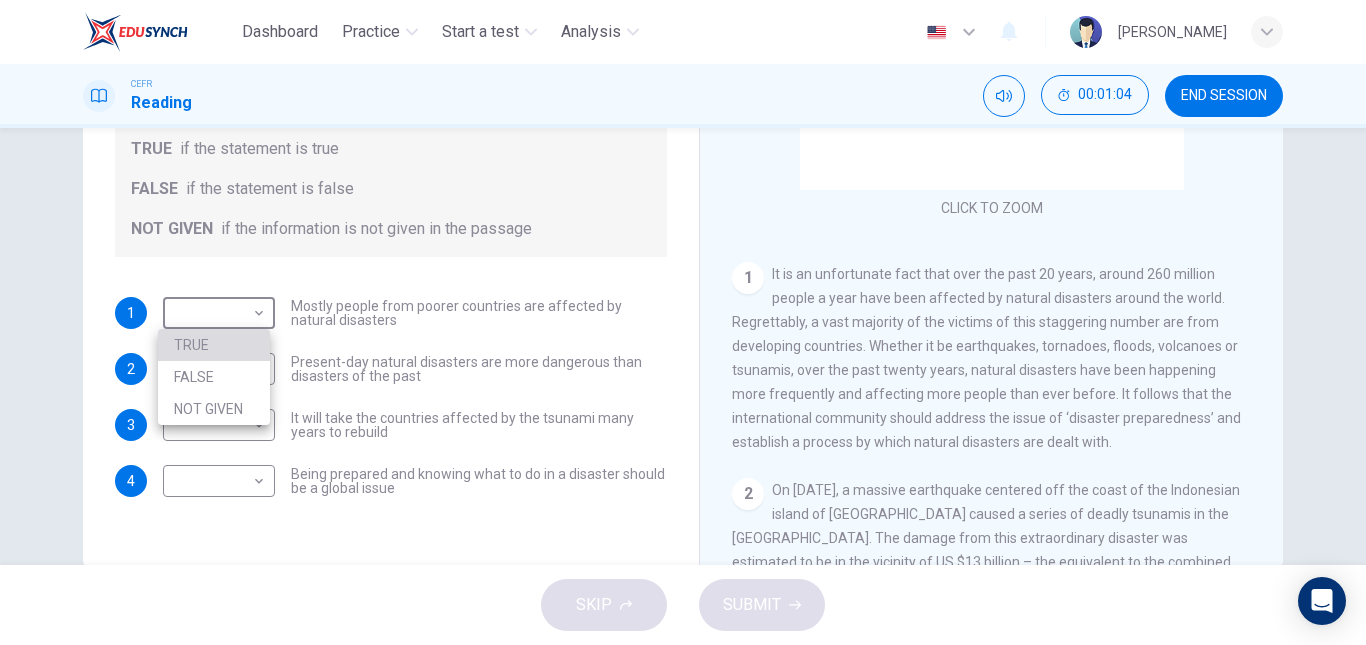 click on "TRUE" at bounding box center [214, 345] 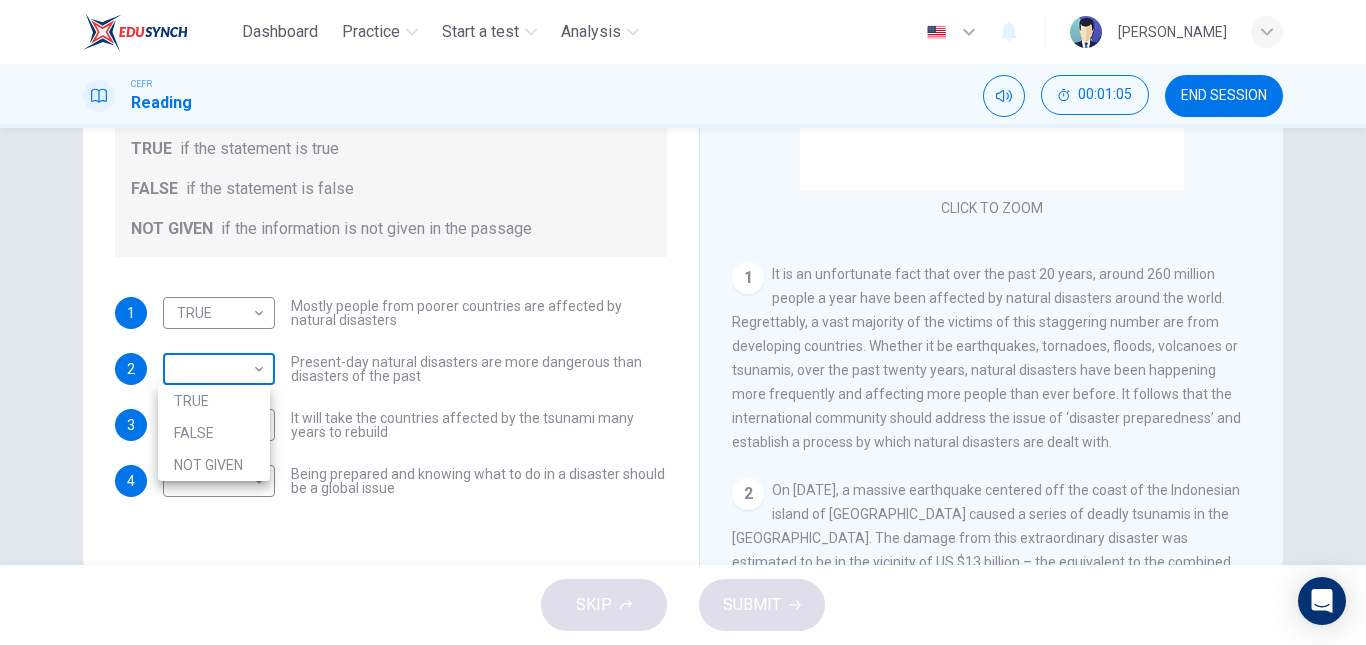 click on "Dashboard Practice Start a test Analysis English en ​ MESLIYAH MADILI CEFR Reading 00:01:05 END SESSION Questions 1 - 4 Do the following statements agree with the information given in the Reading Passage?
In the boxes below, write TRUE if the statement is true FALSE if the statement is false NOT GIVEN if the information is not given in the passage 1 TRUE TRUE ​ Mostly people from poorer countries are affected by natural disasters 2 ​ ​ Present-day natural disasters are more dangerous than disasters of the past 3 ​ ​ It will take the countries affected by the tsunami many years to rebuild 4 ​ ​ Being prepared and knowing what to do in a disaster should be a global issue Preparing for the Threat CLICK TO ZOOM Click to Zoom 1 2 3 4 5 6 SKIP SUBMIT EduSynch - Online Language Proficiency Testing
Dashboard Practice Start a test Analysis Notifications © Copyright  2025 TRUE FALSE NOT GIVEN" at bounding box center (683, 322) 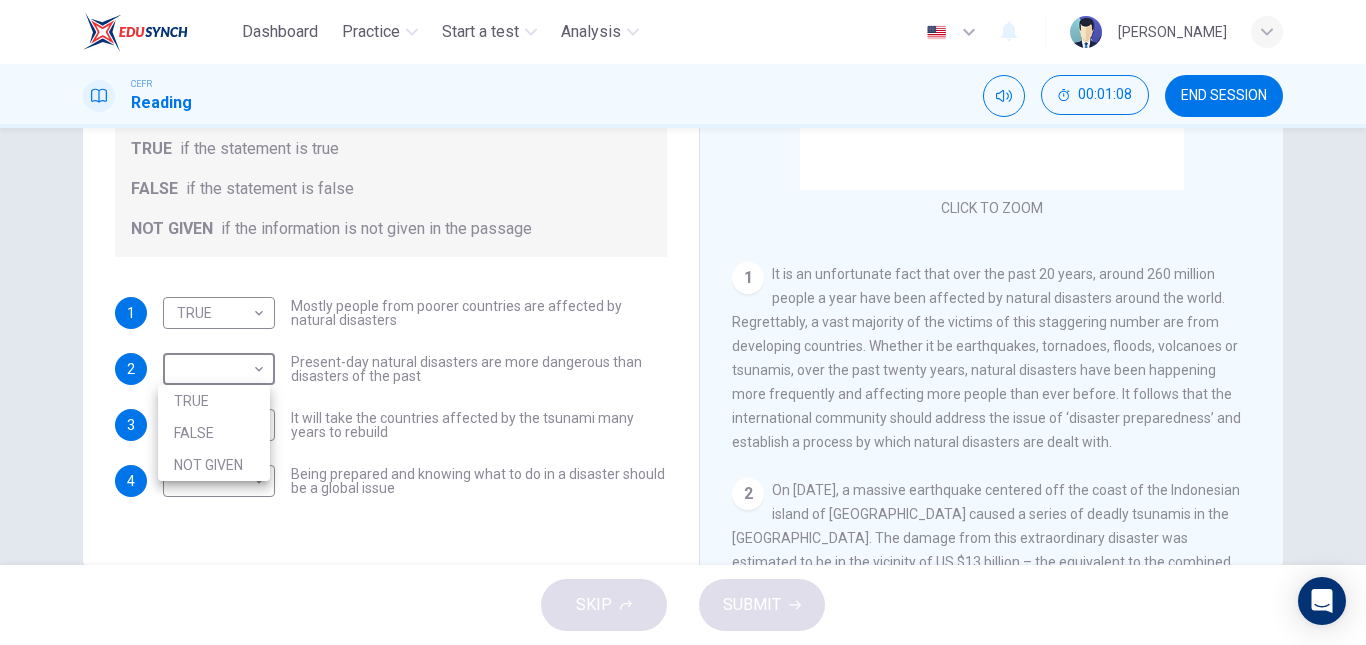click at bounding box center (683, 322) 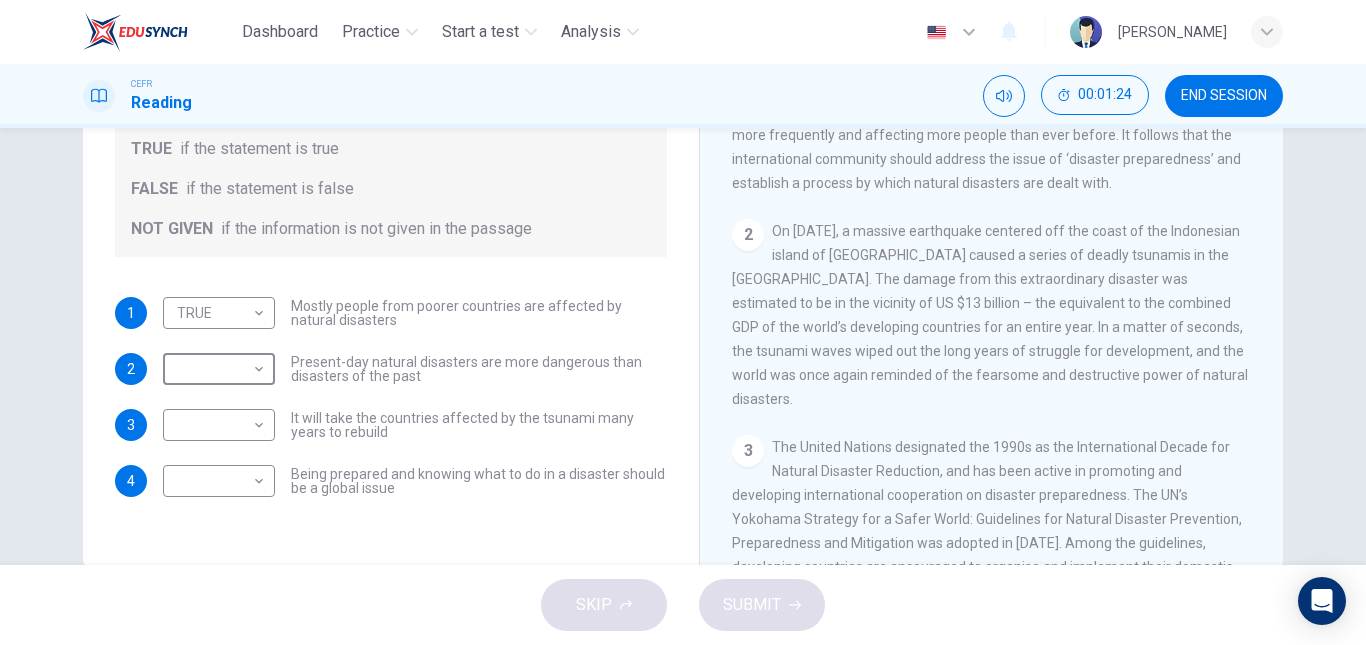 scroll, scrollTop: 378, scrollLeft: 0, axis: vertical 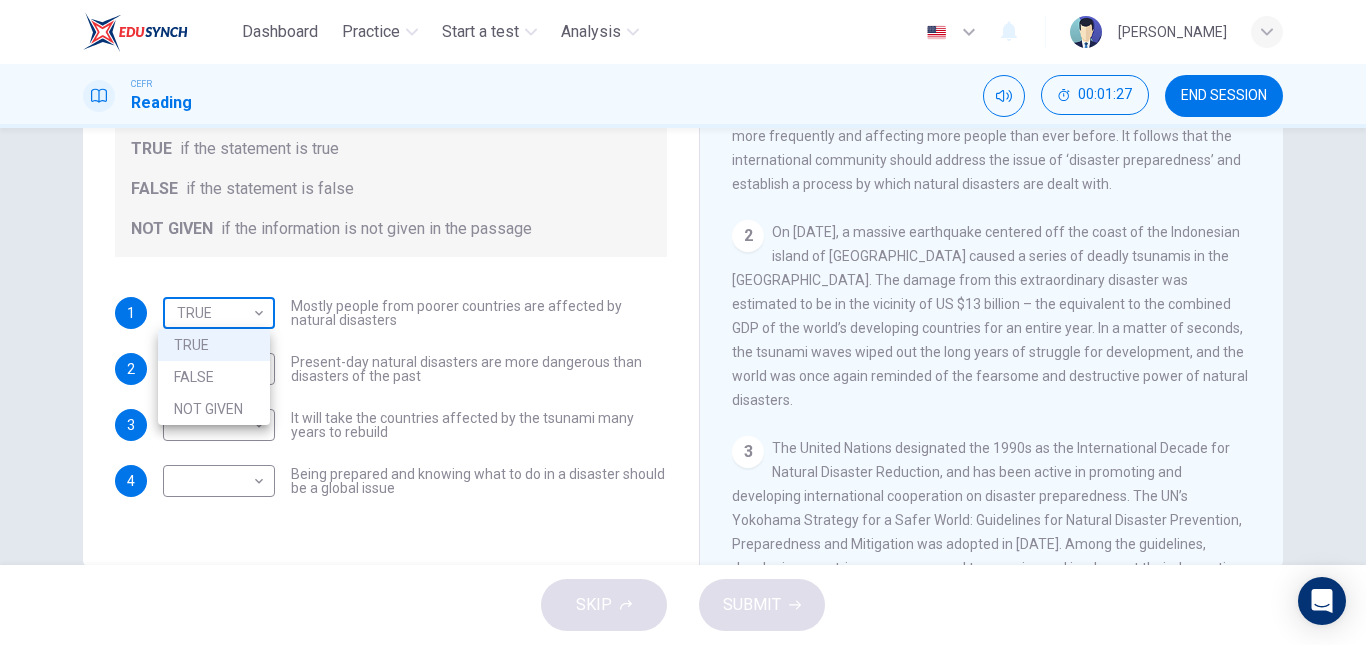 click on "Dashboard Practice Start a test Analysis English en ​ MESLIYAH MADILI CEFR Reading 00:01:27 END SESSION Questions 1 - 4 Do the following statements agree with the information given in the Reading Passage?
In the boxes below, write TRUE if the statement is true FALSE if the statement is false NOT GIVEN if the information is not given in the passage 1 TRUE TRUE ​ Mostly people from poorer countries are affected by natural disasters 2 ​ ​ Present-day natural disasters are more dangerous than disasters of the past 3 ​ ​ It will take the countries affected by the tsunami many years to rebuild 4 ​ ​ Being prepared and knowing what to do in a disaster should be a global issue Preparing for the Threat CLICK TO ZOOM Click to Zoom 1 2 3 4 5 6 SKIP SUBMIT EduSynch - Online Language Proficiency Testing
Dashboard Practice Start a test Analysis Notifications © Copyright  2025 TRUE FALSE NOT GIVEN" at bounding box center [683, 322] 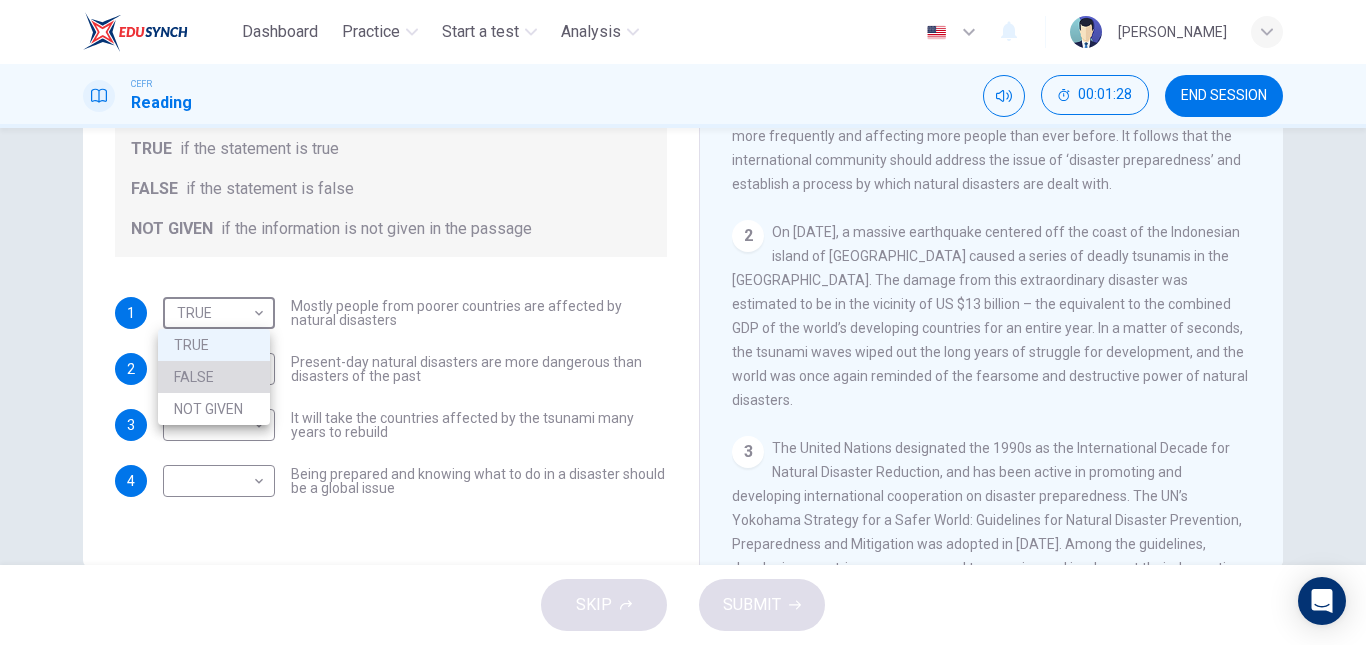 click on "FALSE" at bounding box center [214, 377] 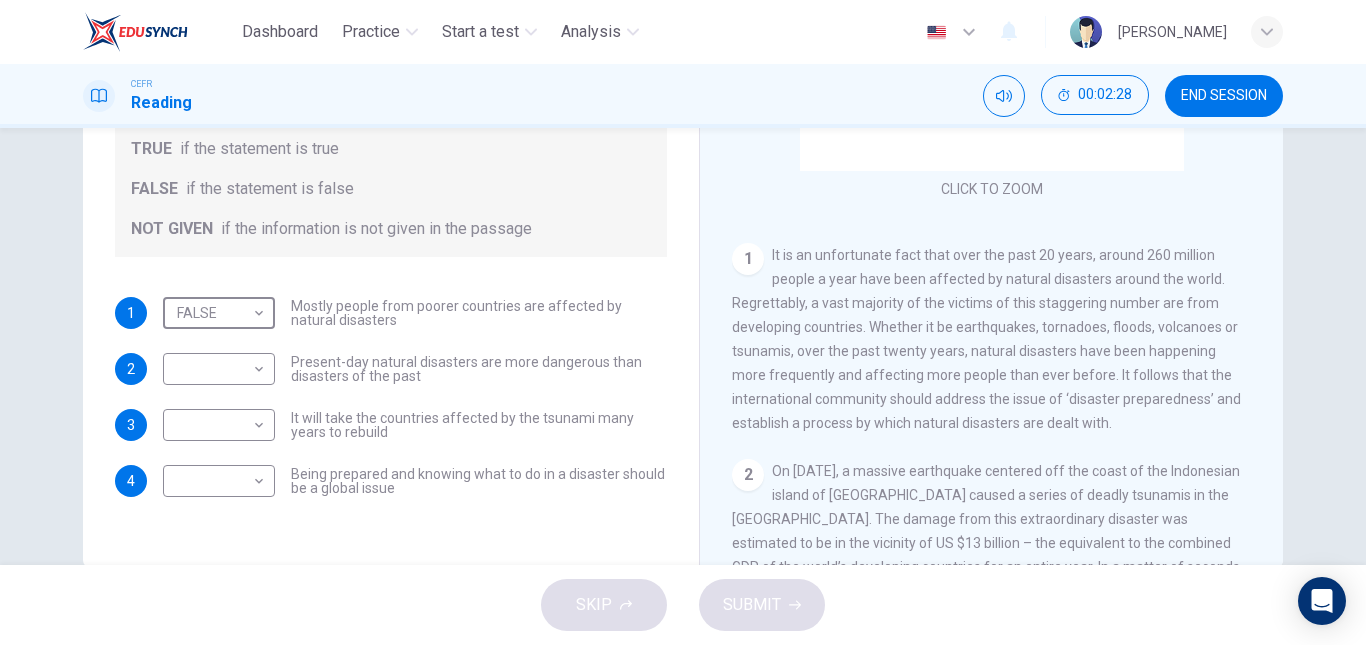 scroll, scrollTop: 139, scrollLeft: 0, axis: vertical 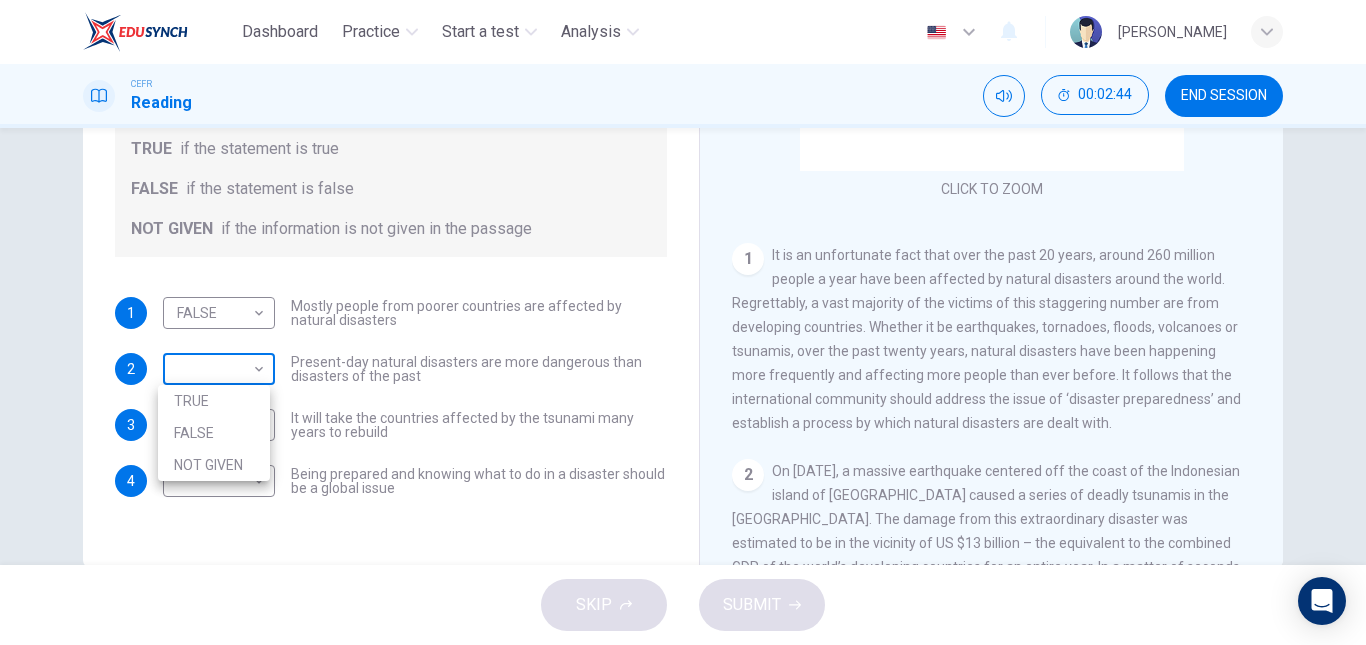 click on "Dashboard Practice Start a test Analysis English en ​ MESLIYAH MADILI CEFR Reading 00:02:44 END SESSION Questions 1 - 4 Do the following statements agree with the information given in the Reading Passage?
In the boxes below, write TRUE if the statement is true FALSE if the statement is false NOT GIVEN if the information is not given in the passage 1 FALSE FALSE ​ Mostly people from poorer countries are affected by natural disasters 2 ​ ​ Present-day natural disasters are more dangerous than disasters of the past 3 ​ ​ It will take the countries affected by the tsunami many years to rebuild 4 ​ ​ Being prepared and knowing what to do in a disaster should be a global issue Preparing for the Threat CLICK TO ZOOM Click to Zoom 1 2 3 4 5 6 SKIP SUBMIT EduSynch - Online Language Proficiency Testing
Dashboard Practice Start a test Analysis Notifications © Copyright  2025 TRUE FALSE NOT GIVEN" at bounding box center [683, 322] 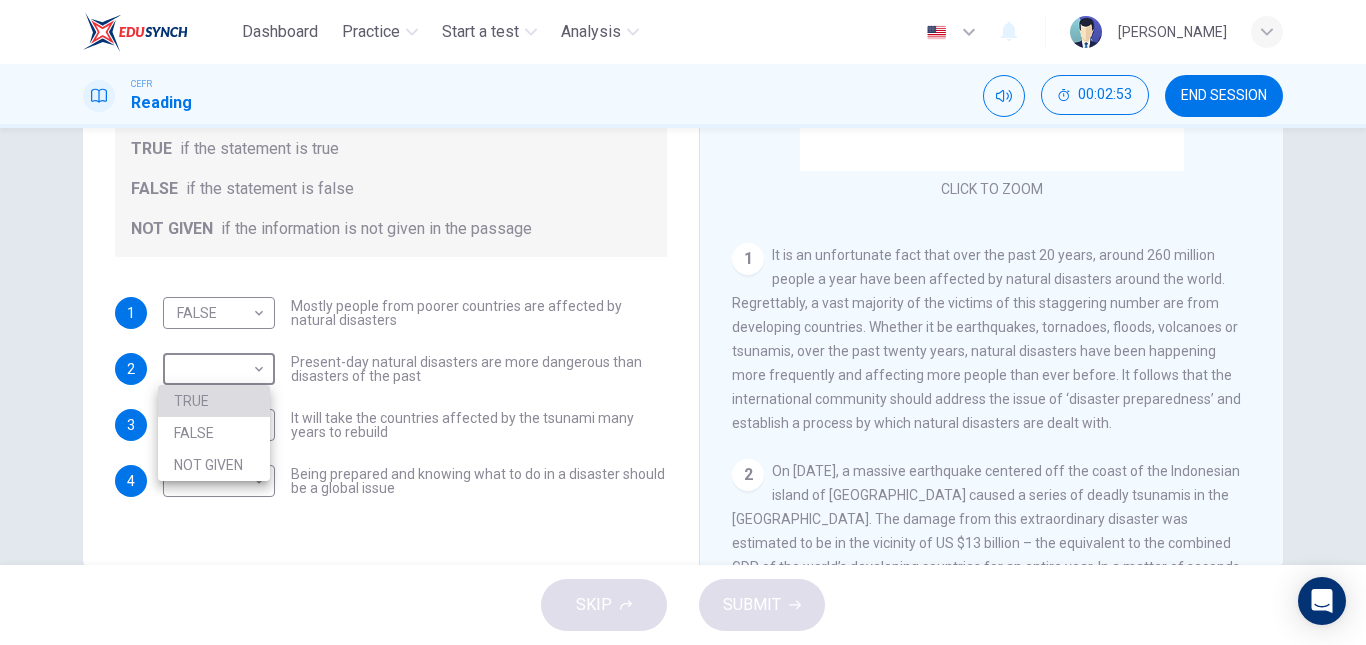 click on "TRUE" at bounding box center [214, 401] 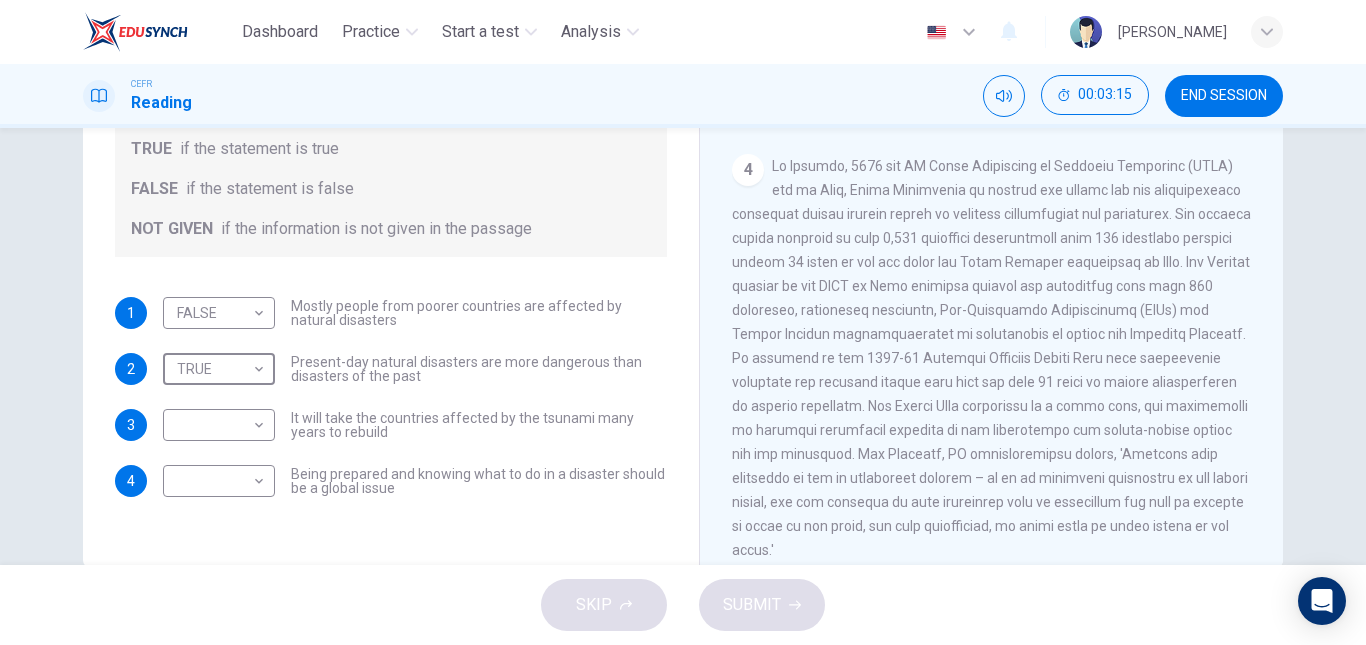 scroll, scrollTop: 925, scrollLeft: 0, axis: vertical 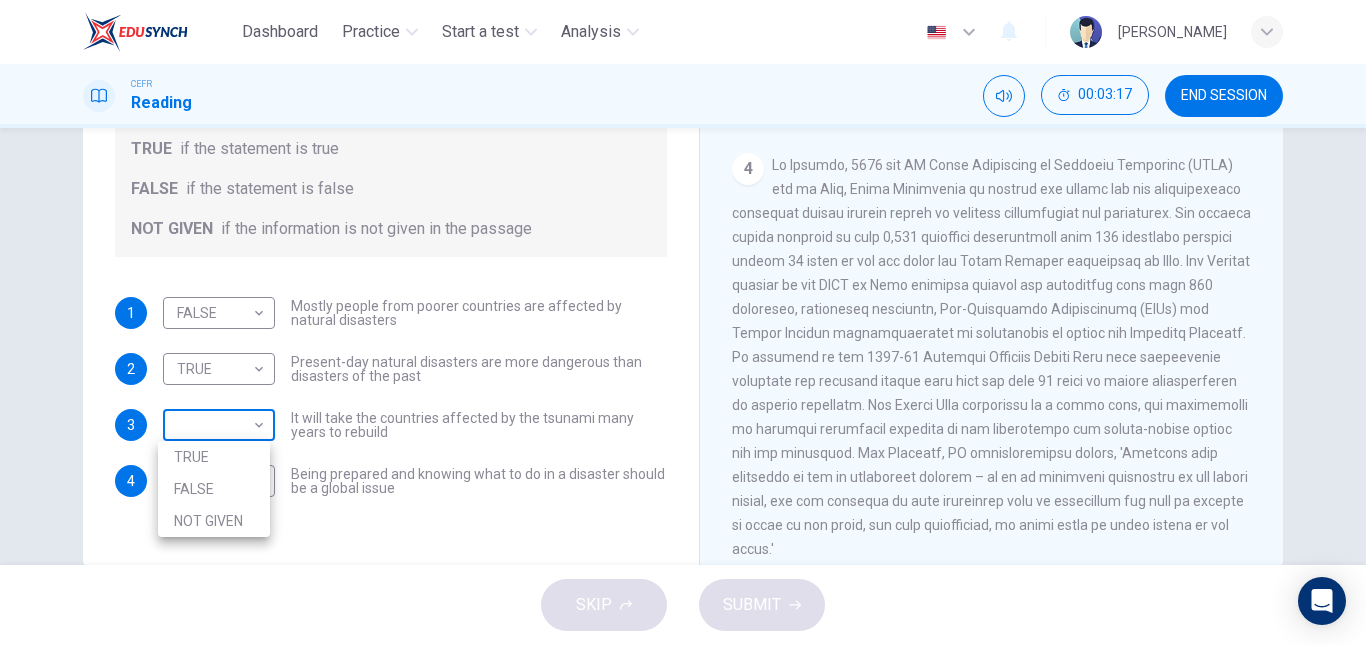 click on "Dashboard Practice Start a test Analysis English en ​ MESLIYAH MADILI CEFR Reading 00:03:17 END SESSION Questions 1 - 4 Do the following statements agree with the information given in the Reading Passage?
In the boxes below, write TRUE if the statement is true FALSE if the statement is false NOT GIVEN if the information is not given in the passage 1 FALSE FALSE ​ Mostly people from poorer countries are affected by natural disasters 2 TRUE TRUE ​ Present-day natural disasters are more dangerous than disasters of the past 3 ​ ​ It will take the countries affected by the tsunami many years to rebuild 4 ​ ​ Being prepared and knowing what to do in a disaster should be a global issue Preparing for the Threat CLICK TO ZOOM Click to Zoom 1 2 3 4 5 6 SKIP SUBMIT EduSynch - Online Language Proficiency Testing
Dashboard Practice Start a test Analysis Notifications © Copyright  2025 TRUE FALSE NOT GIVEN" at bounding box center [683, 322] 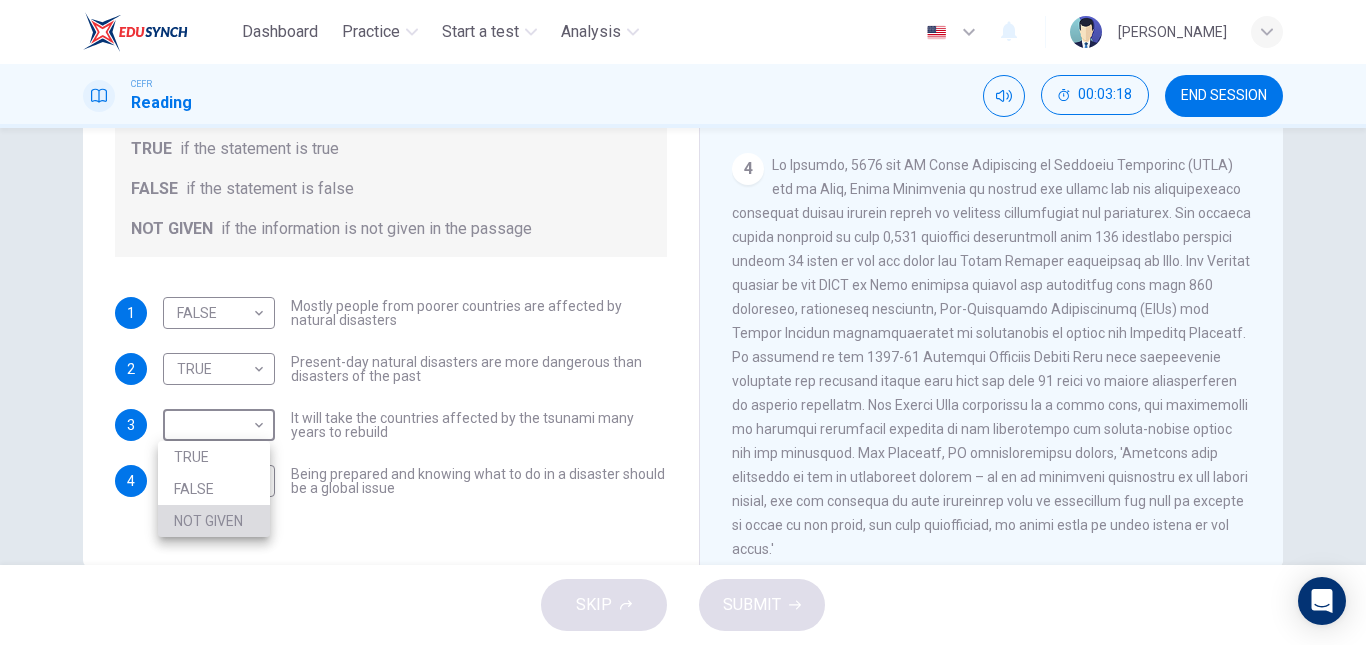 click on "NOT GIVEN" at bounding box center (214, 521) 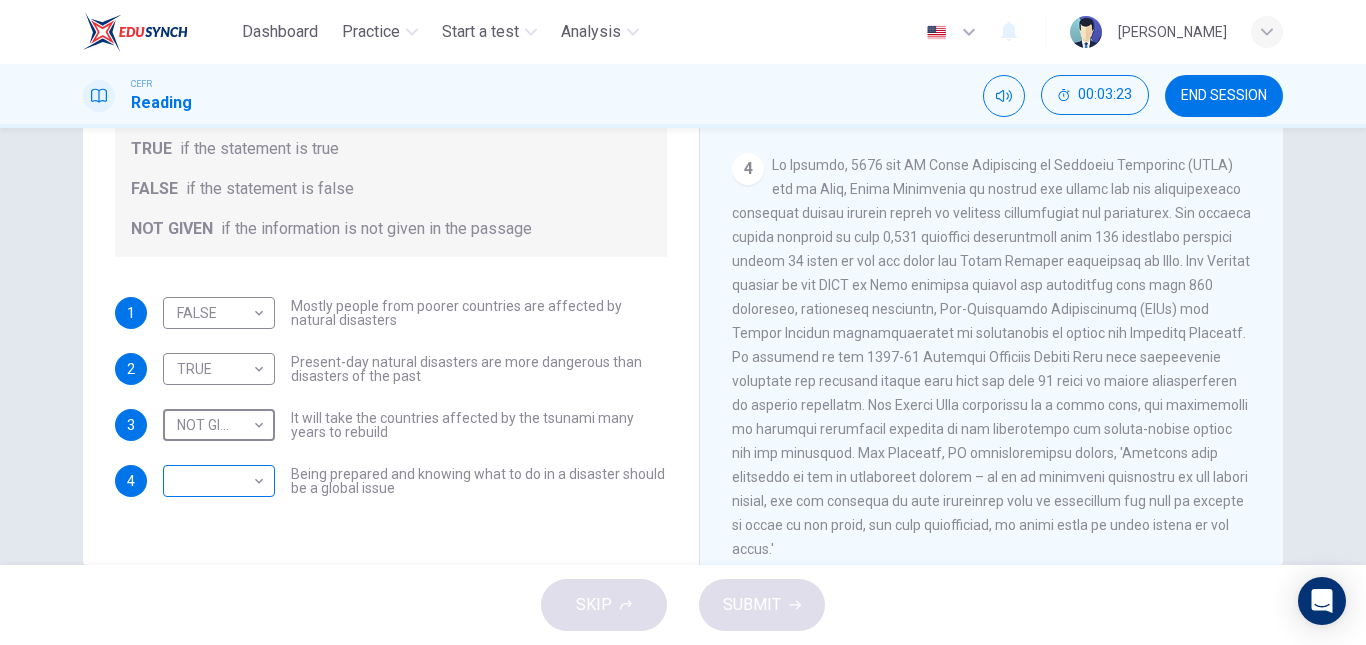 click on "Dashboard Practice Start a test Analysis English en ​ MESLIYAH MADILI CEFR Reading 00:03:23 END SESSION Questions 1 - 4 Do the following statements agree with the information given in the Reading Passage?
In the boxes below, write TRUE if the statement is true FALSE if the statement is false NOT GIVEN if the information is not given in the passage 1 FALSE FALSE ​ Mostly people from poorer countries are affected by natural disasters 2 TRUE TRUE ​ Present-day natural disasters are more dangerous than disasters of the past 3 NOT GIVEN NOT GIVEN ​ It will take the countries affected by the tsunami many years to rebuild 4 ​ ​ Being prepared and knowing what to do in a disaster should be a global issue Preparing for the Threat CLICK TO ZOOM Click to Zoom 1 2 3 4 5 6 SKIP SUBMIT EduSynch - Online Language Proficiency Testing
Dashboard Practice Start a test Analysis Notifications © Copyright  2025" at bounding box center (683, 322) 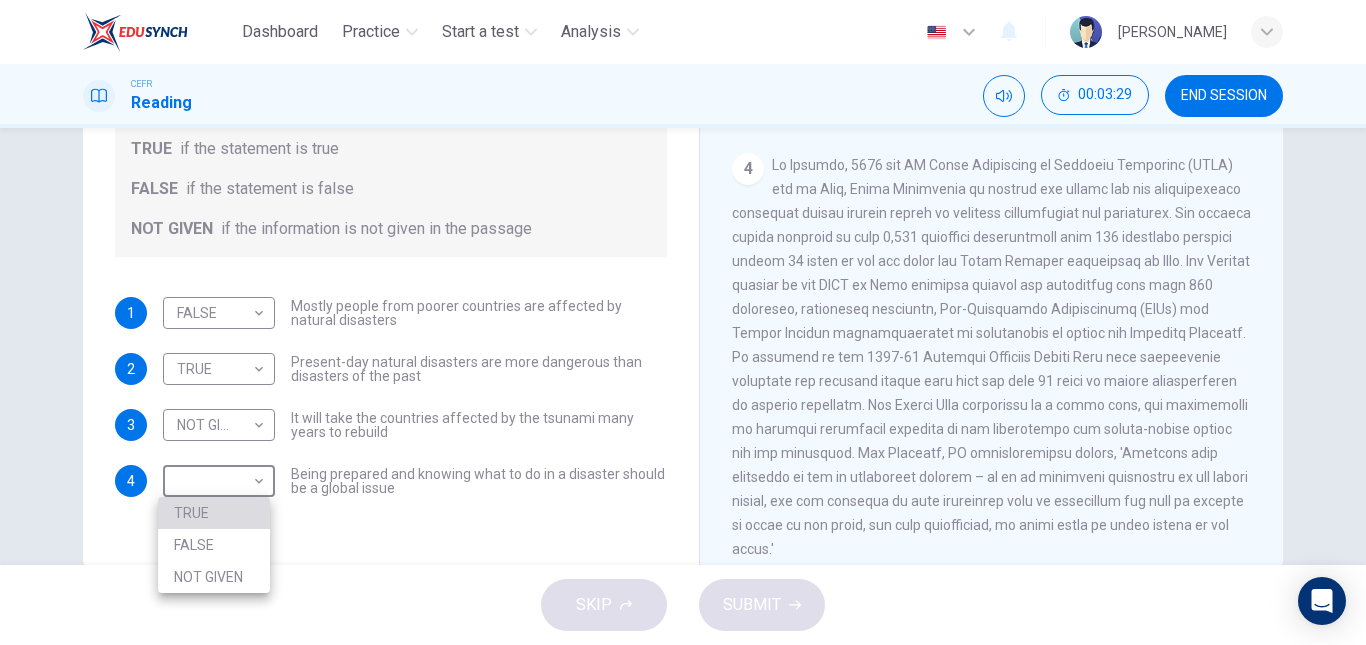 click on "TRUE" at bounding box center (214, 513) 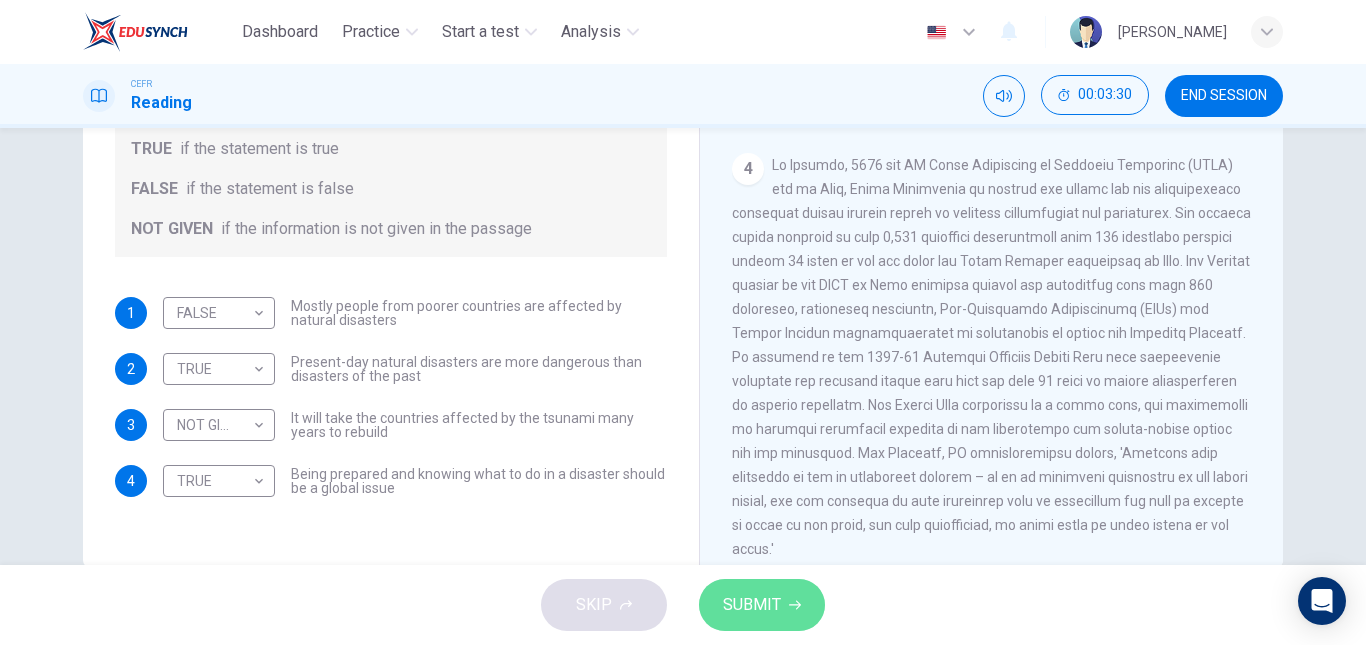 click on "SUBMIT" at bounding box center [762, 605] 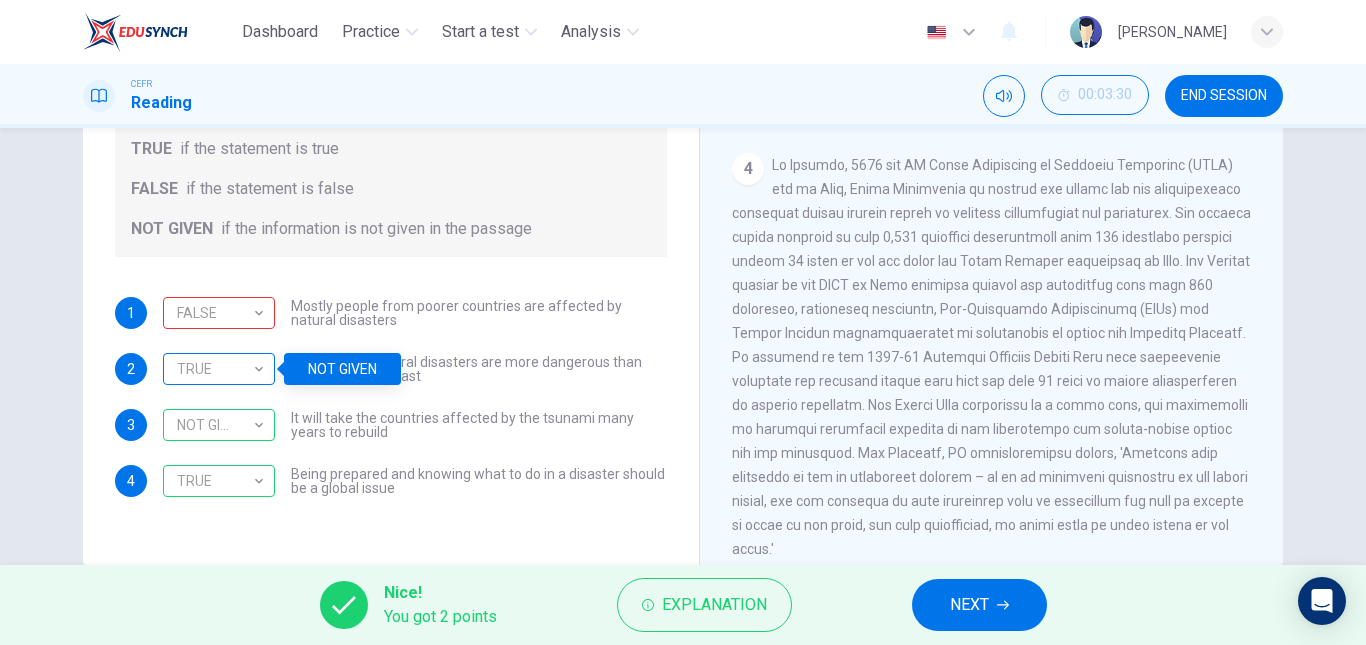 click on "TRUE" at bounding box center (215, 369) 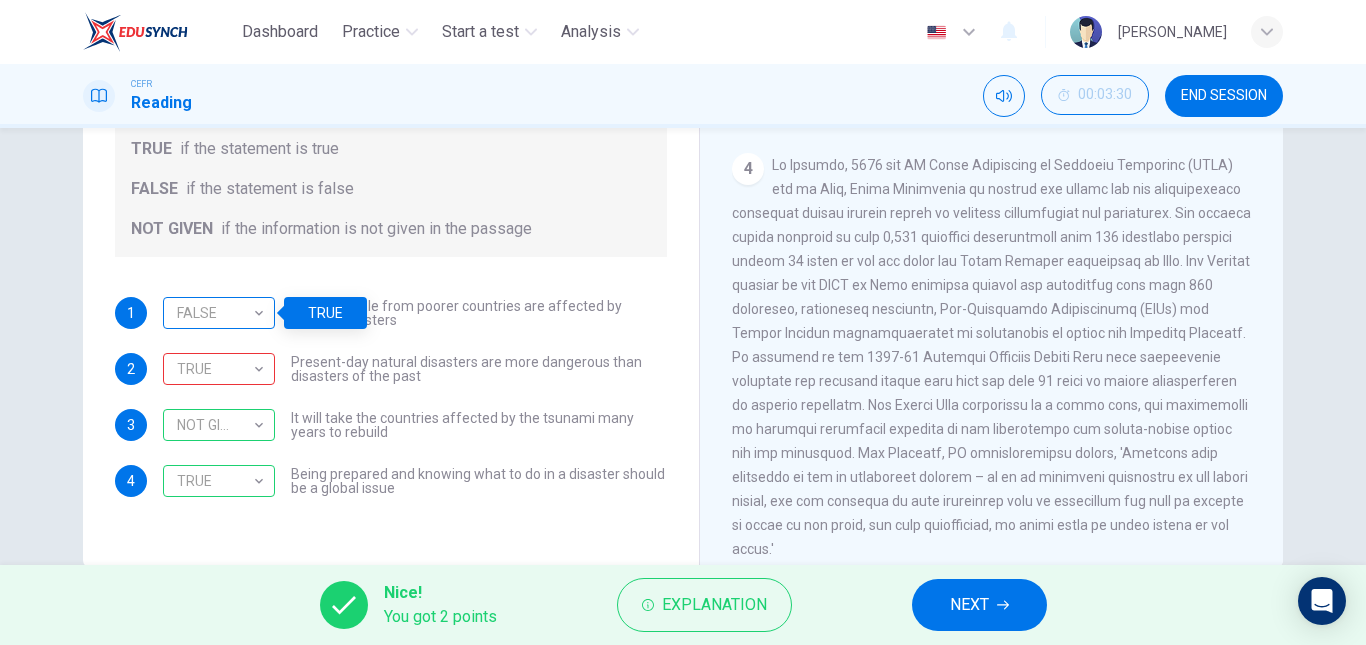 click on "FALSE" at bounding box center [215, 313] 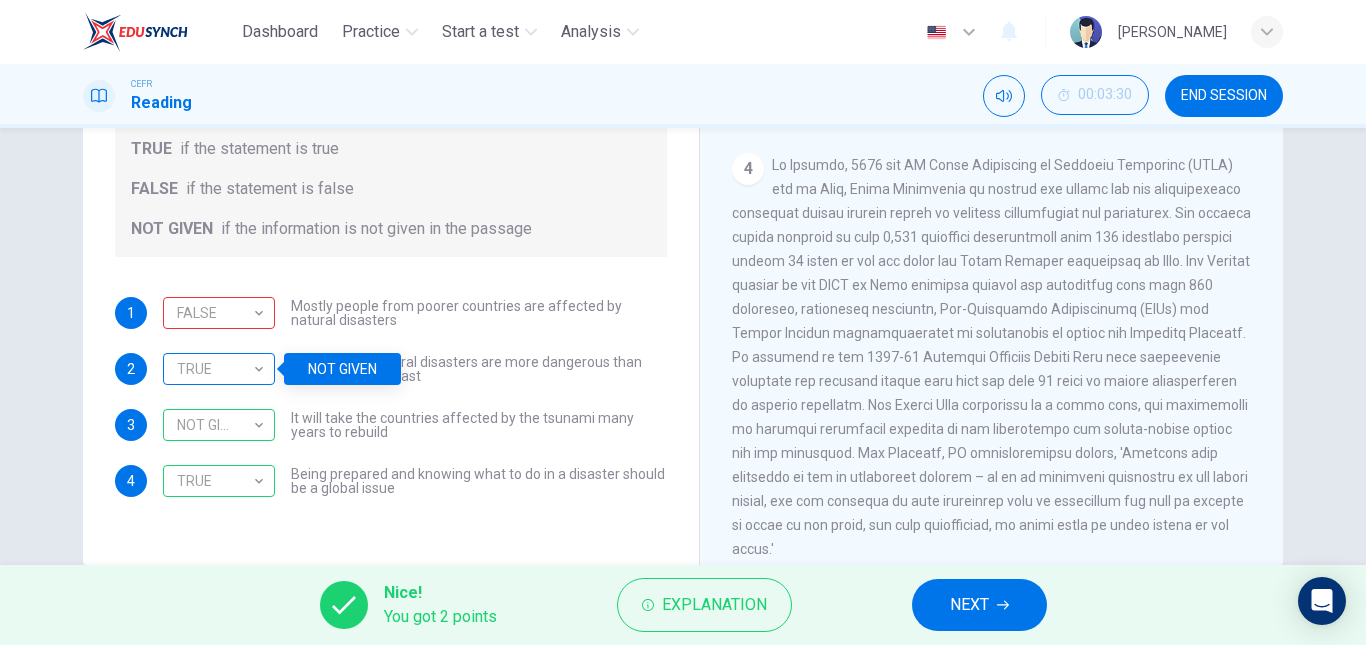 click on "TRUE" at bounding box center (215, 369) 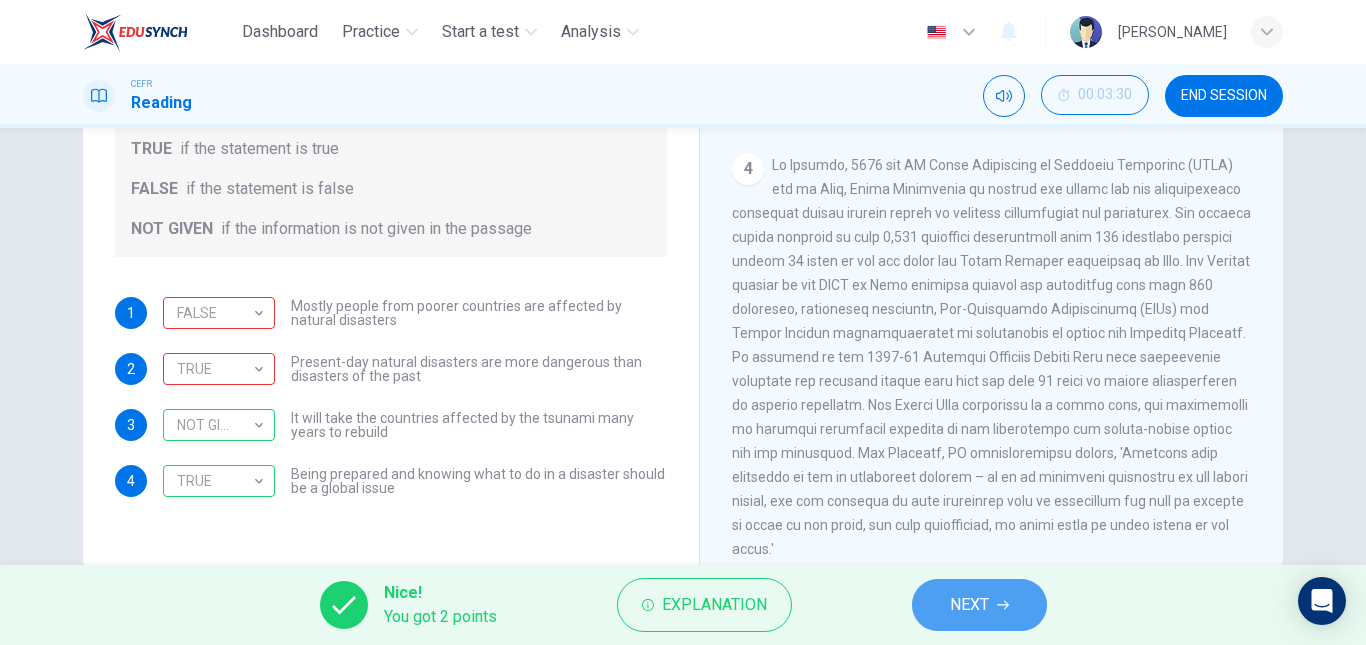 click on "NEXT" at bounding box center [979, 605] 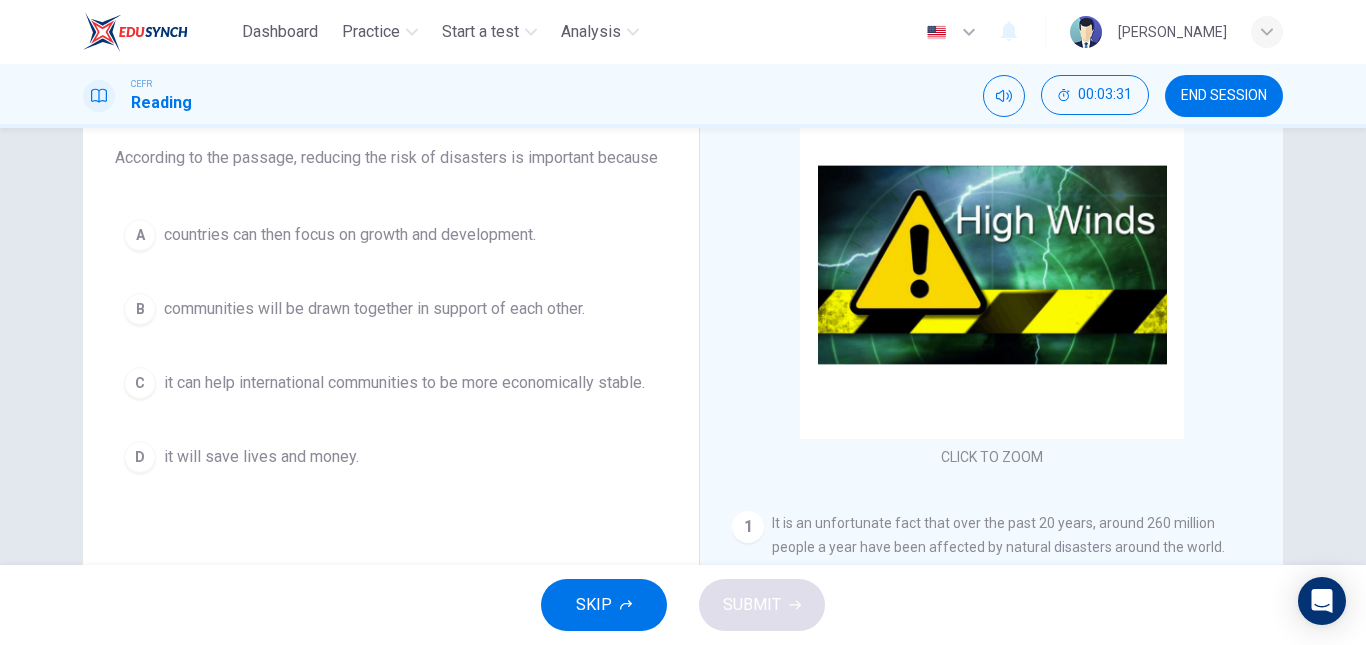 scroll, scrollTop: 143, scrollLeft: 0, axis: vertical 